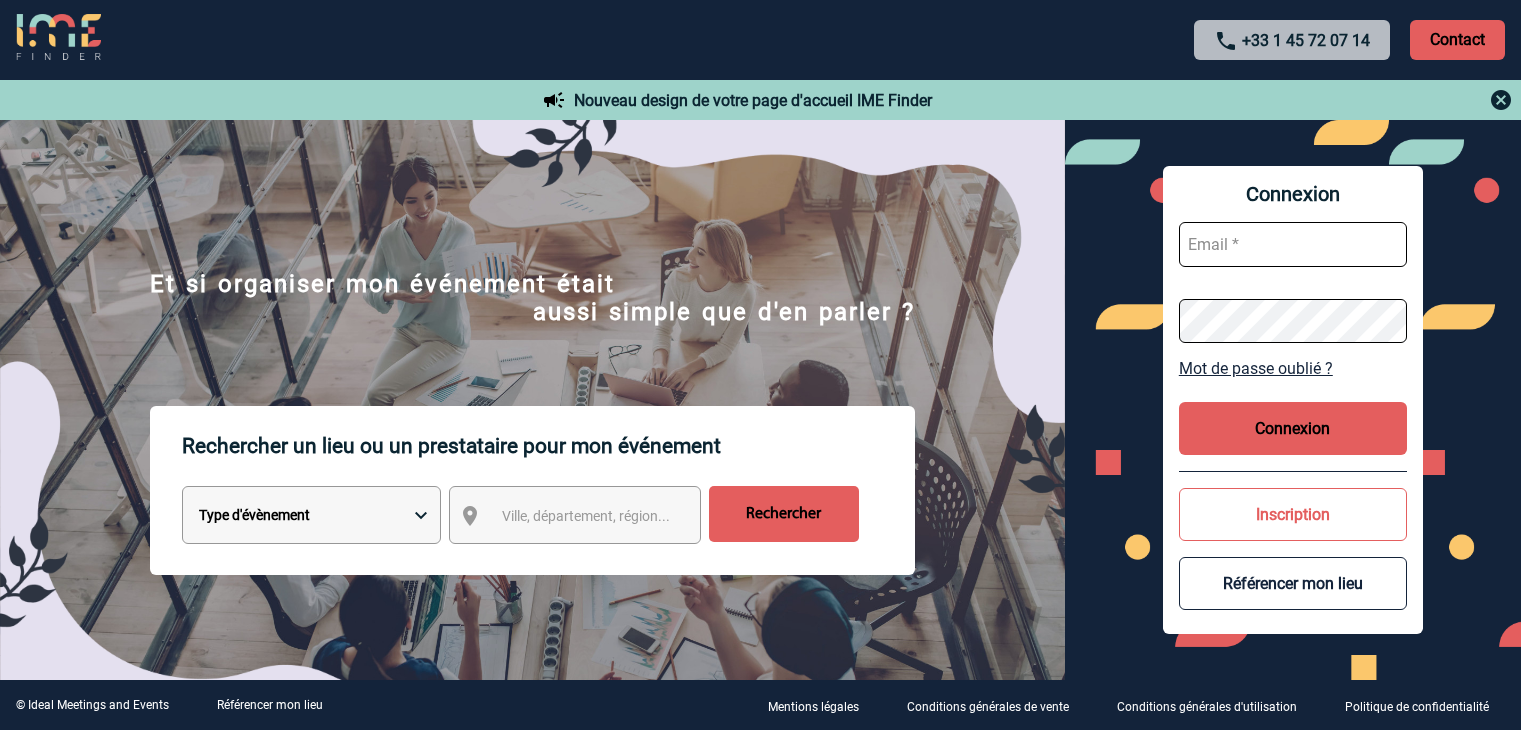 scroll, scrollTop: 0, scrollLeft: 0, axis: both 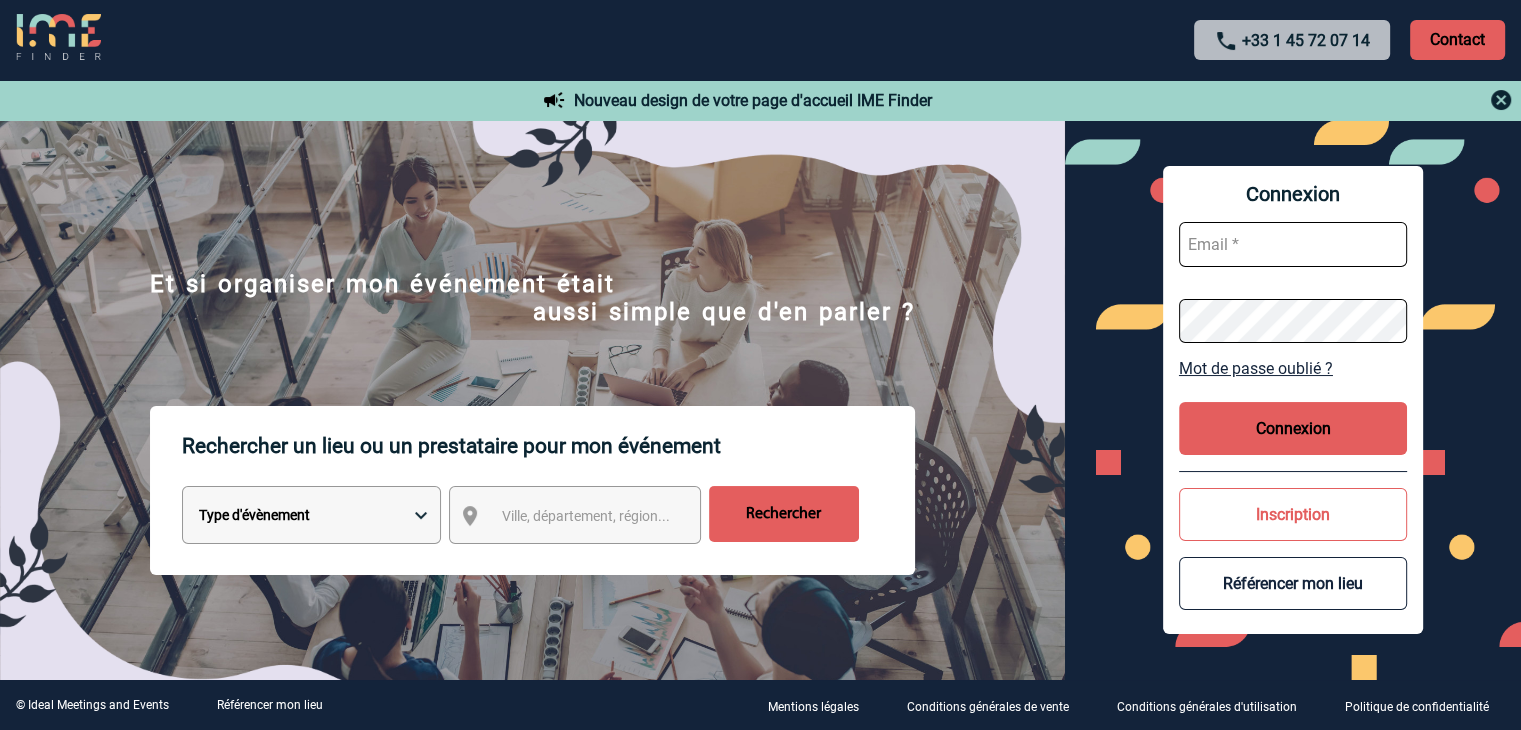 type on "[USERNAME]@example.com" 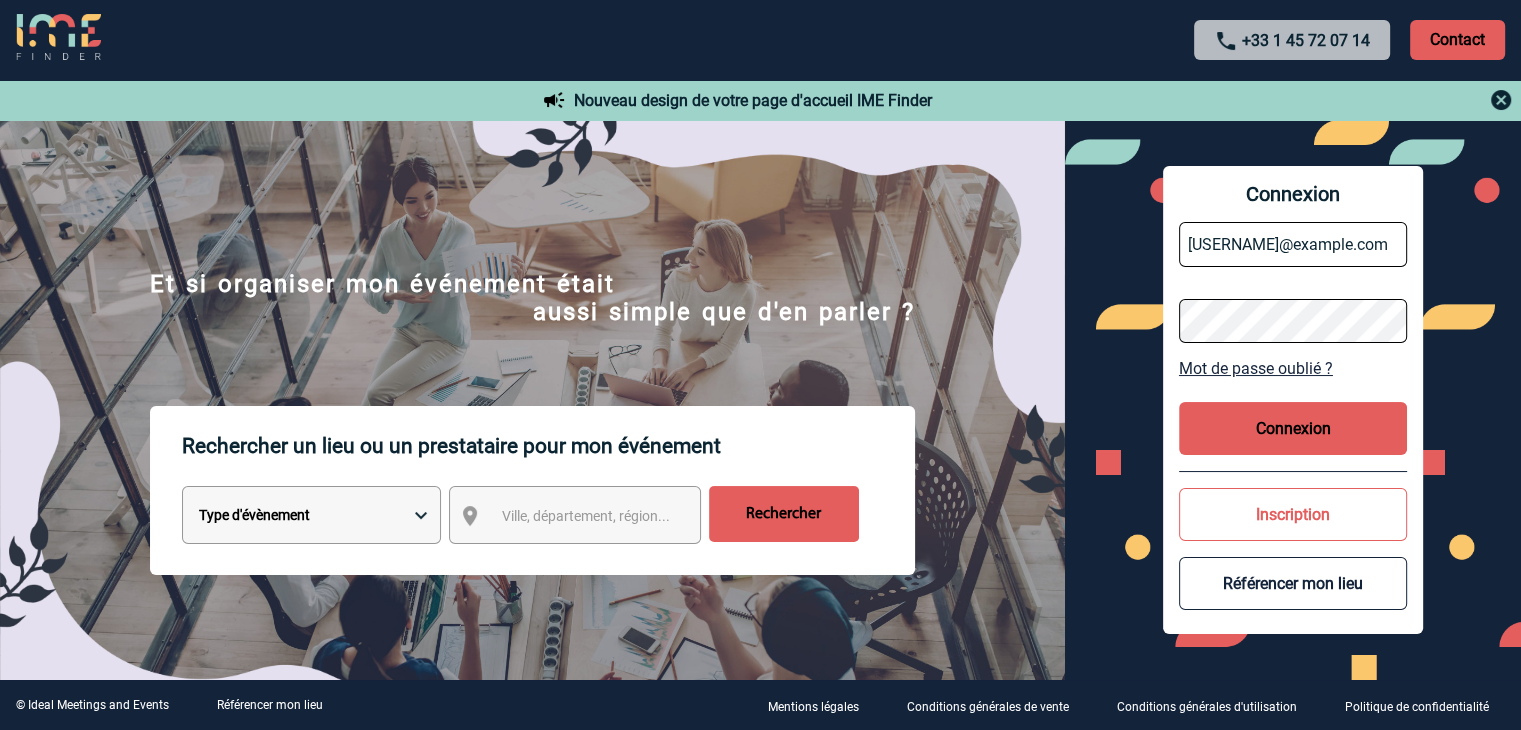 click on "Connexion" at bounding box center (1293, 428) 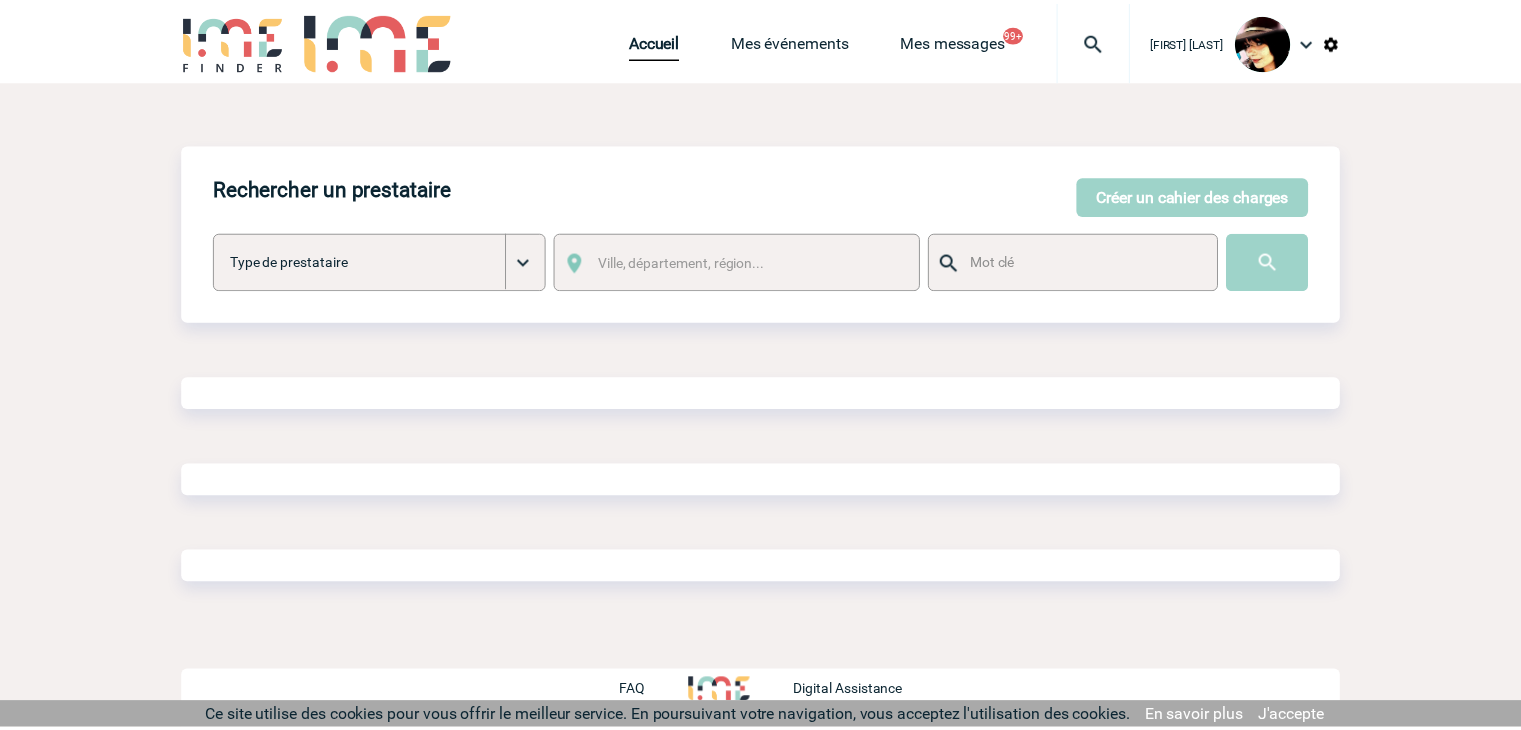 scroll, scrollTop: 0, scrollLeft: 0, axis: both 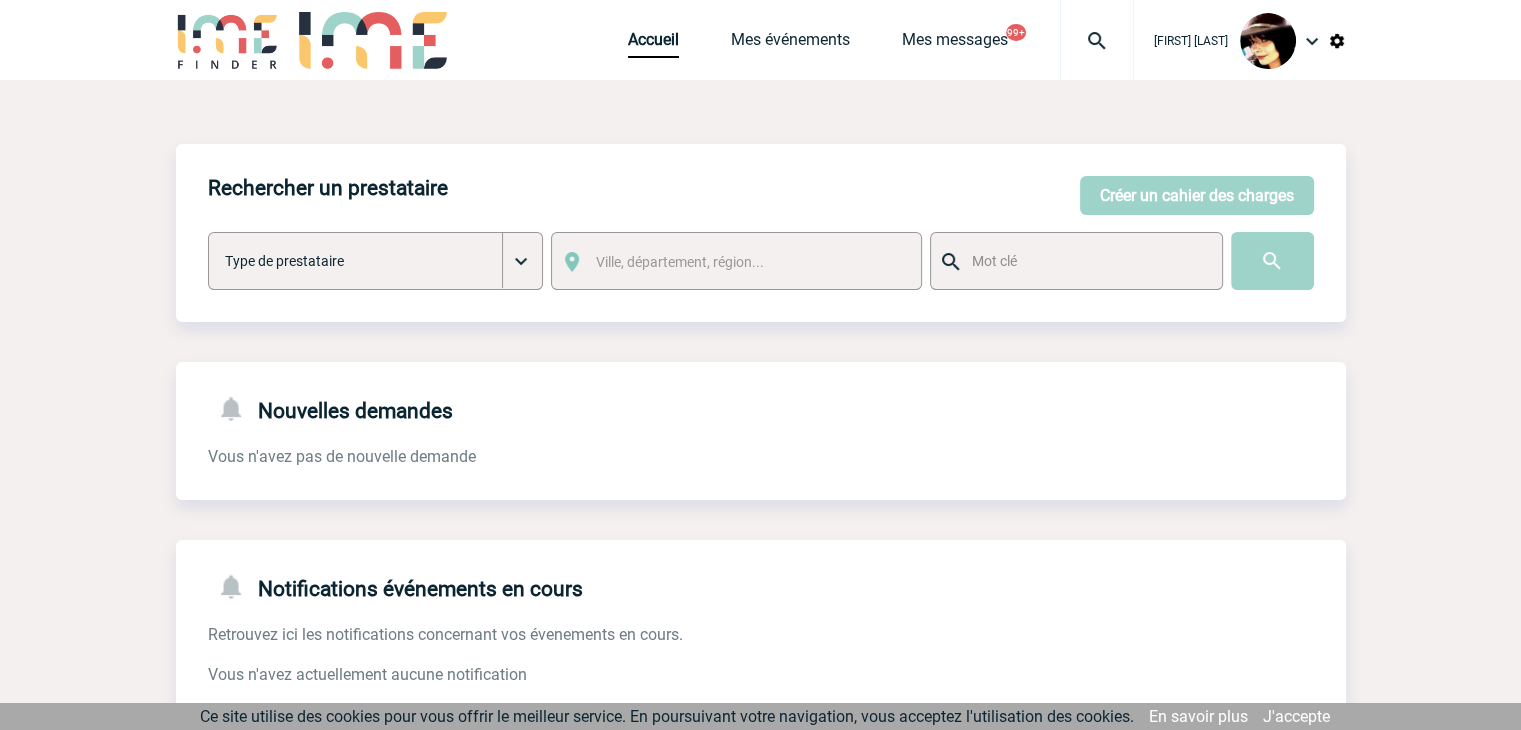 click on "Rachel SABOUREAU
Accueil
Mes événements
99+" at bounding box center (760, 40) 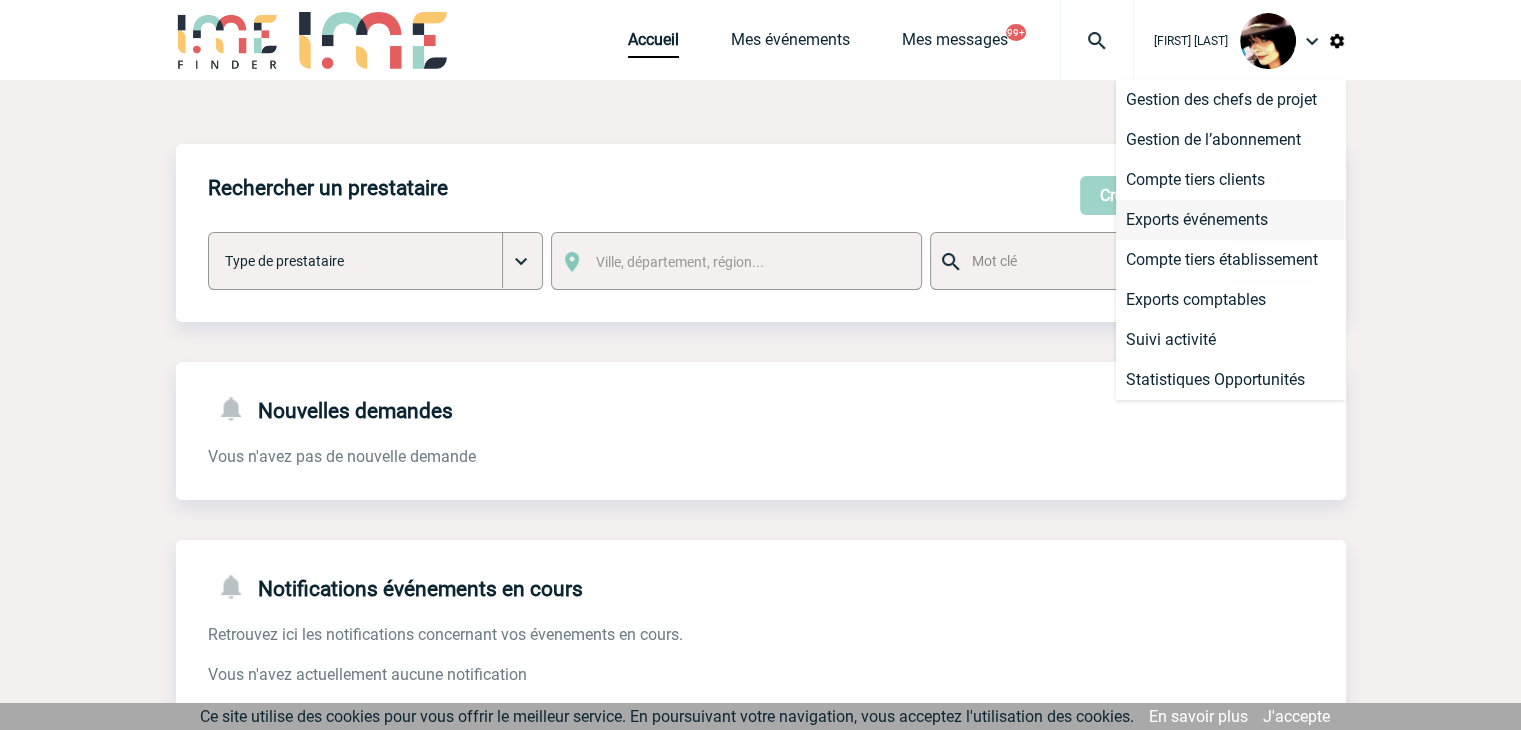 click on "Exports événements" at bounding box center (1231, 220) 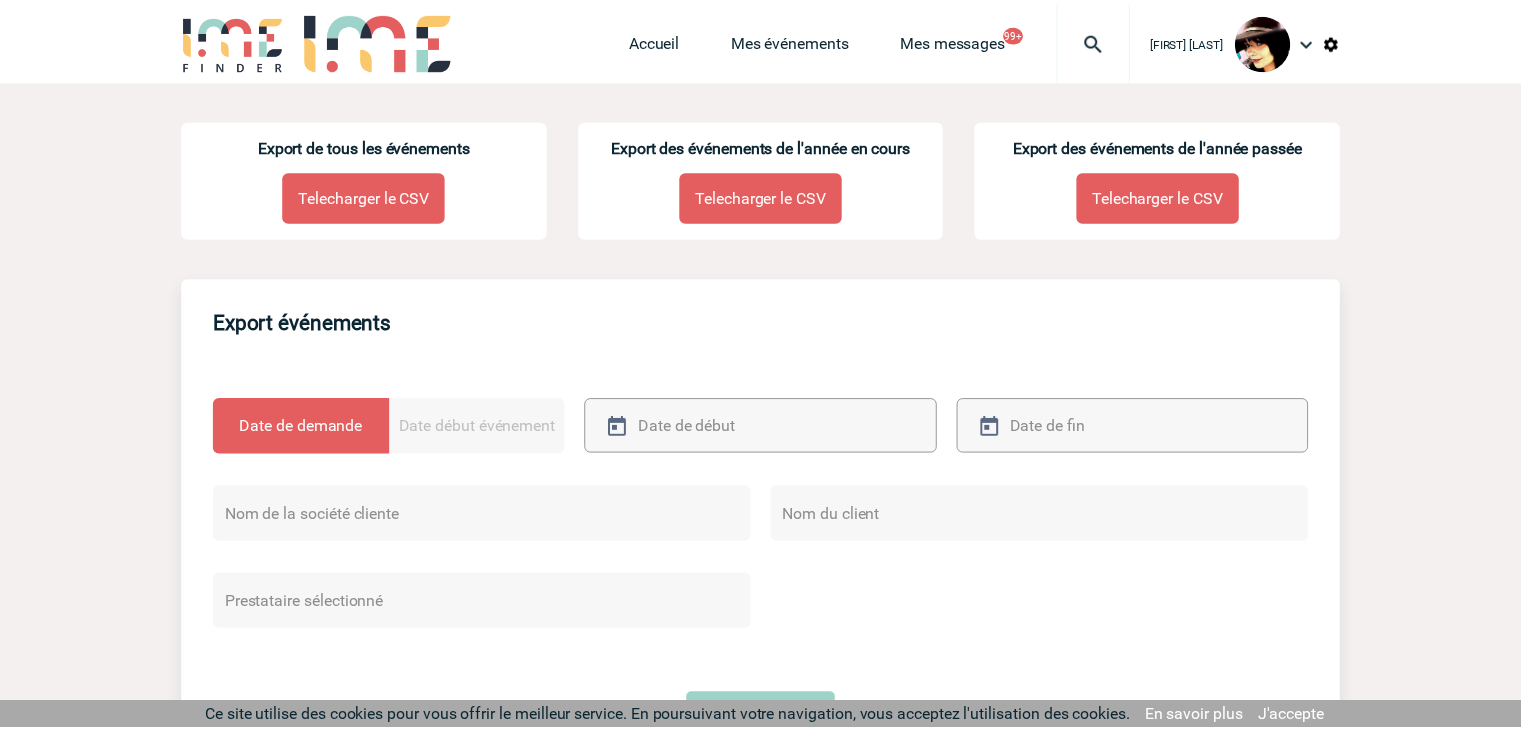 scroll, scrollTop: 0, scrollLeft: 0, axis: both 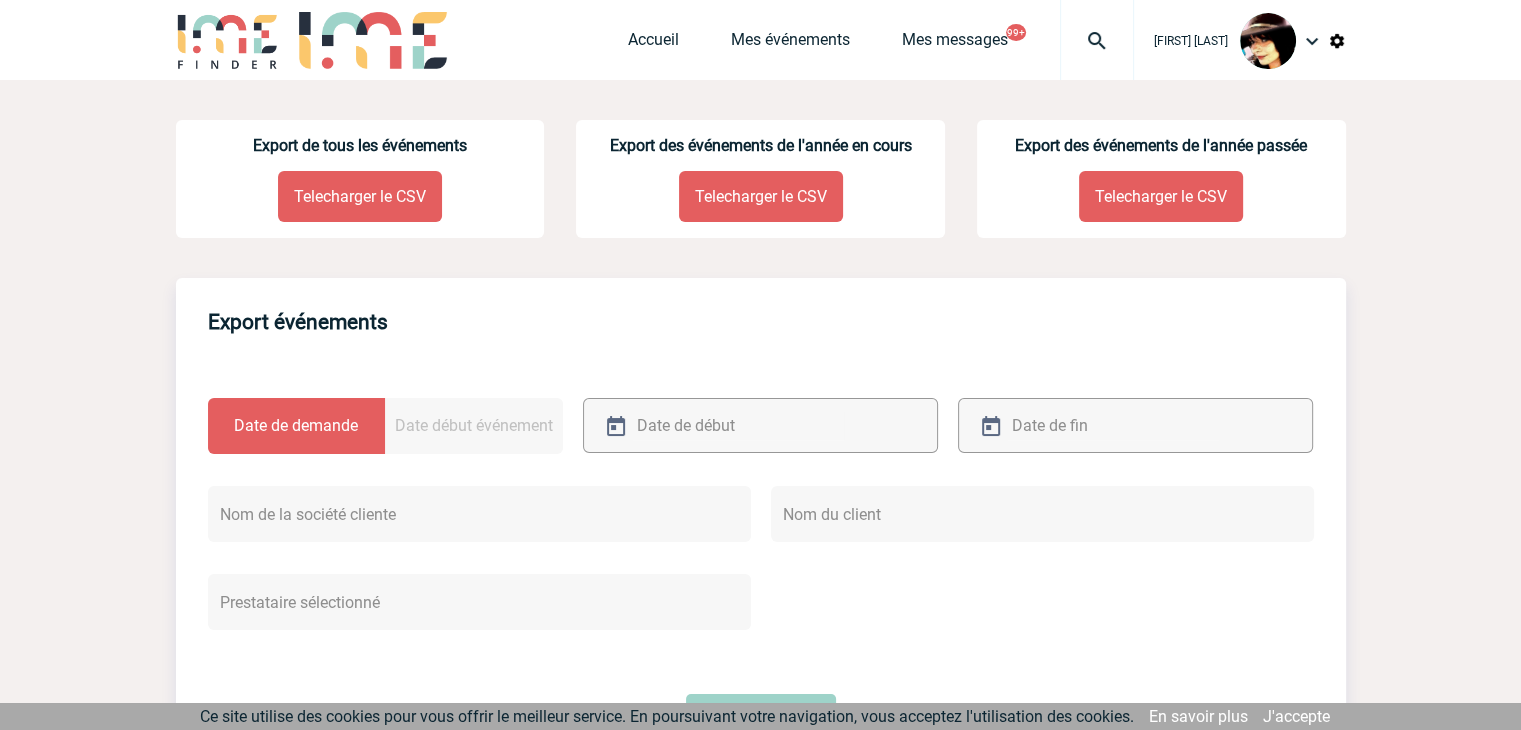 click on "Telecharger le CSV" at bounding box center [360, 196] 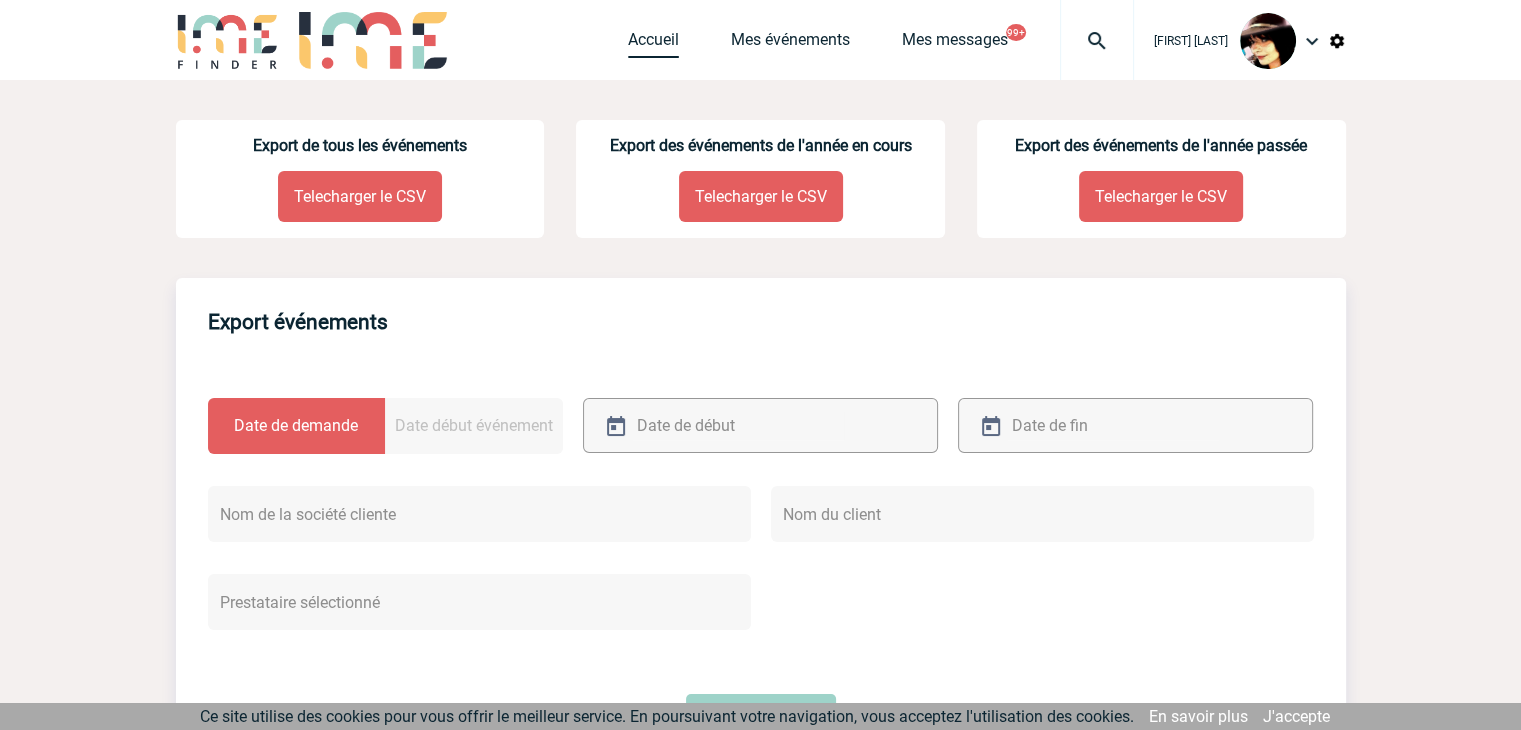 click on "Accueil" at bounding box center [653, 44] 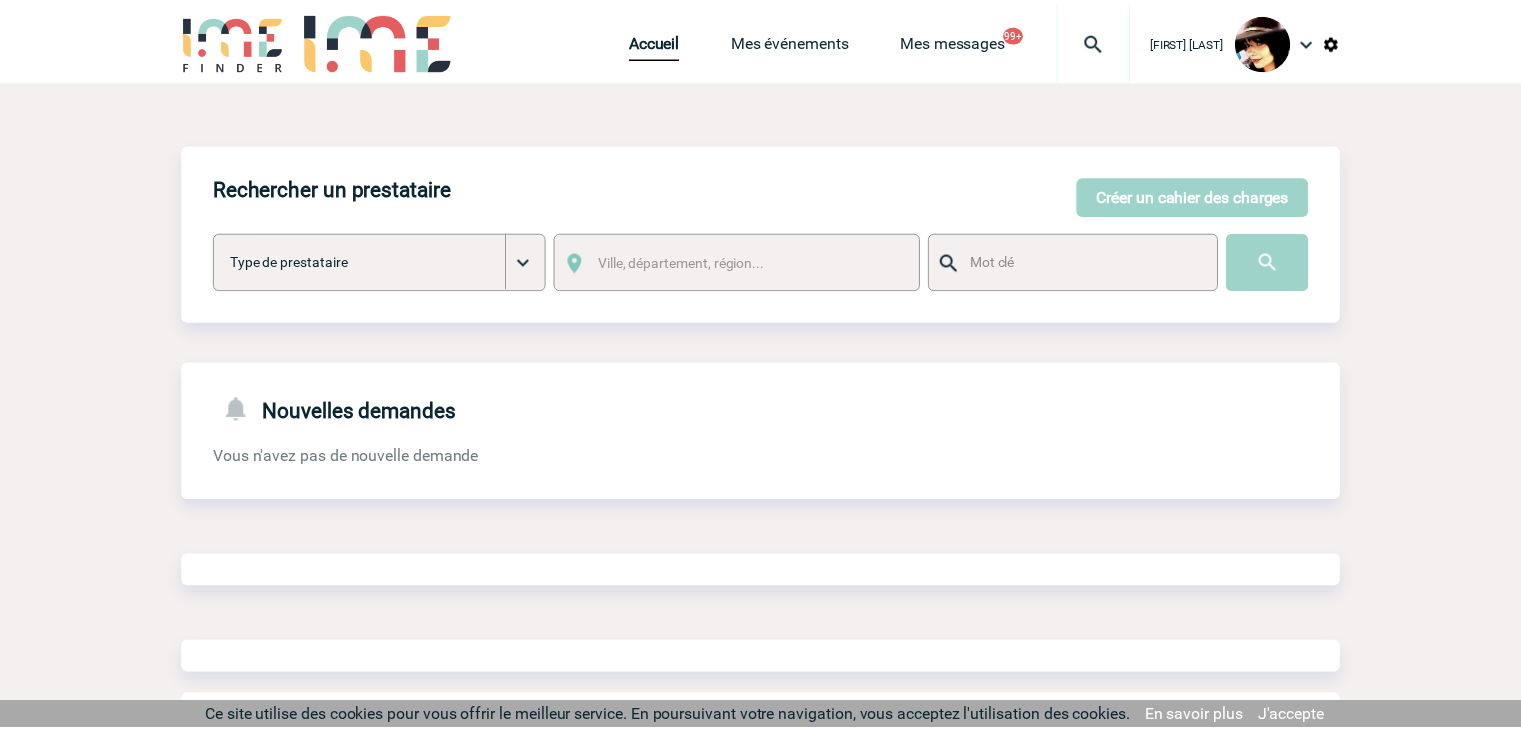 scroll, scrollTop: 0, scrollLeft: 0, axis: both 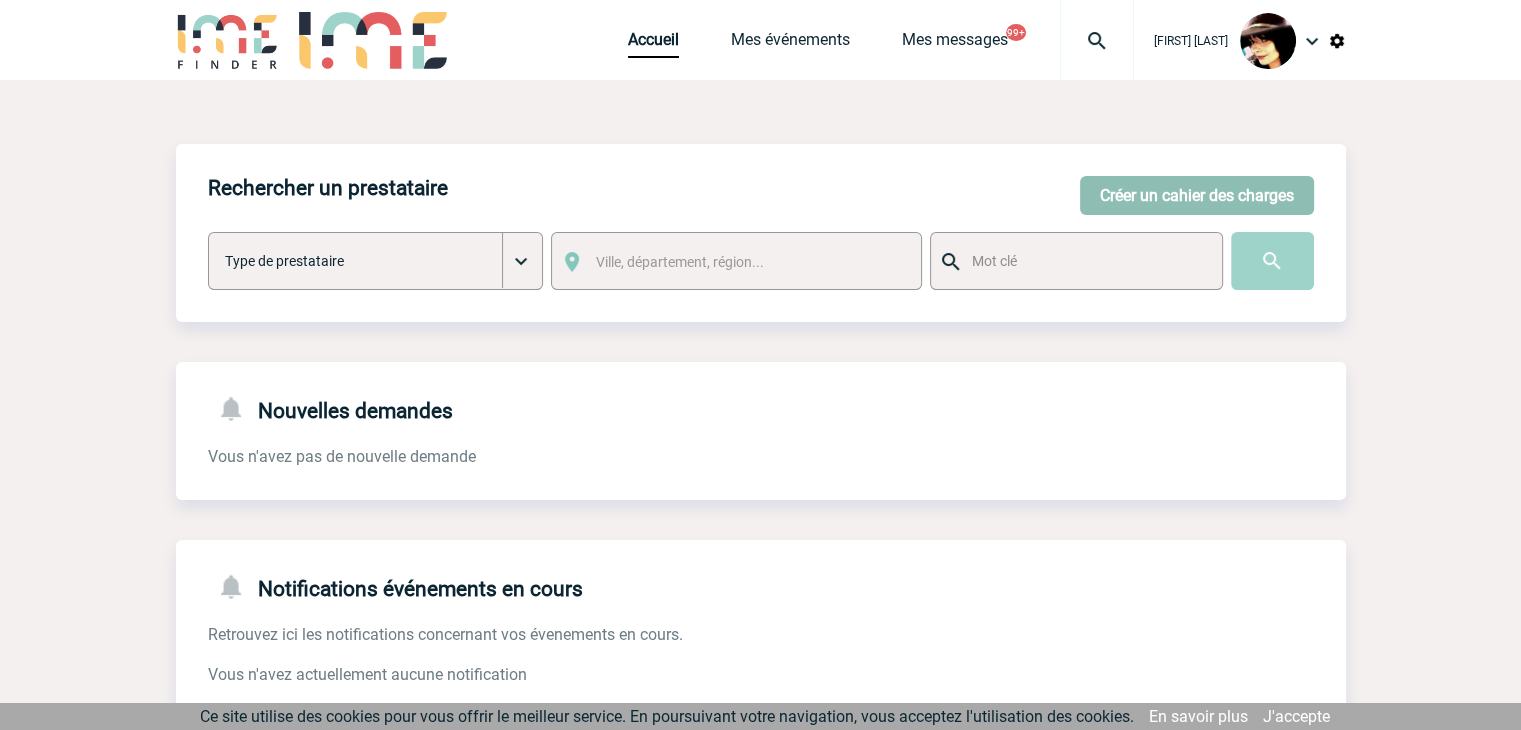 click on "Créer un cahier des charges" at bounding box center (1197, 195) 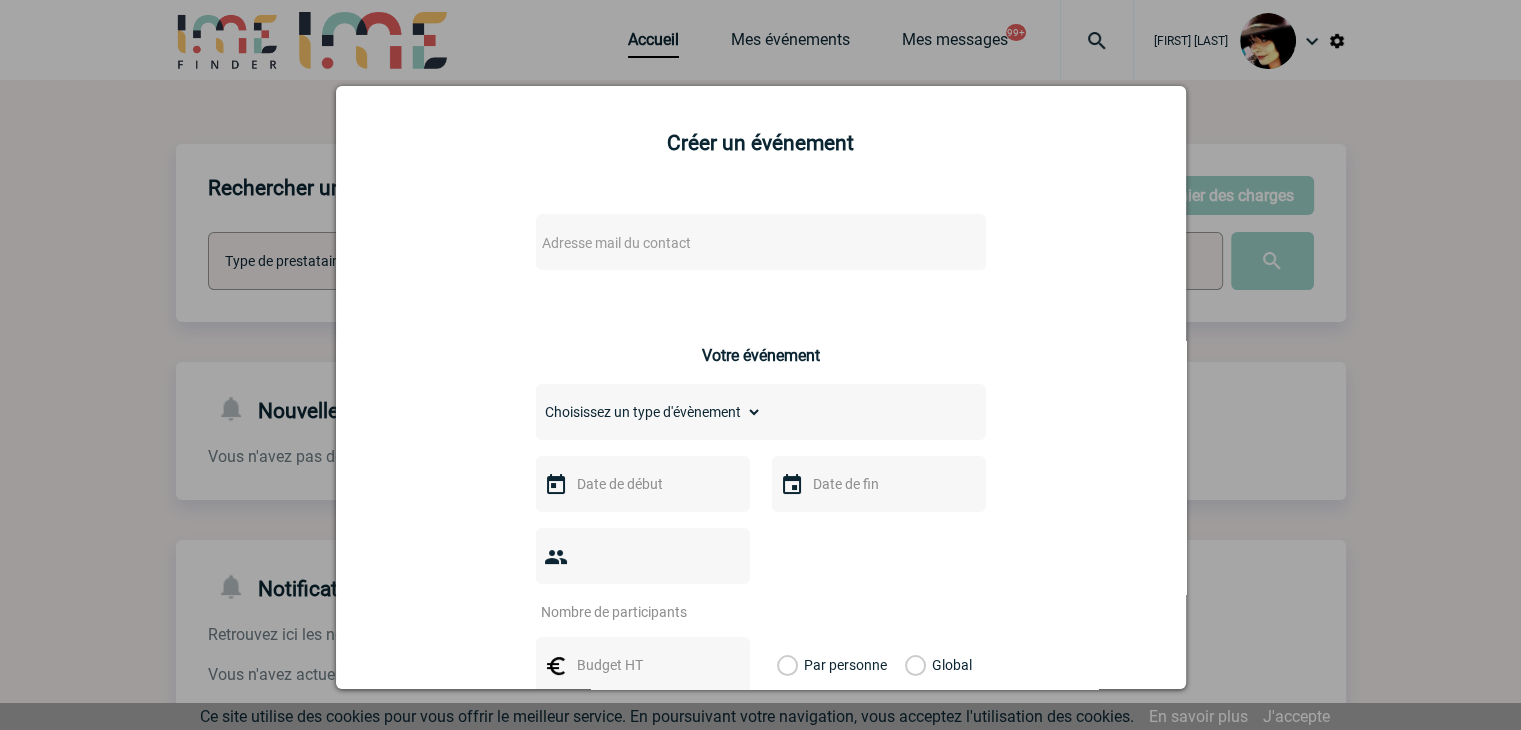 click on "Adresse mail du contact" at bounding box center [761, 242] 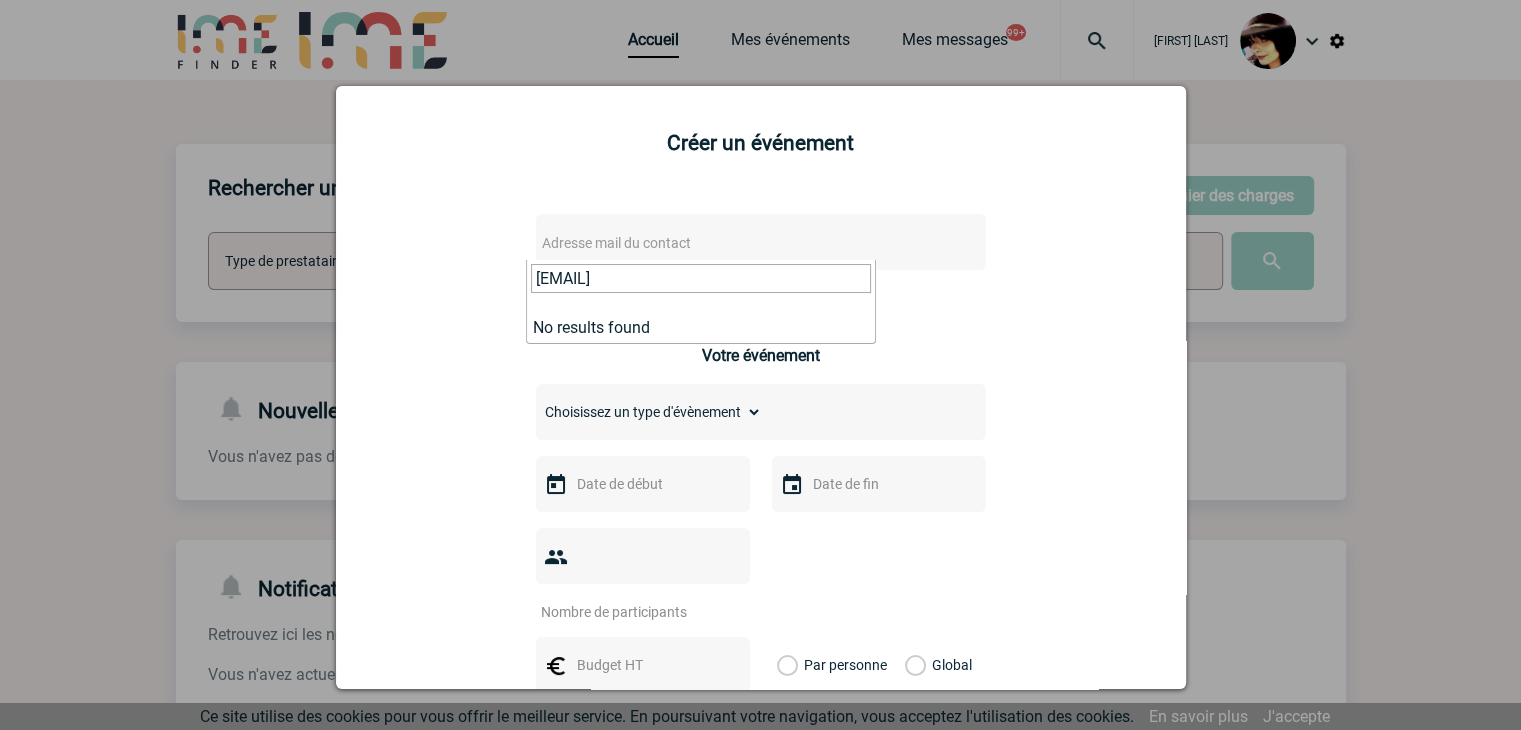 type on "j.ouvrard@manitou-group.com" 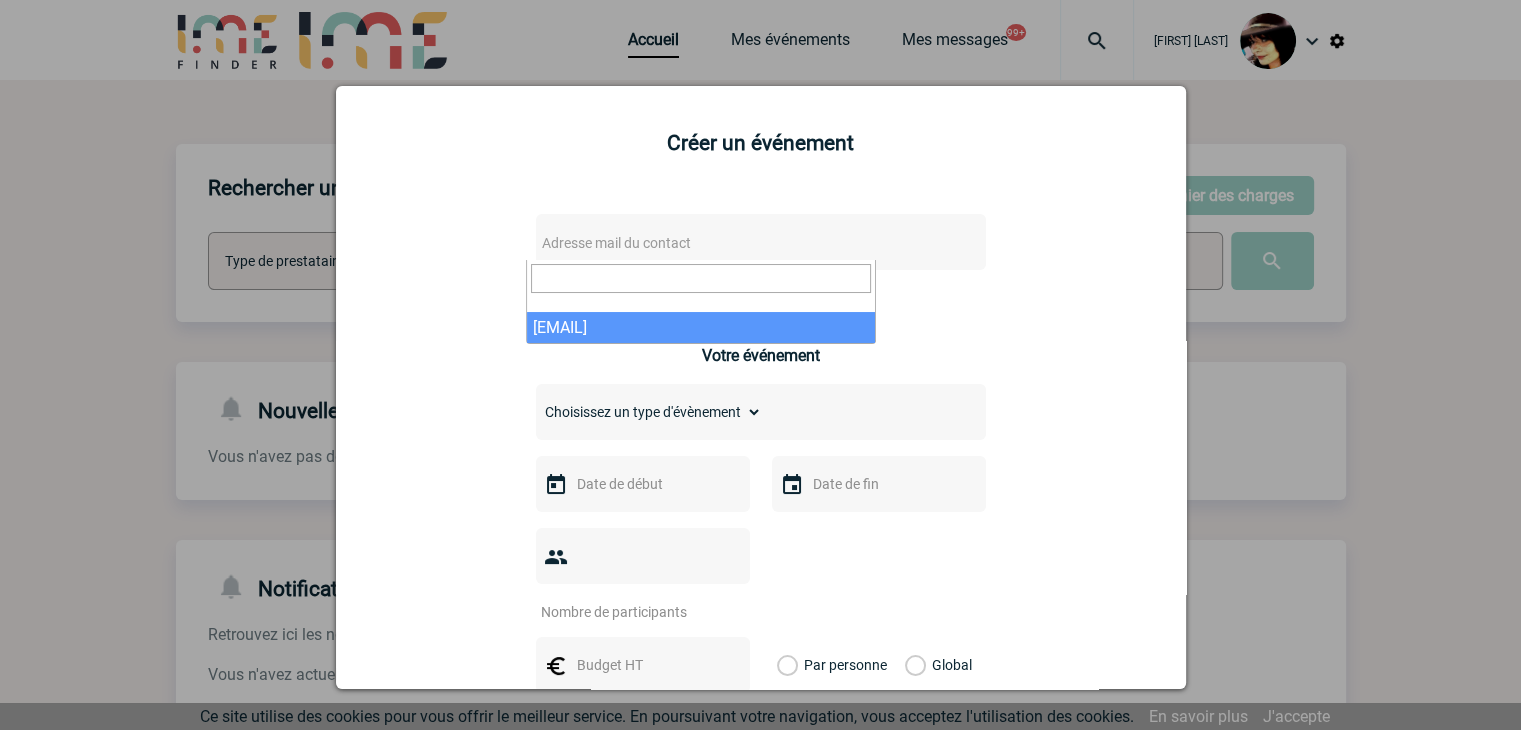 select on "130261" 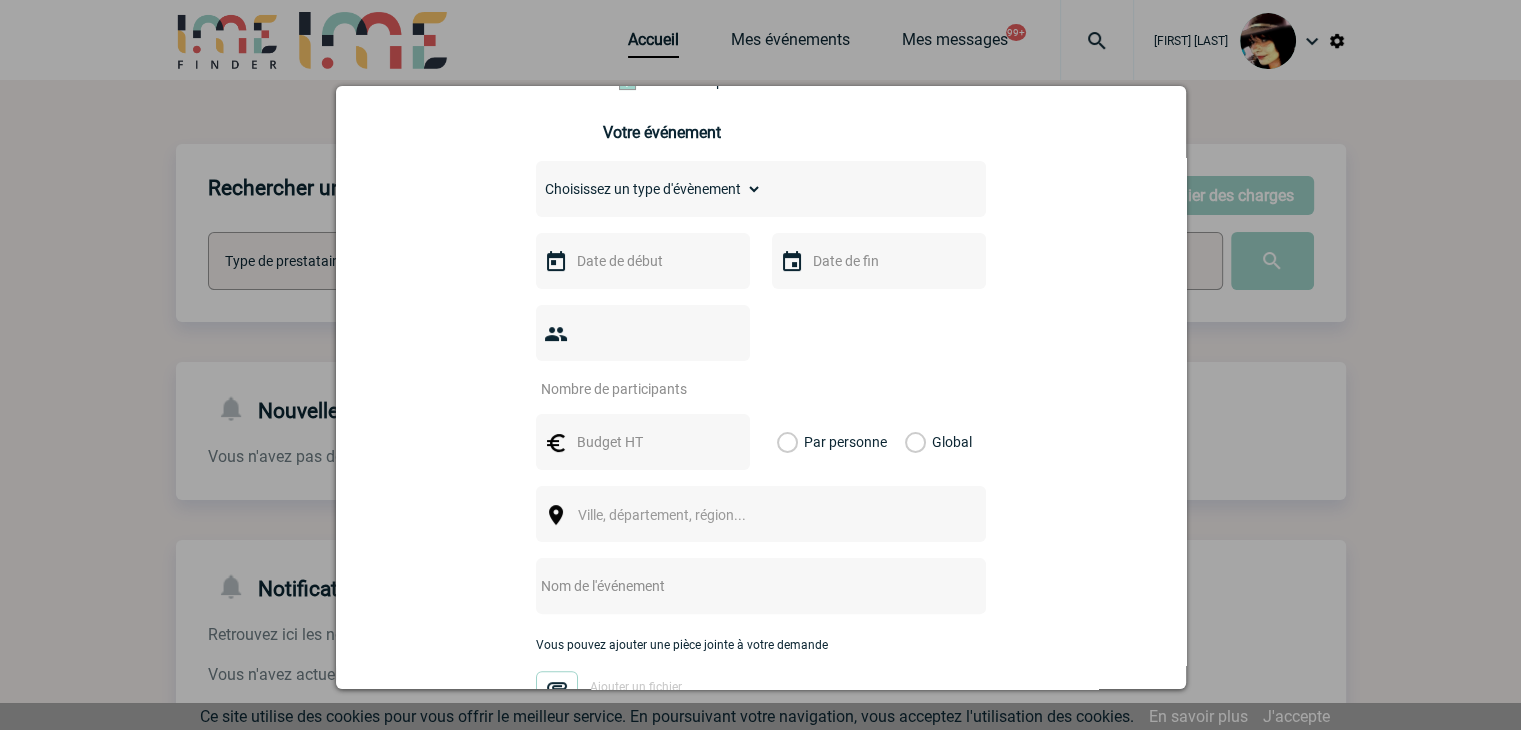 scroll, scrollTop: 500, scrollLeft: 0, axis: vertical 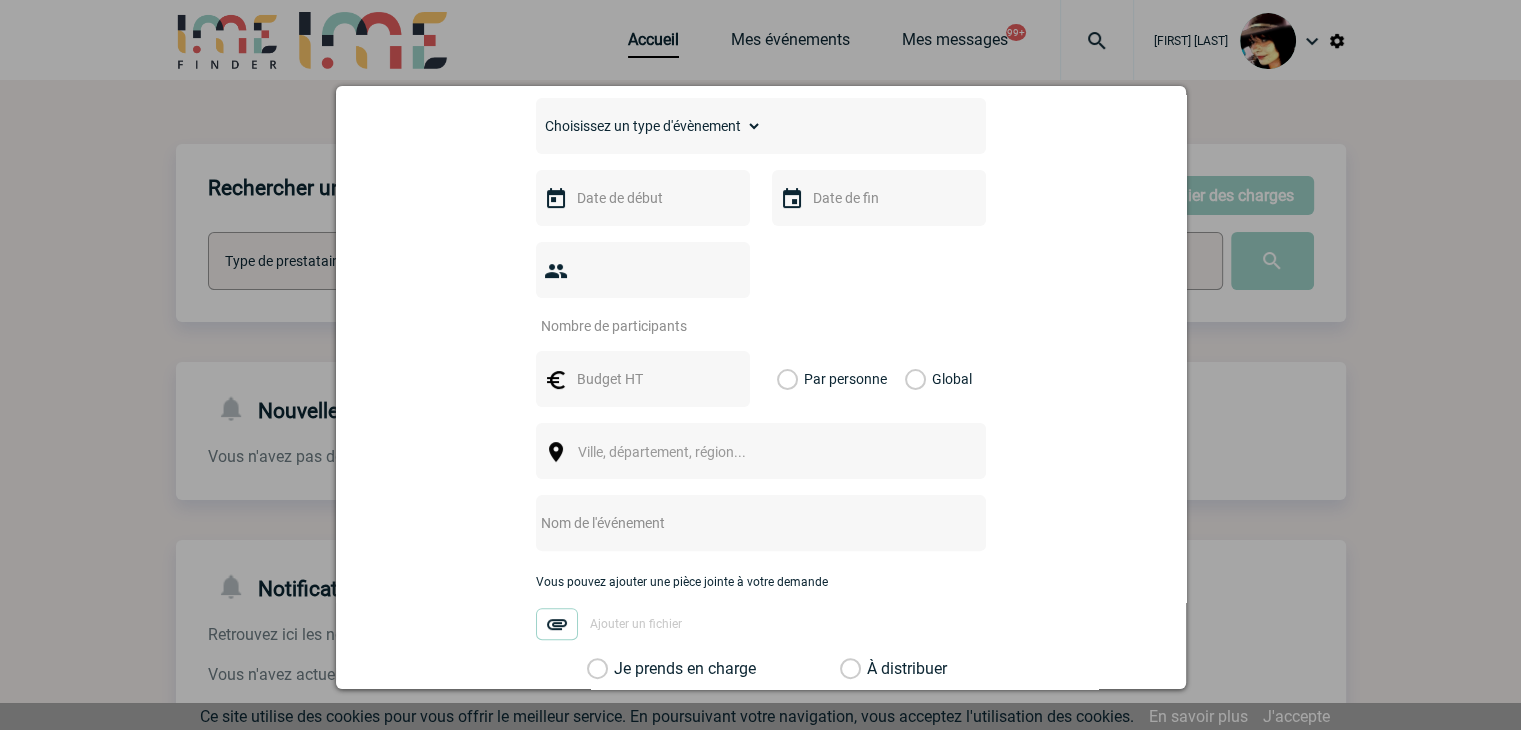 click on "Choisissez un type d'évènement
Séminaire avec nuitée Séminaire sans nuitée Repas de groupe Team Building & animation Prestation traiteur Divers" at bounding box center (649, 126) 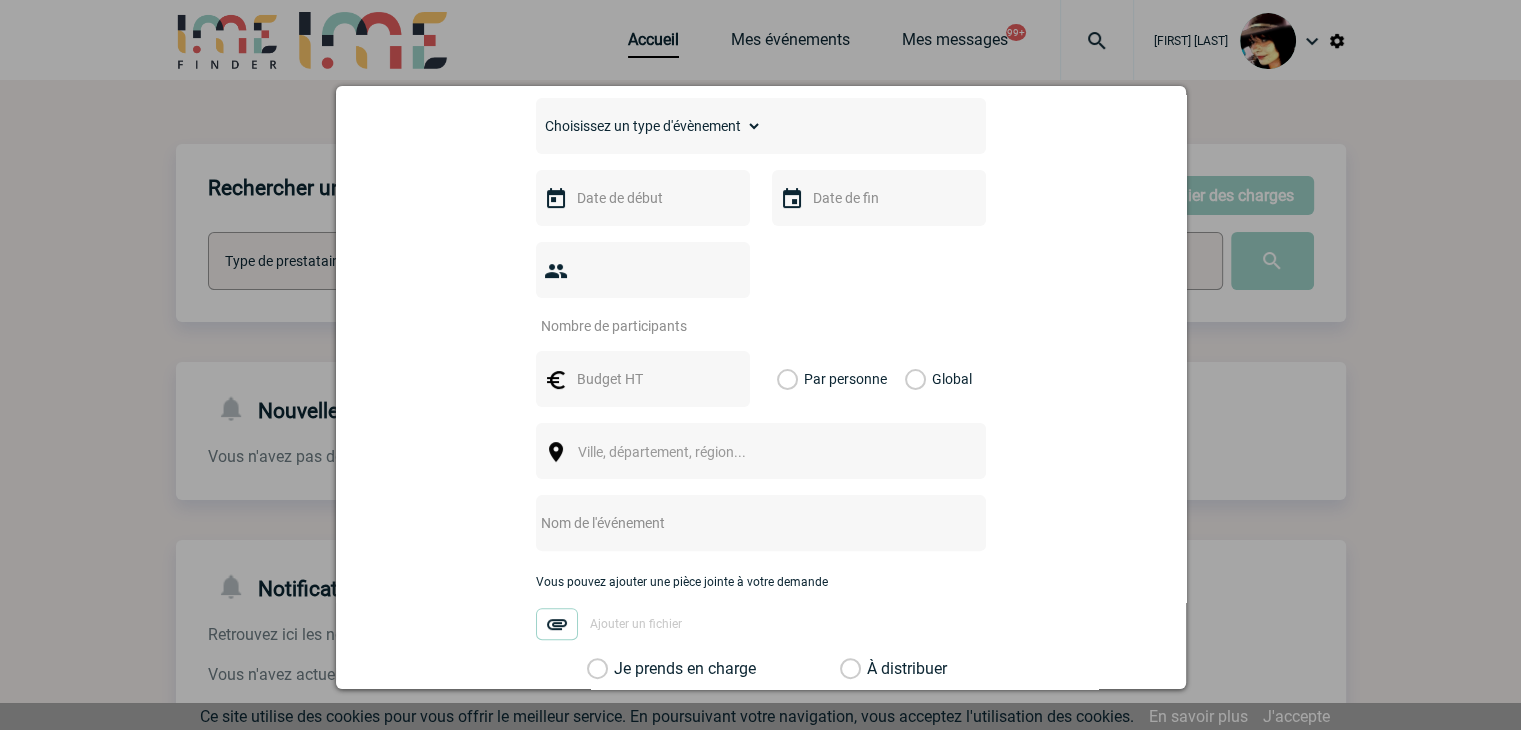 select on "1" 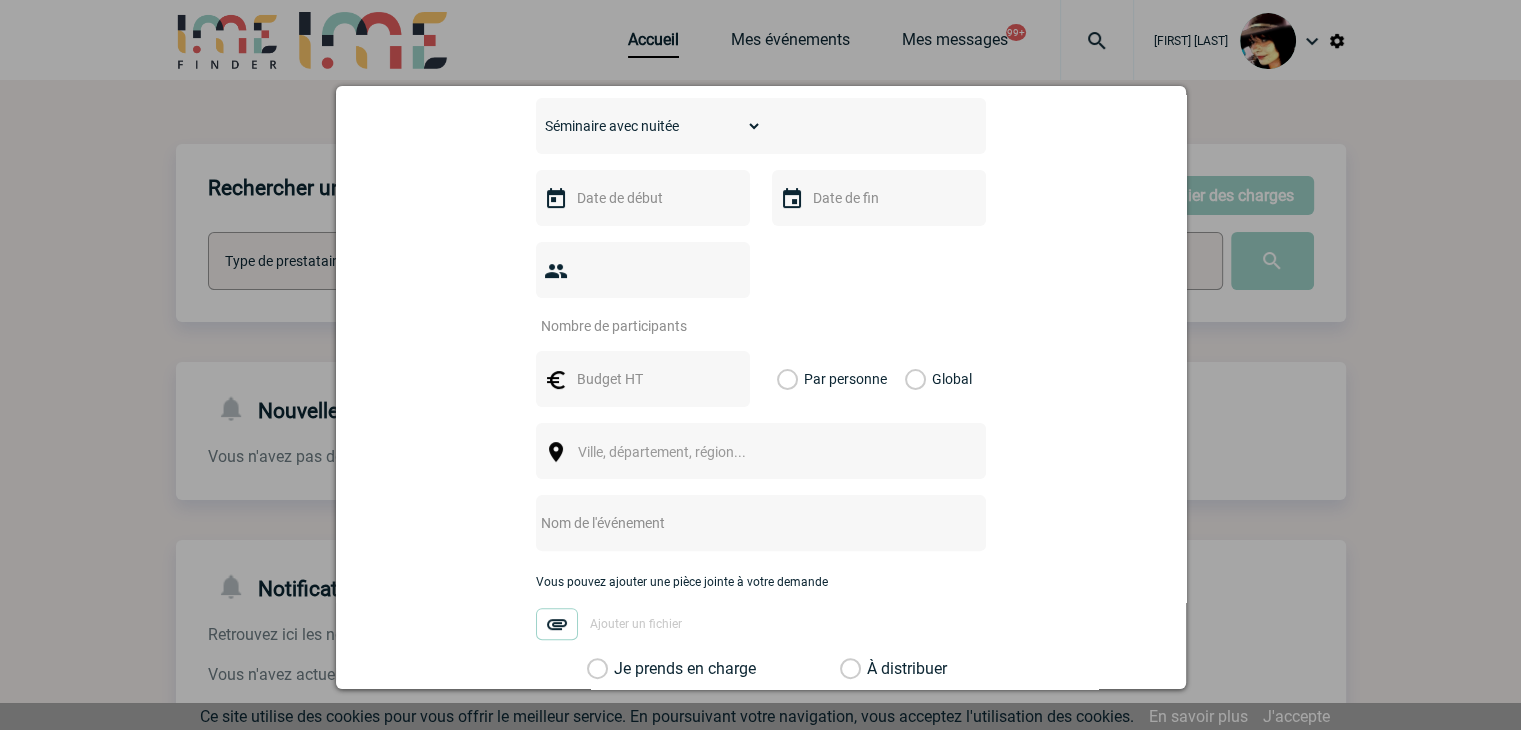 click on "Choisissez un type d'évènement
Séminaire avec nuitée Séminaire sans nuitée Repas de groupe Team Building & animation Prestation traiteur Divers" at bounding box center [649, 126] 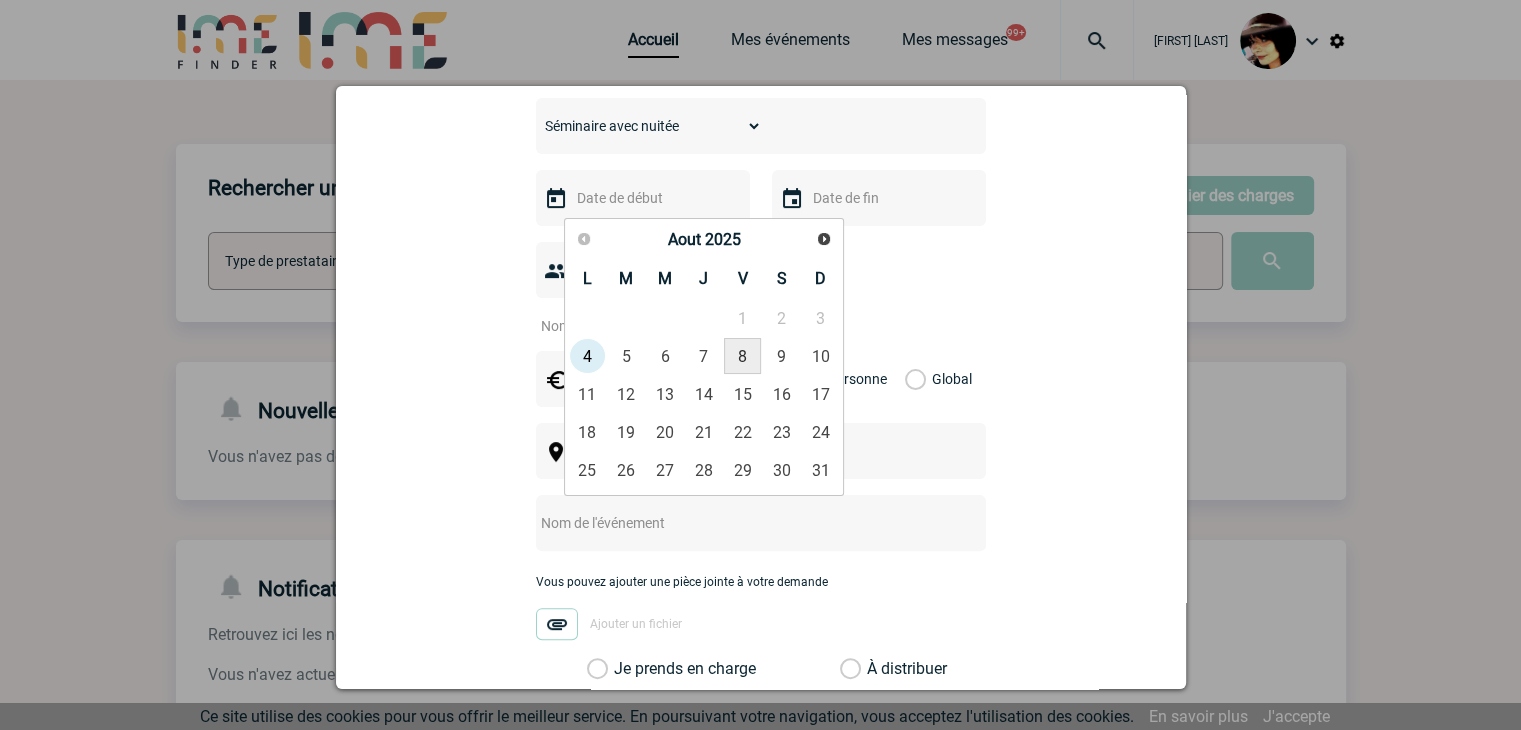 click on "8" at bounding box center [742, 356] 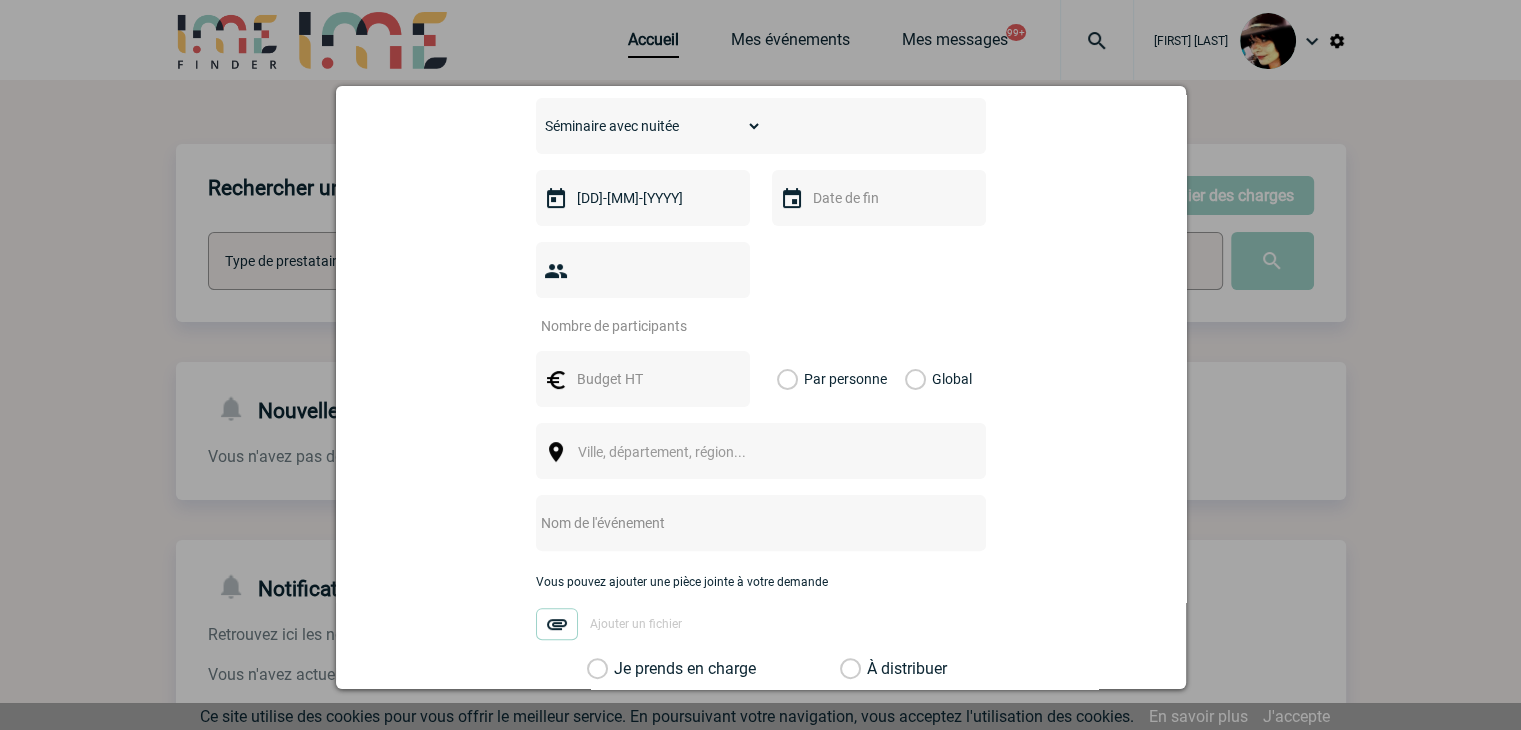 click at bounding box center [877, 198] 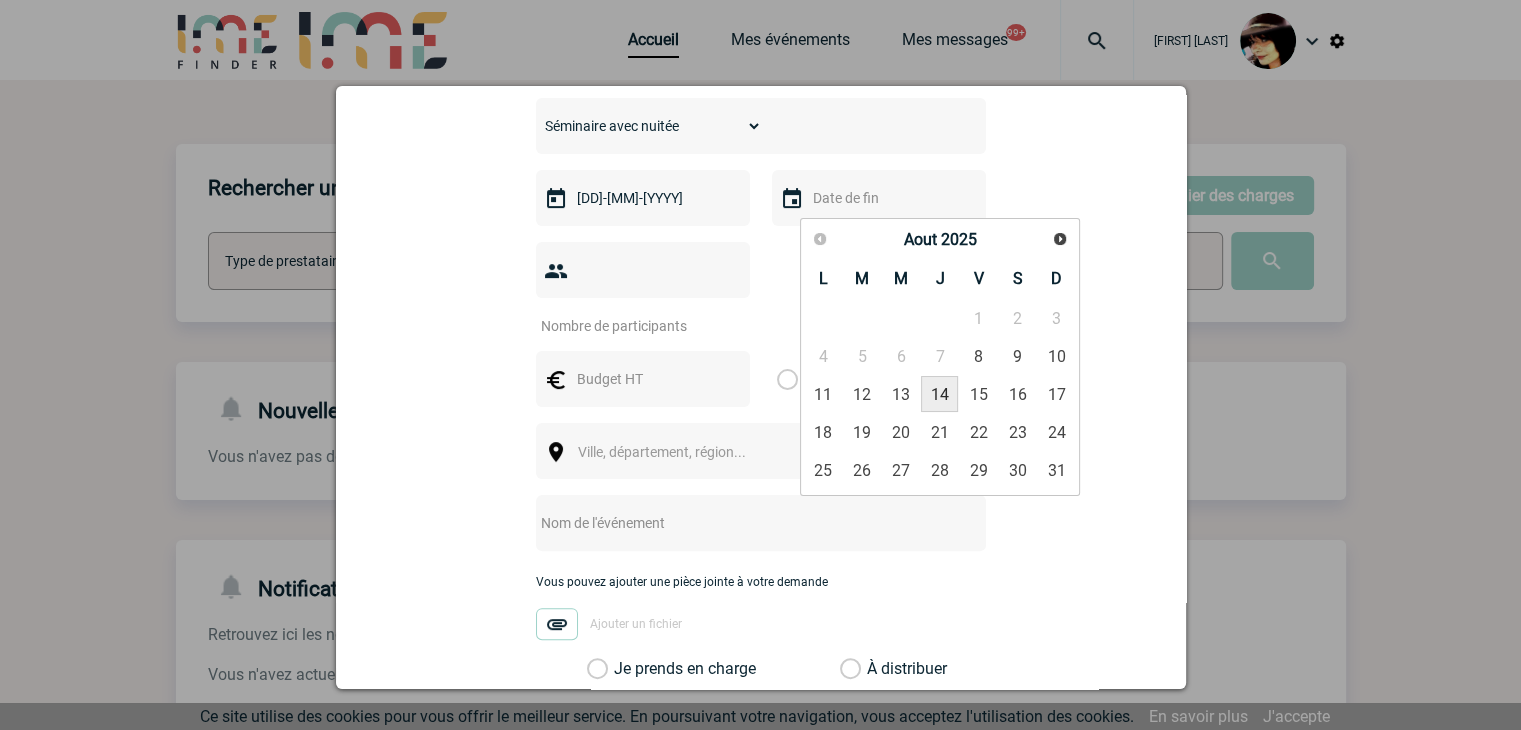 click on "14" at bounding box center [939, 394] 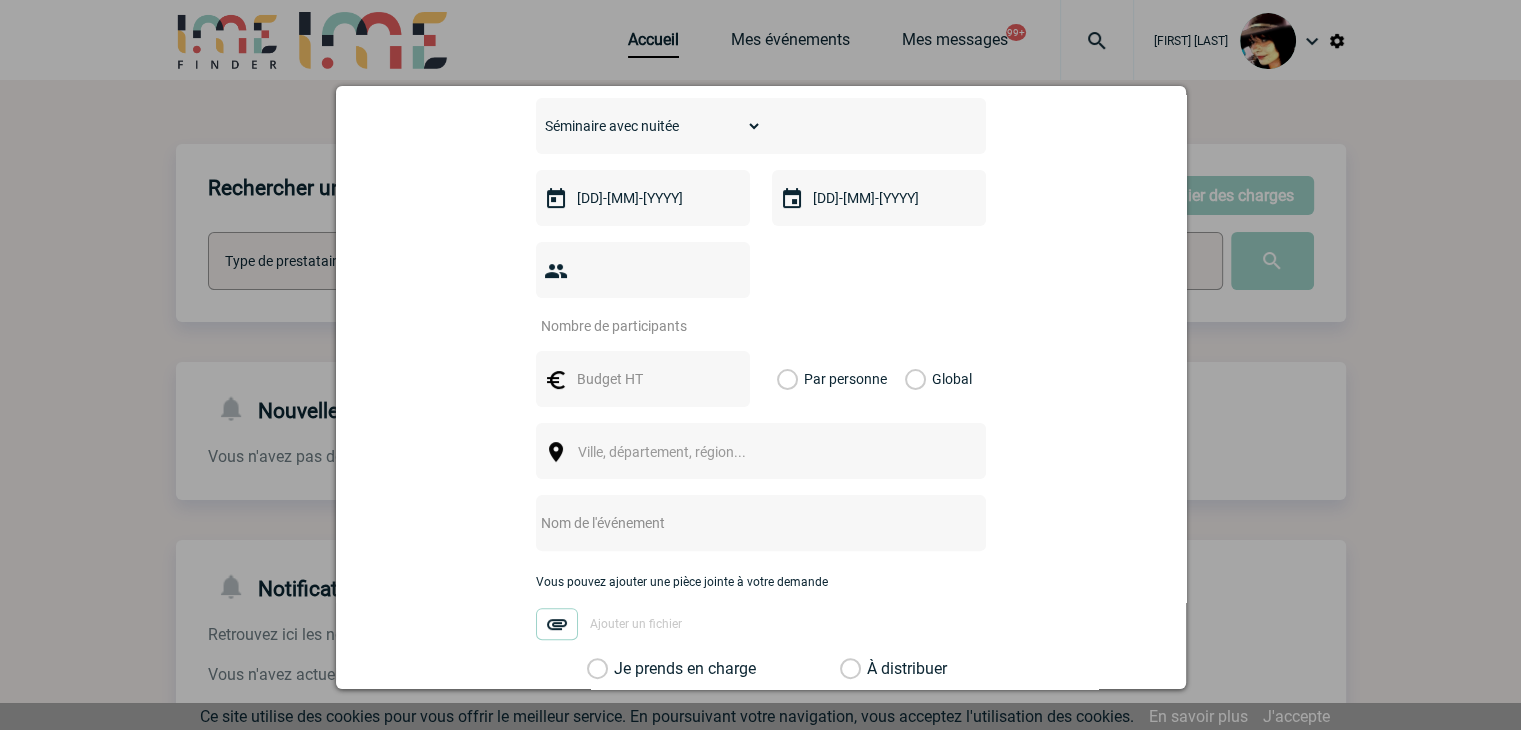click at bounding box center (630, 326) 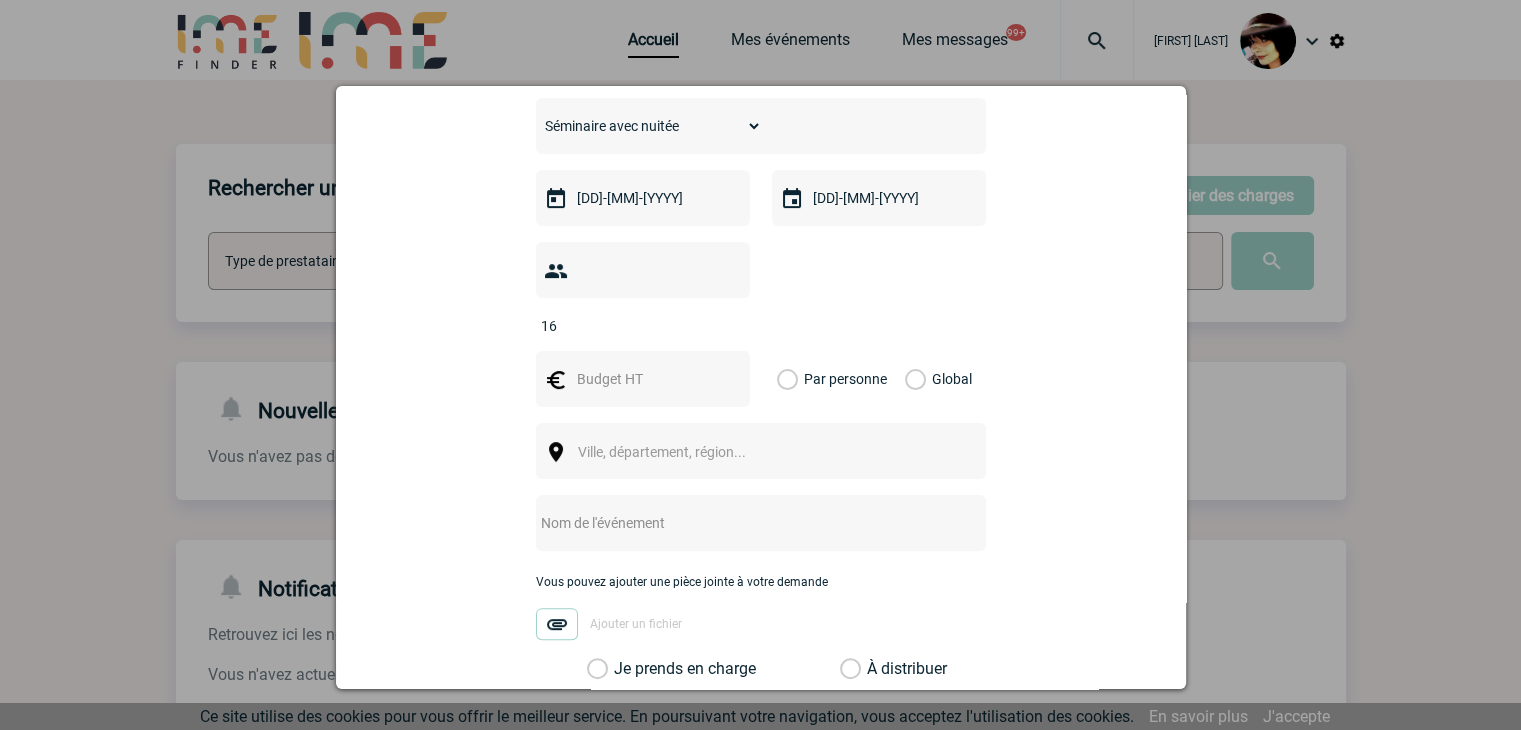 type on "16" 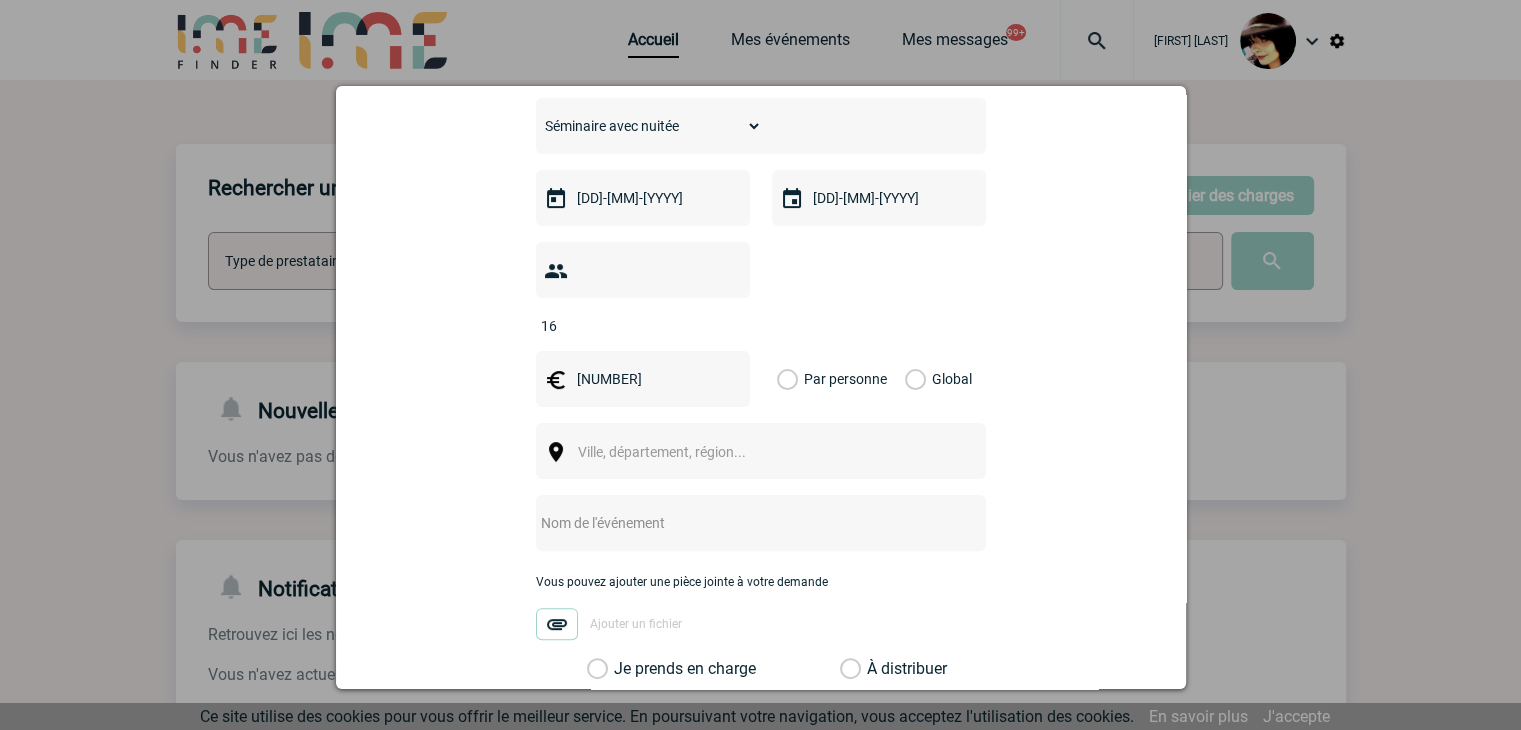 type on "9550" 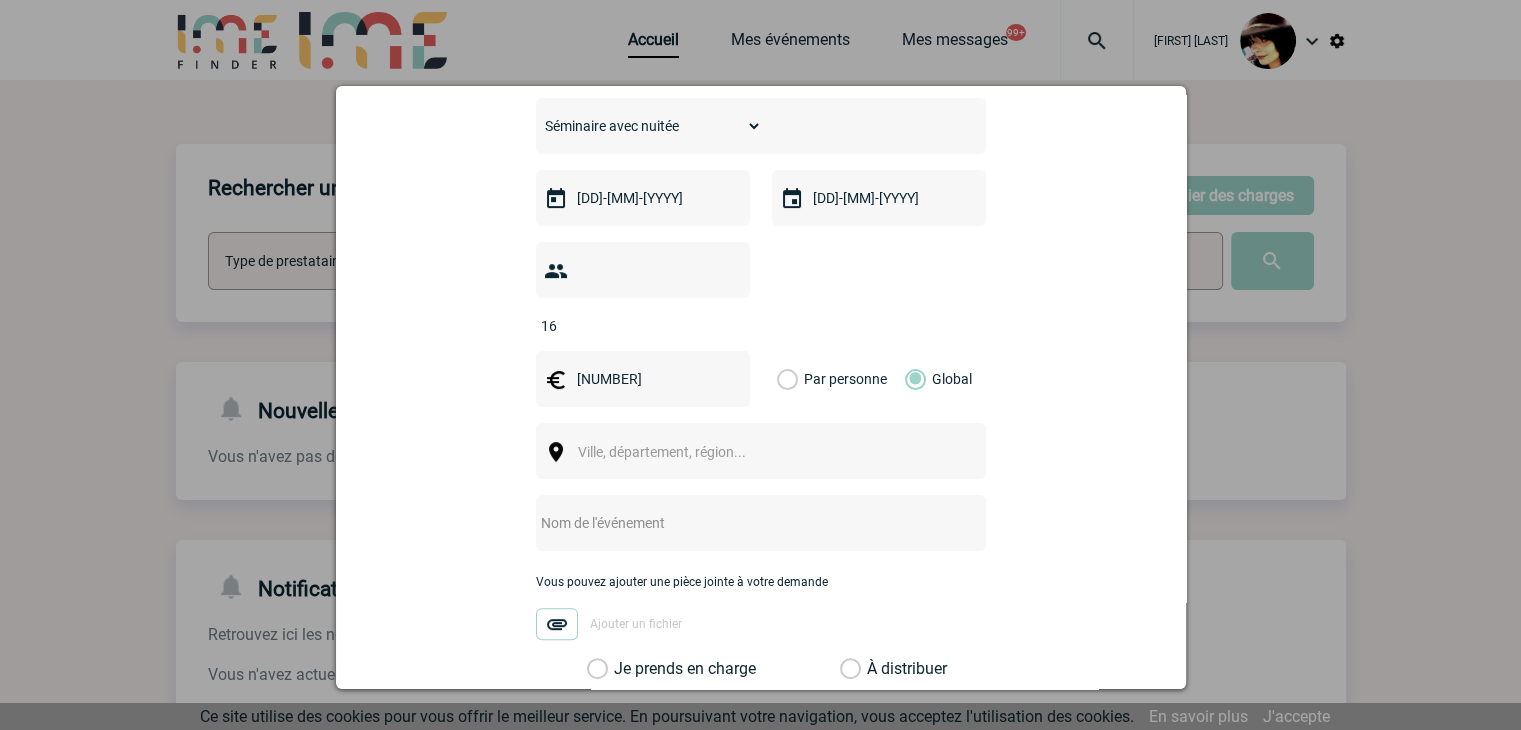 click on "Ville, département, région..." at bounding box center (662, 452) 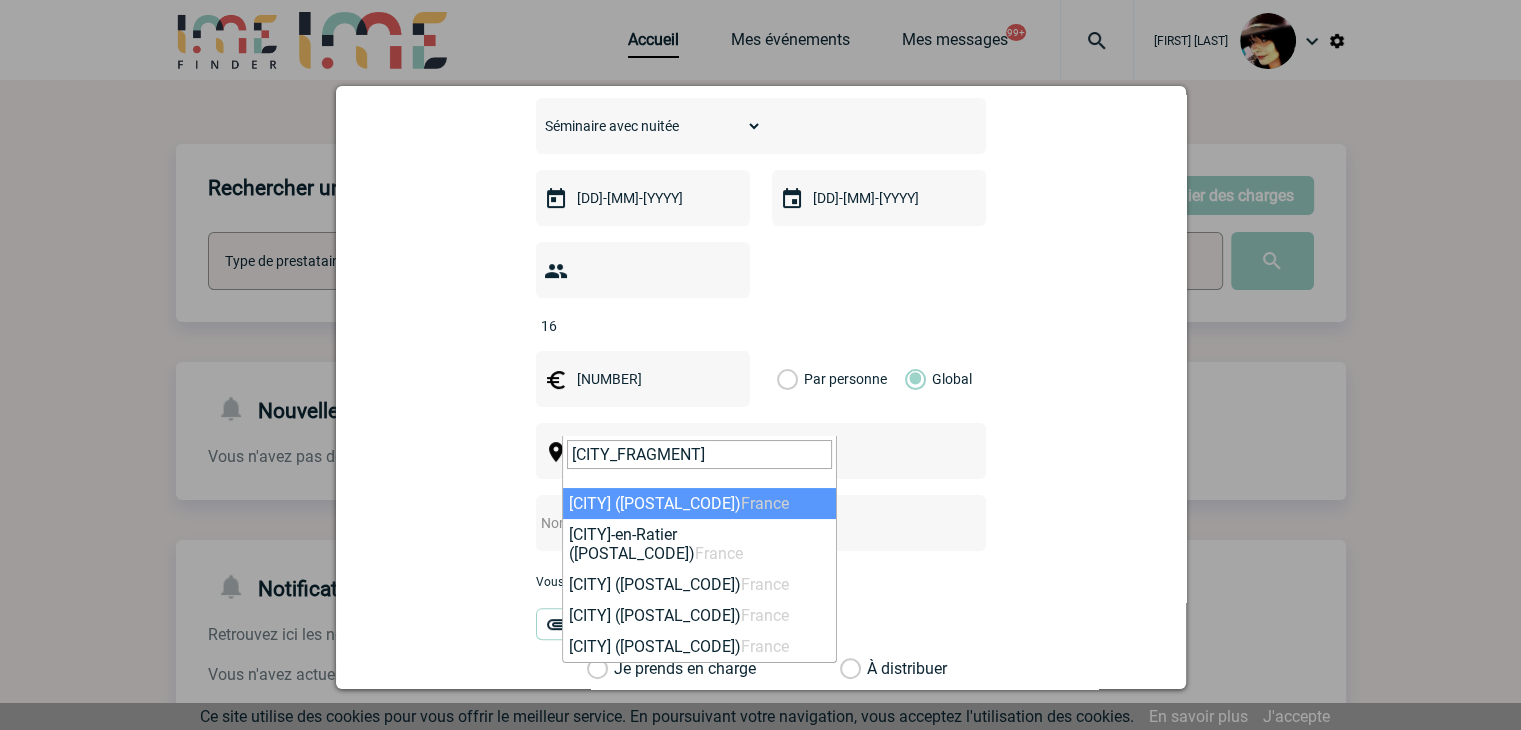 type on "nantes" 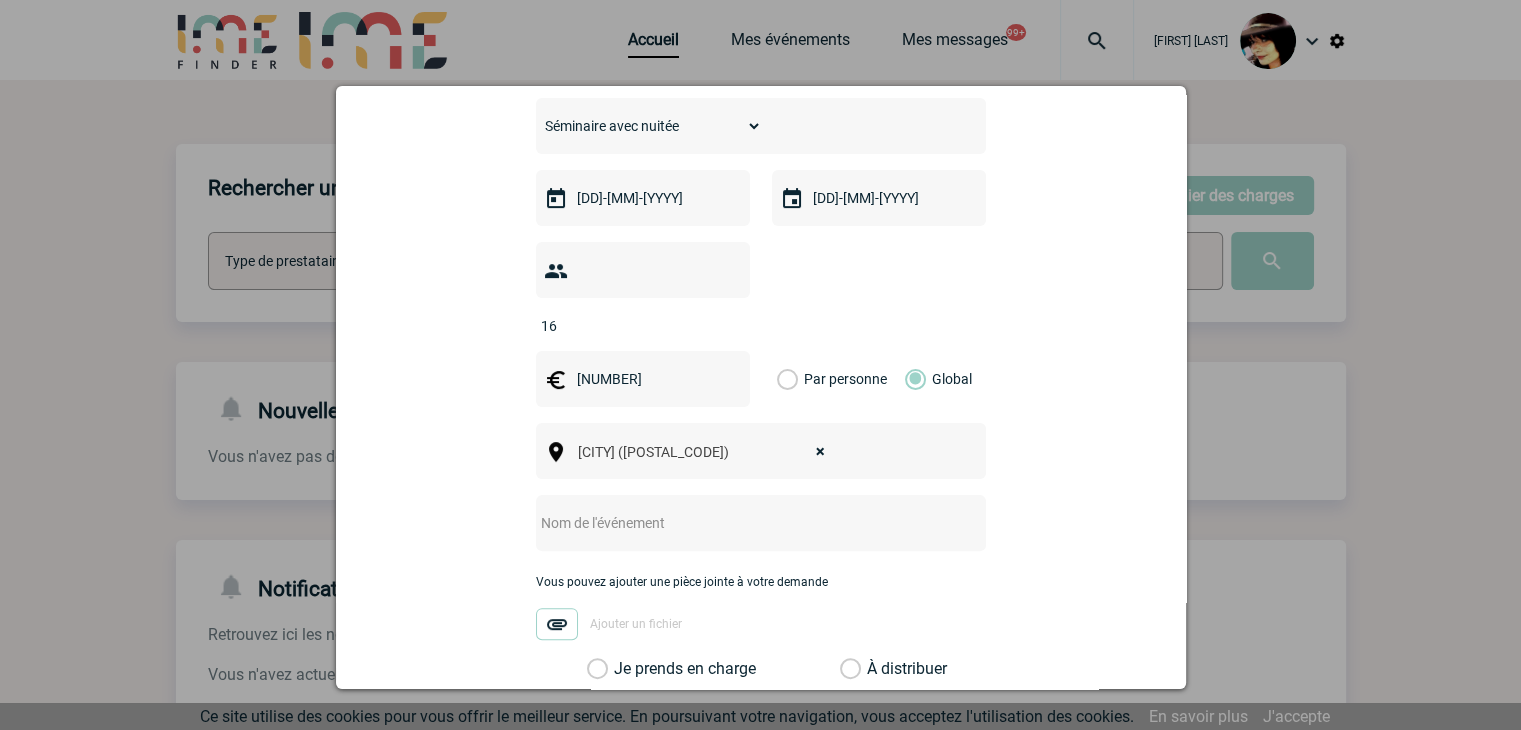 click at bounding box center [734, 523] 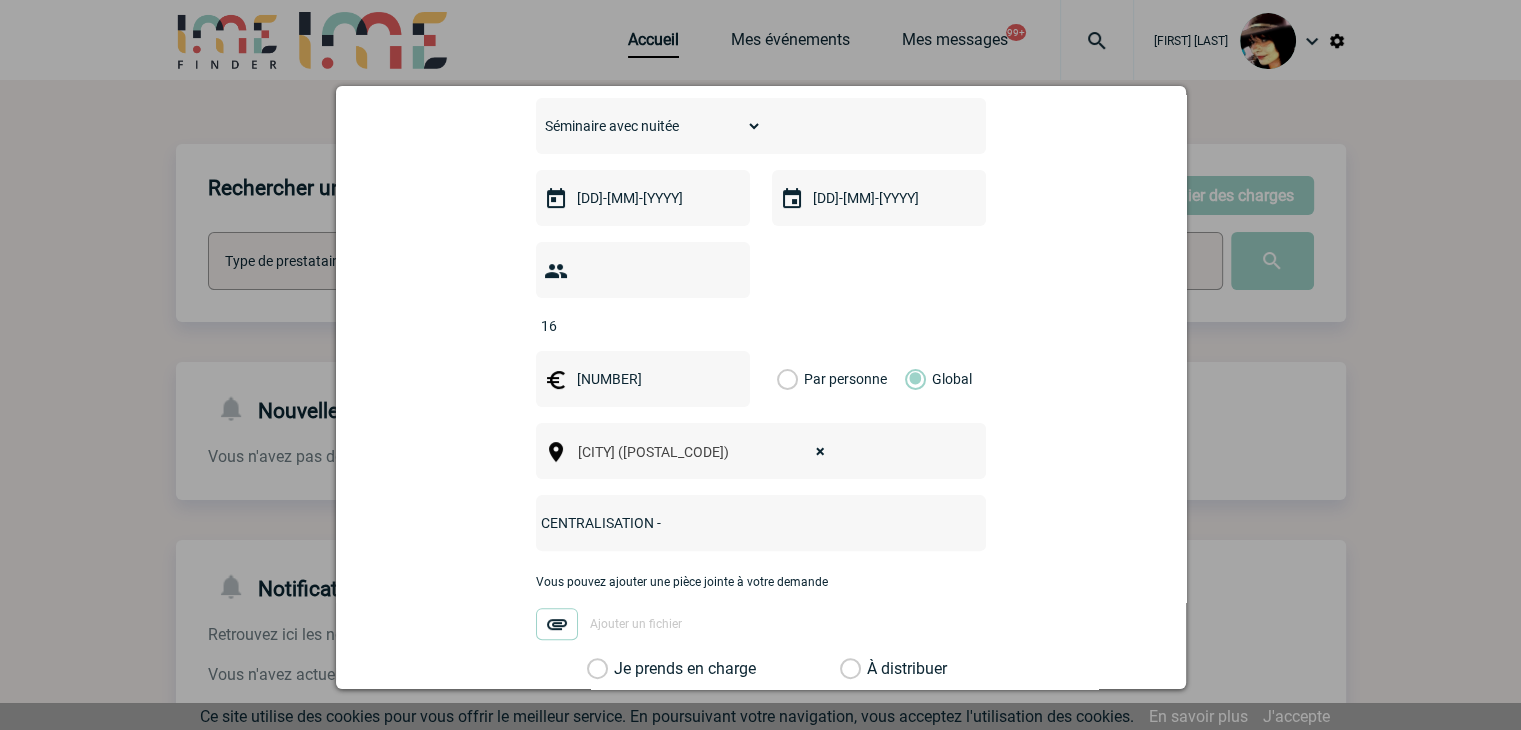 click on "CENTRALISATION -" at bounding box center (761, 523) 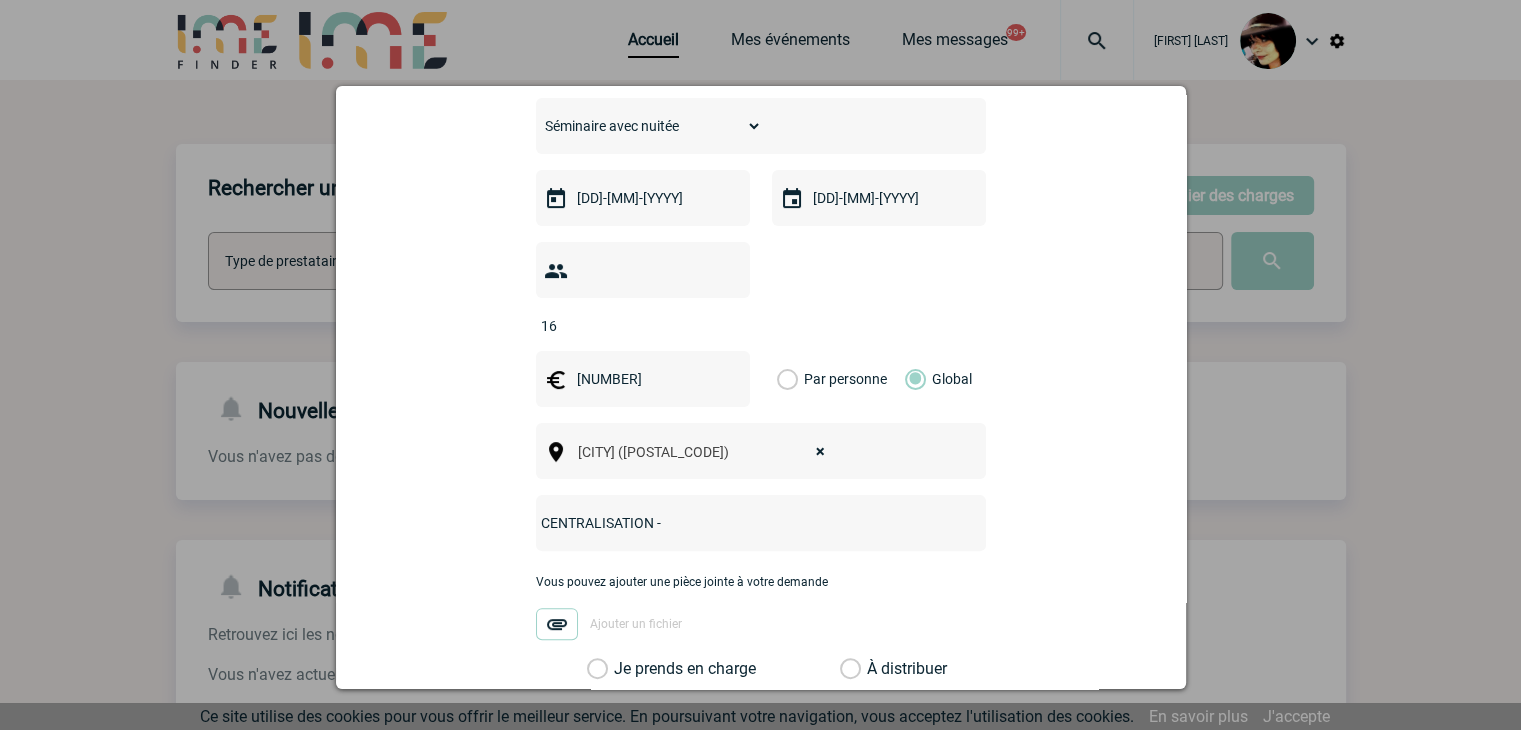click on "CENTRALISATION -" at bounding box center [734, 523] 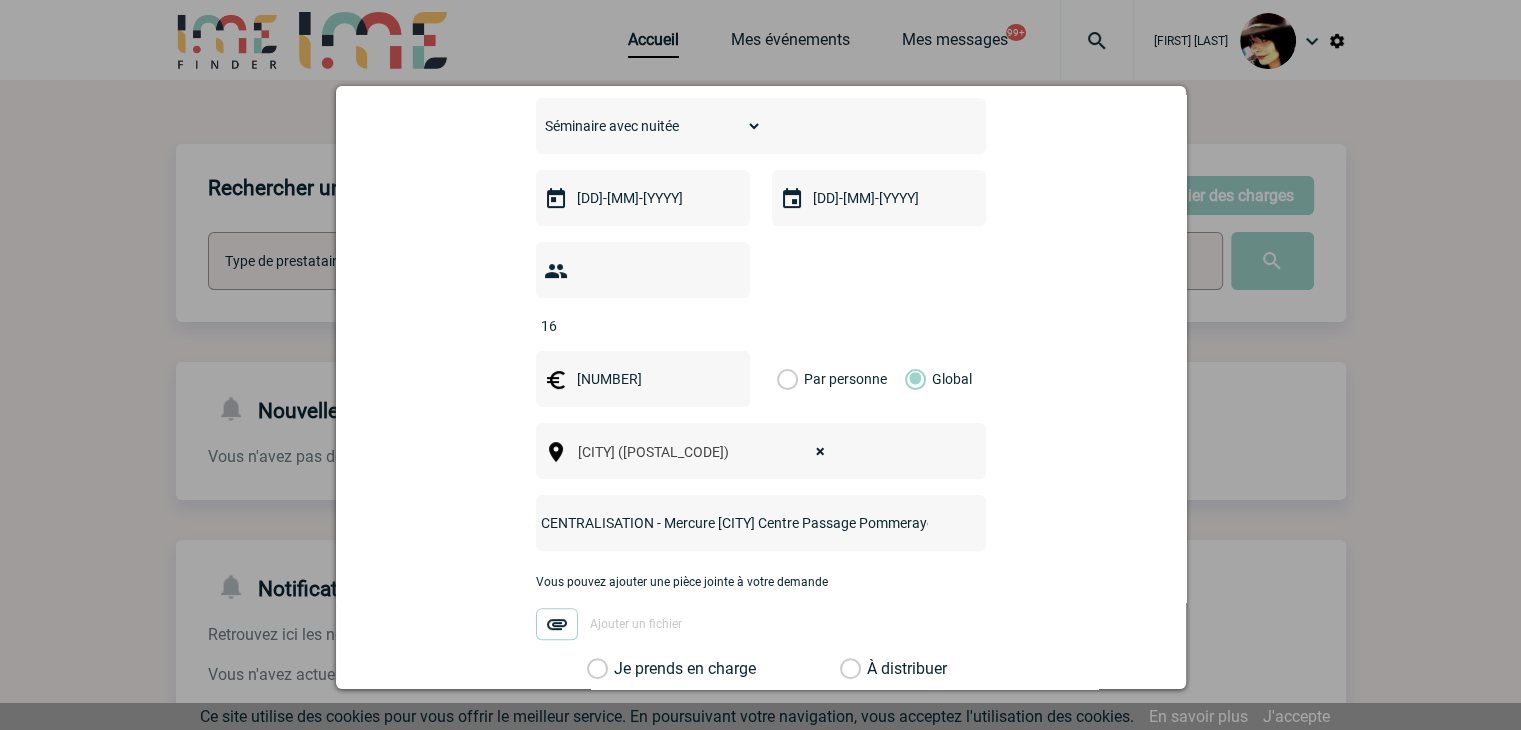 scroll, scrollTop: 0, scrollLeft: 18, axis: horizontal 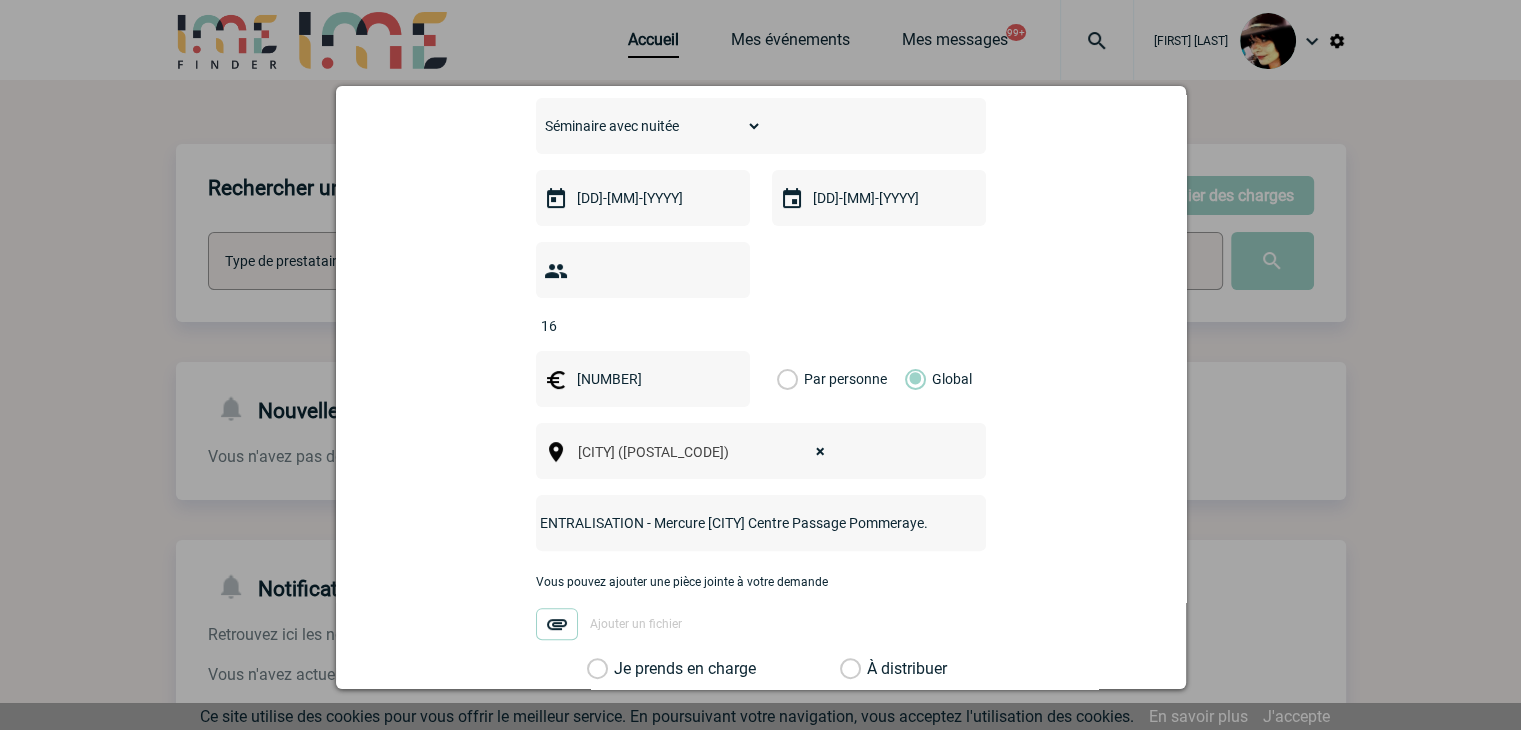 type on "CENTRALISATION - Mercure Nantes Centre Passage Pommeraye." 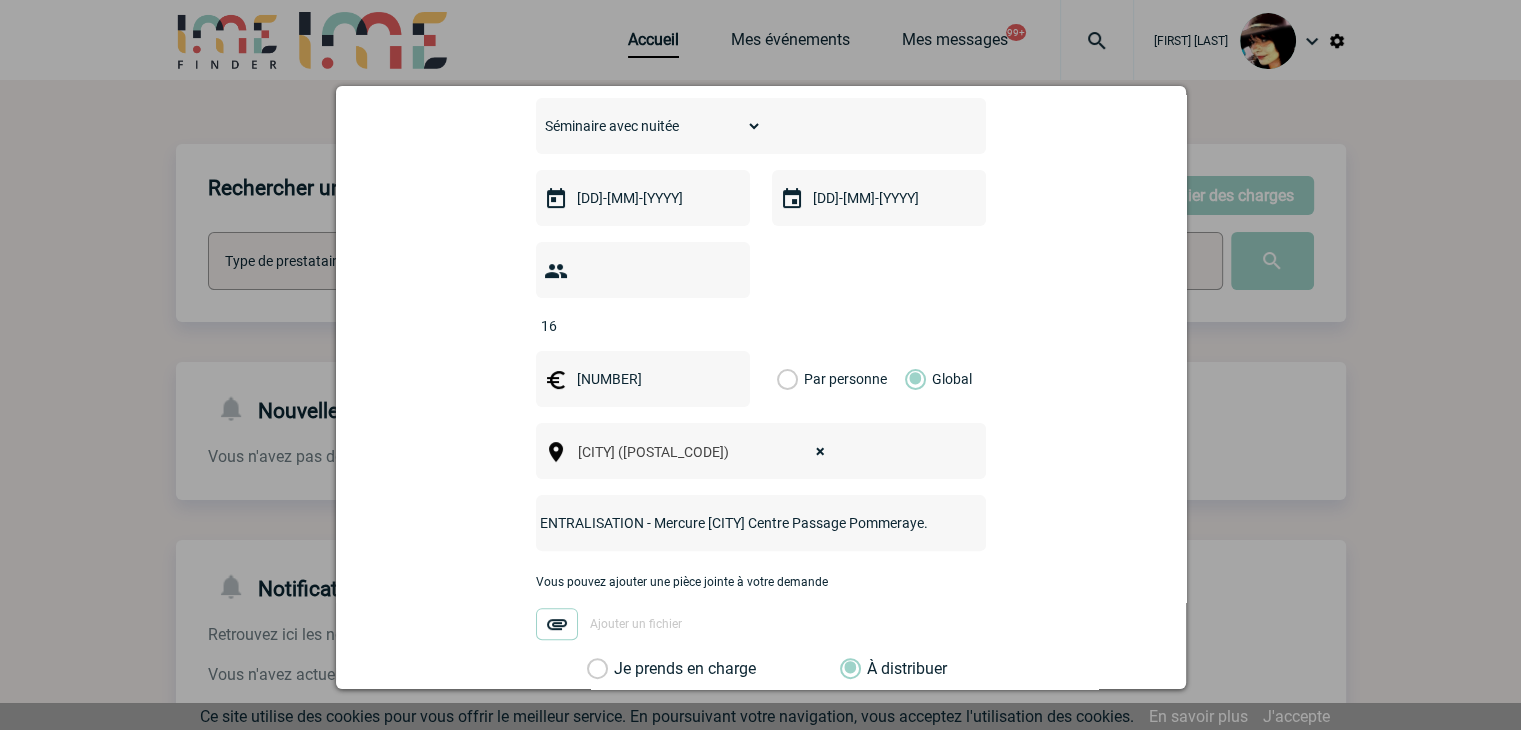 scroll, scrollTop: 0, scrollLeft: 0, axis: both 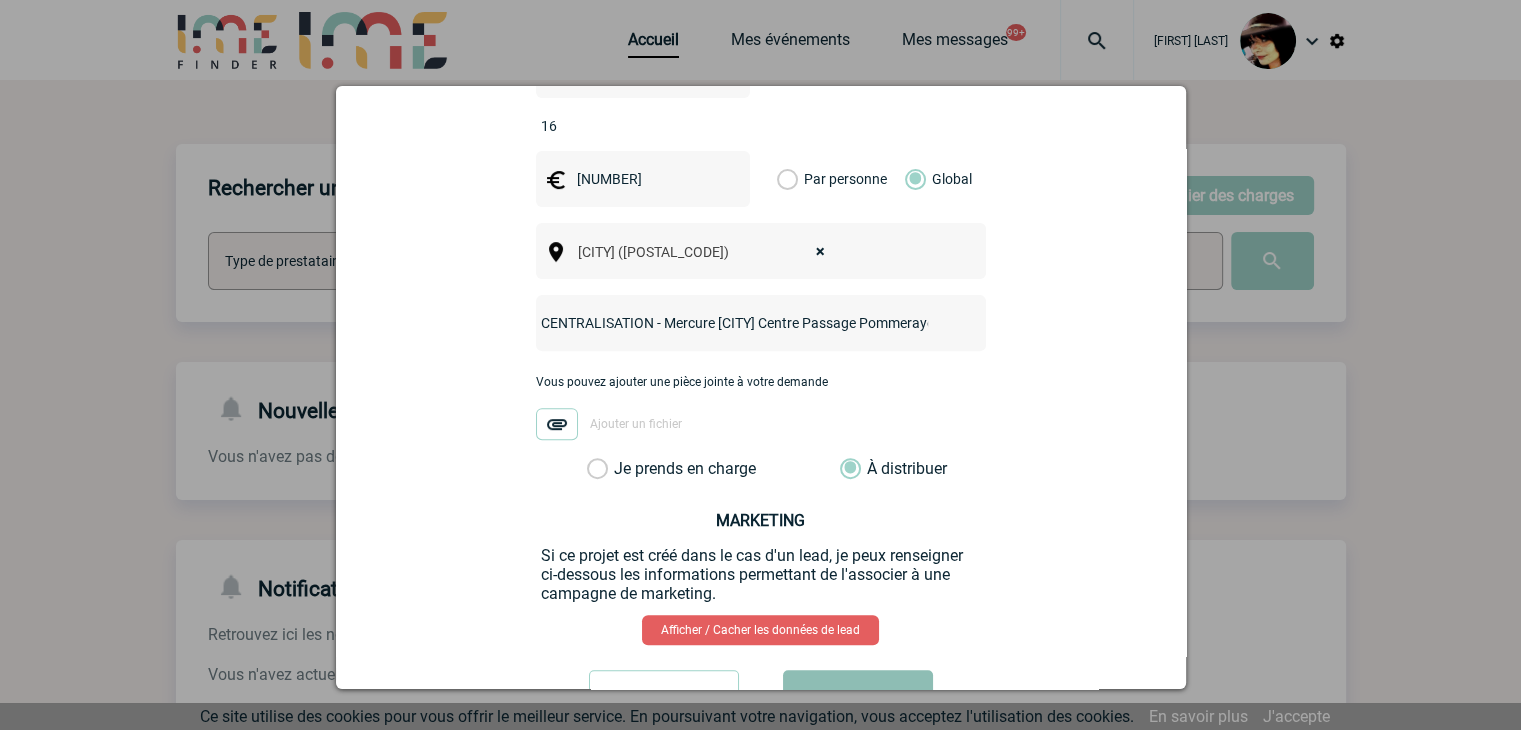 click on "Valider" at bounding box center (858, 698) 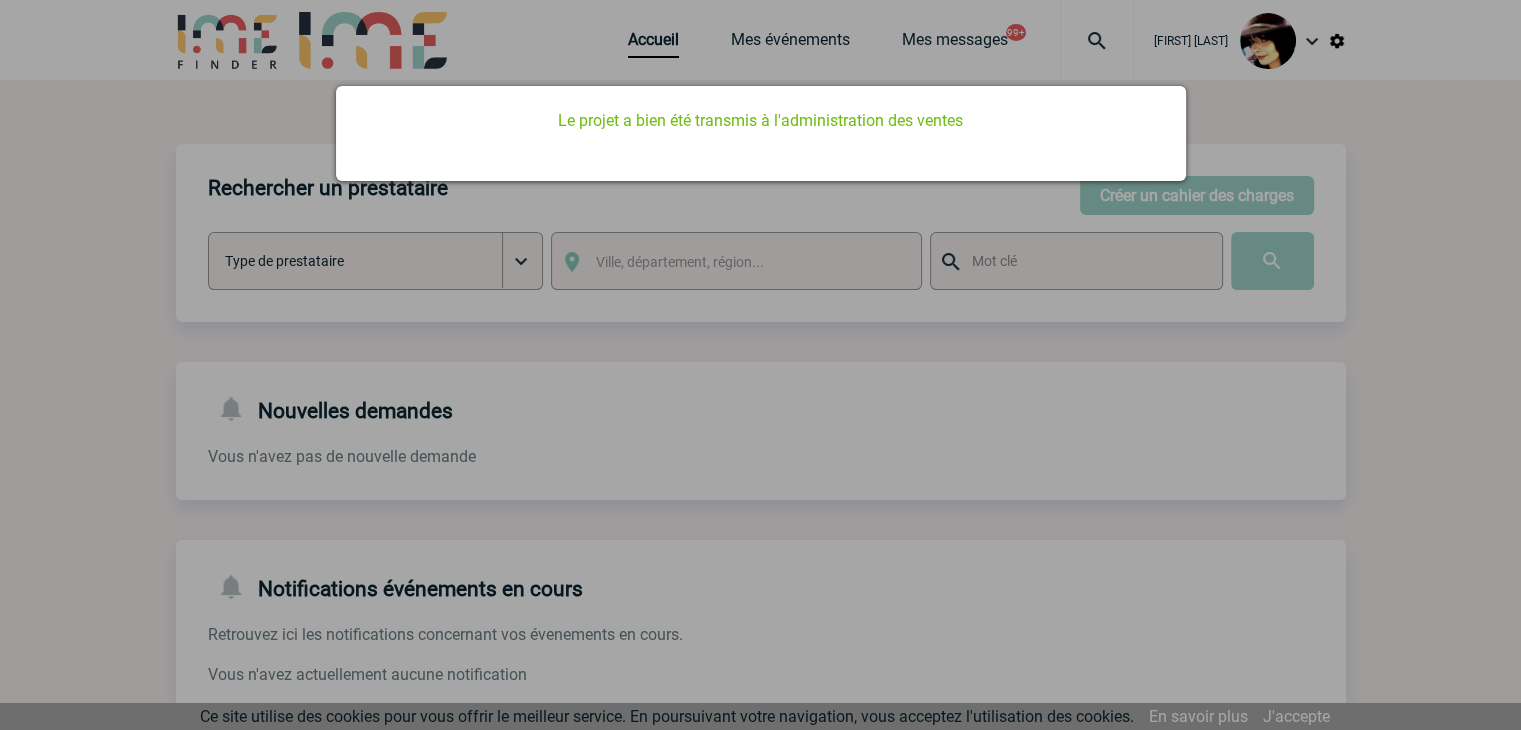 scroll, scrollTop: 0, scrollLeft: 0, axis: both 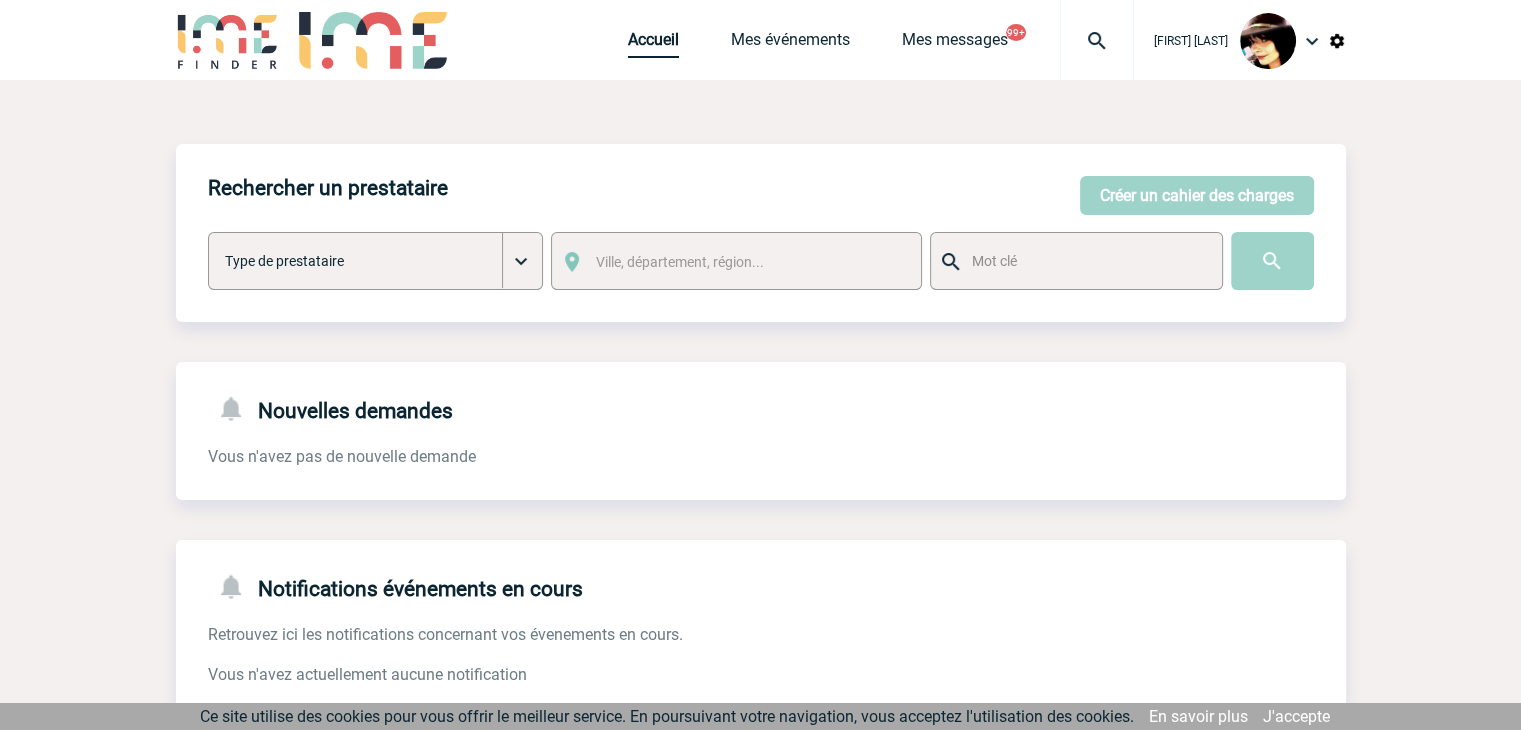click on "Accueil" at bounding box center (653, 44) 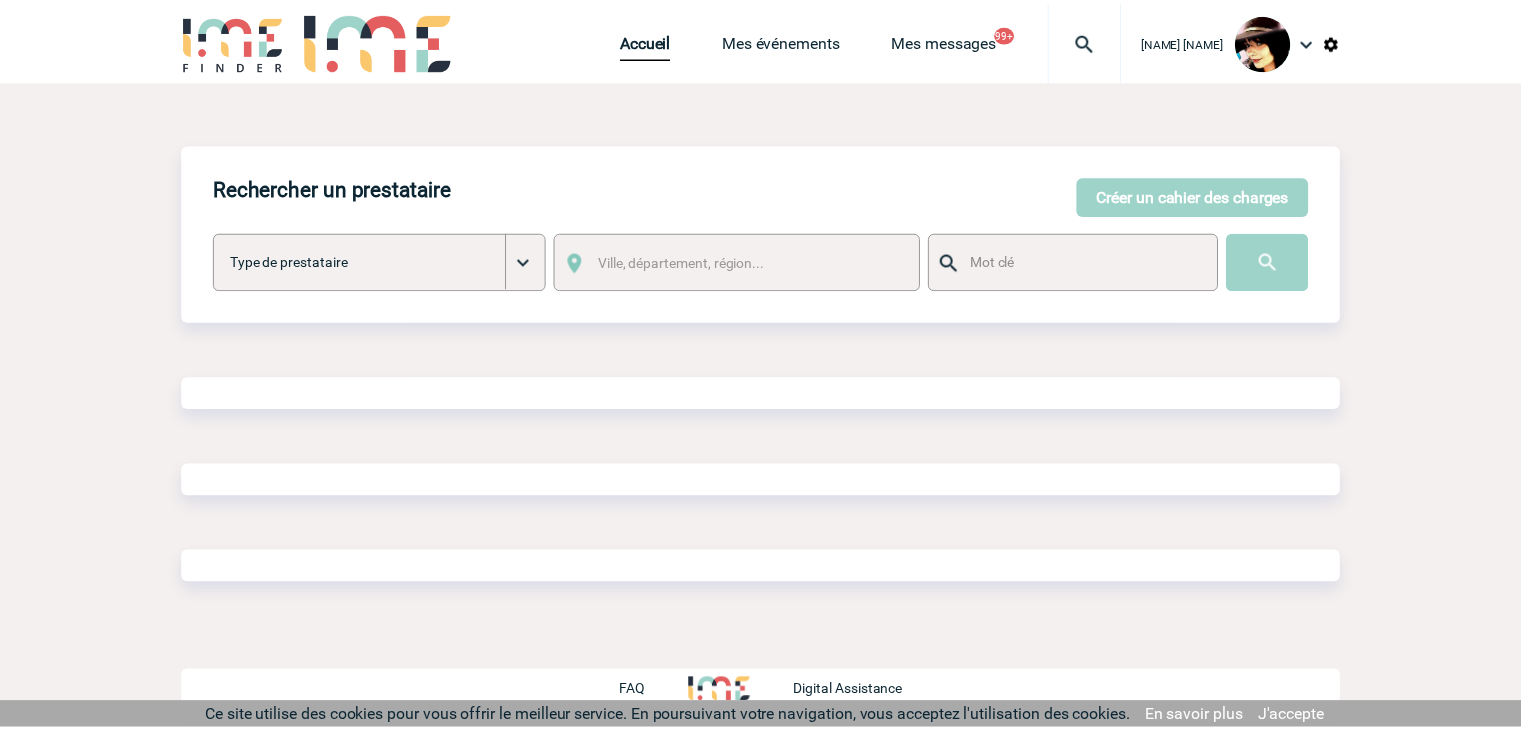 scroll, scrollTop: 0, scrollLeft: 0, axis: both 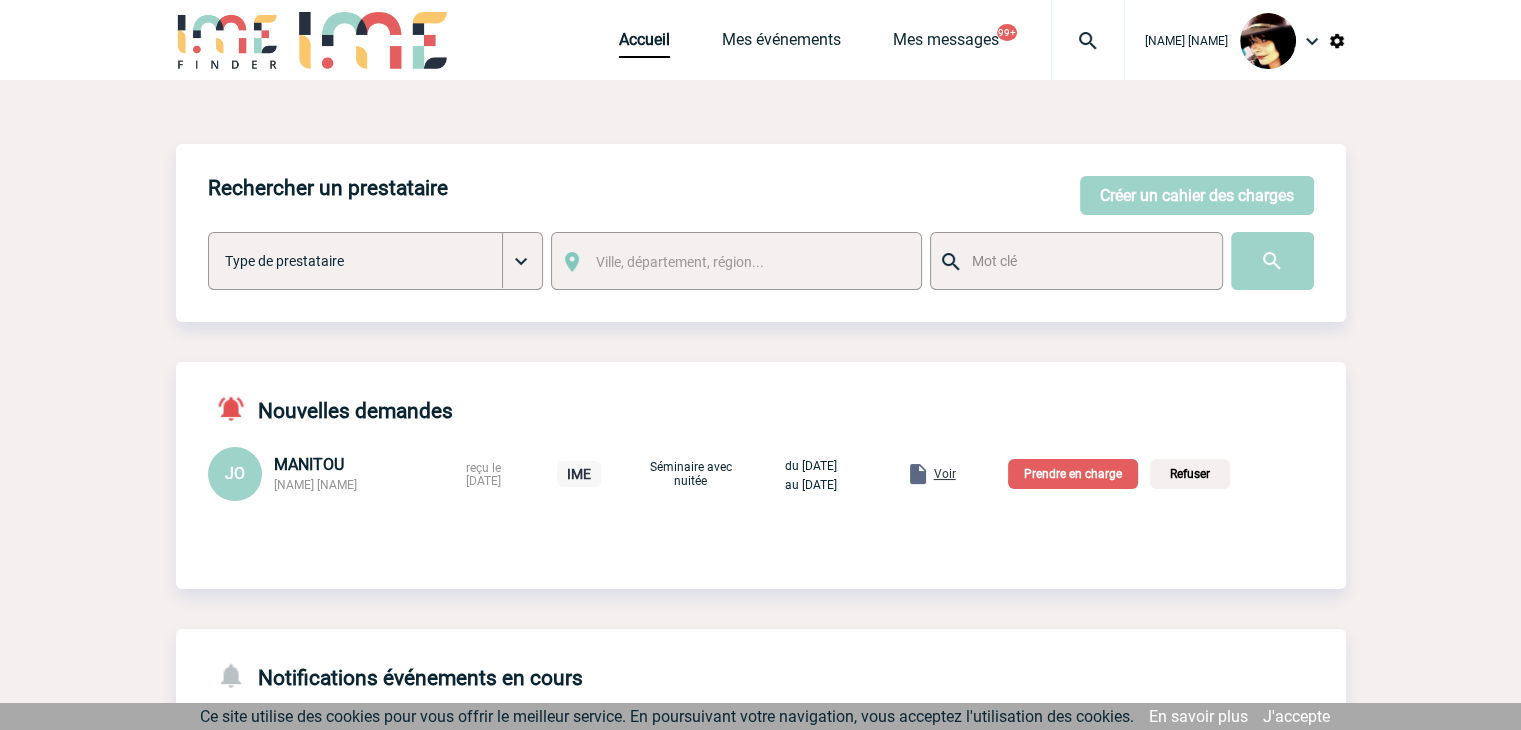 click on "Voir" at bounding box center (945, 474) 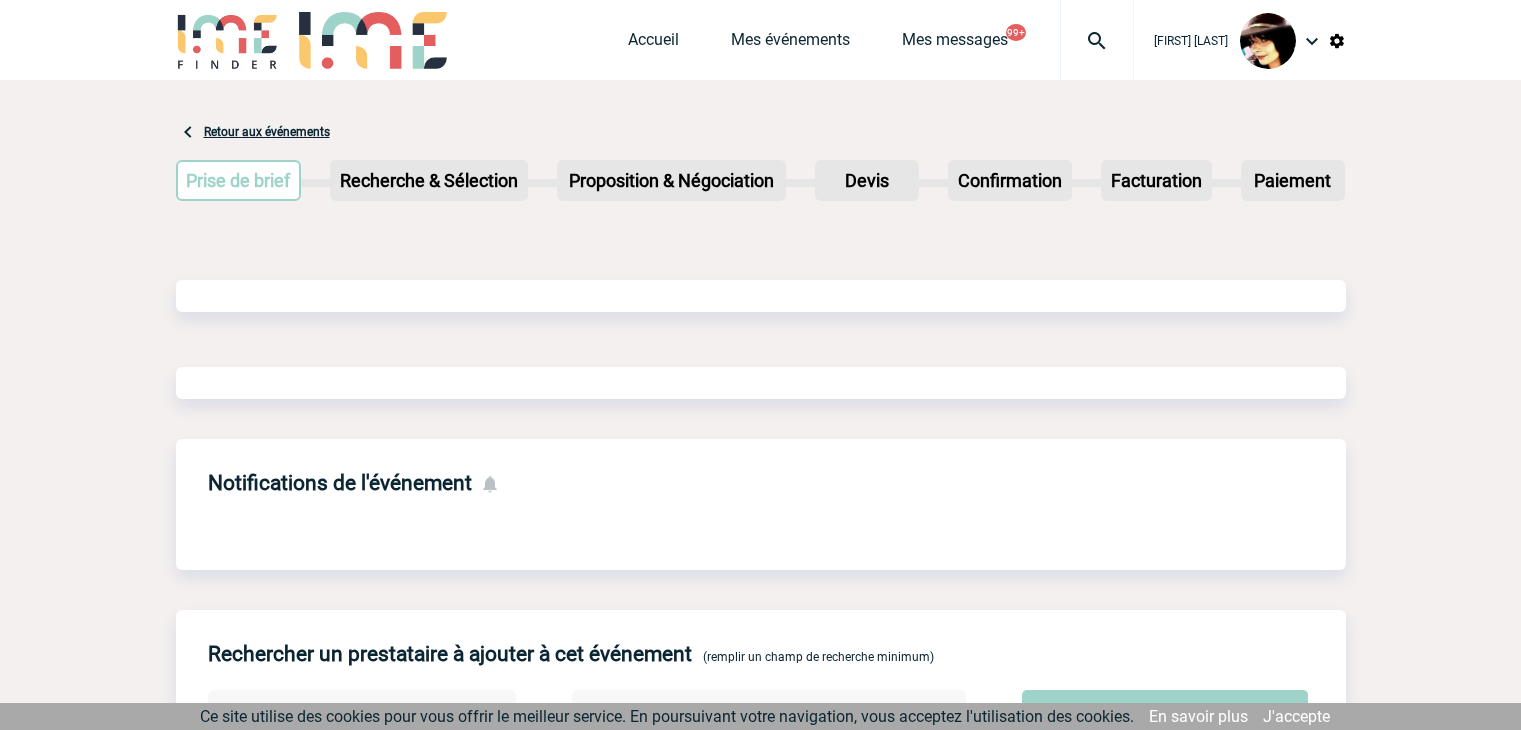 scroll, scrollTop: 0, scrollLeft: 0, axis: both 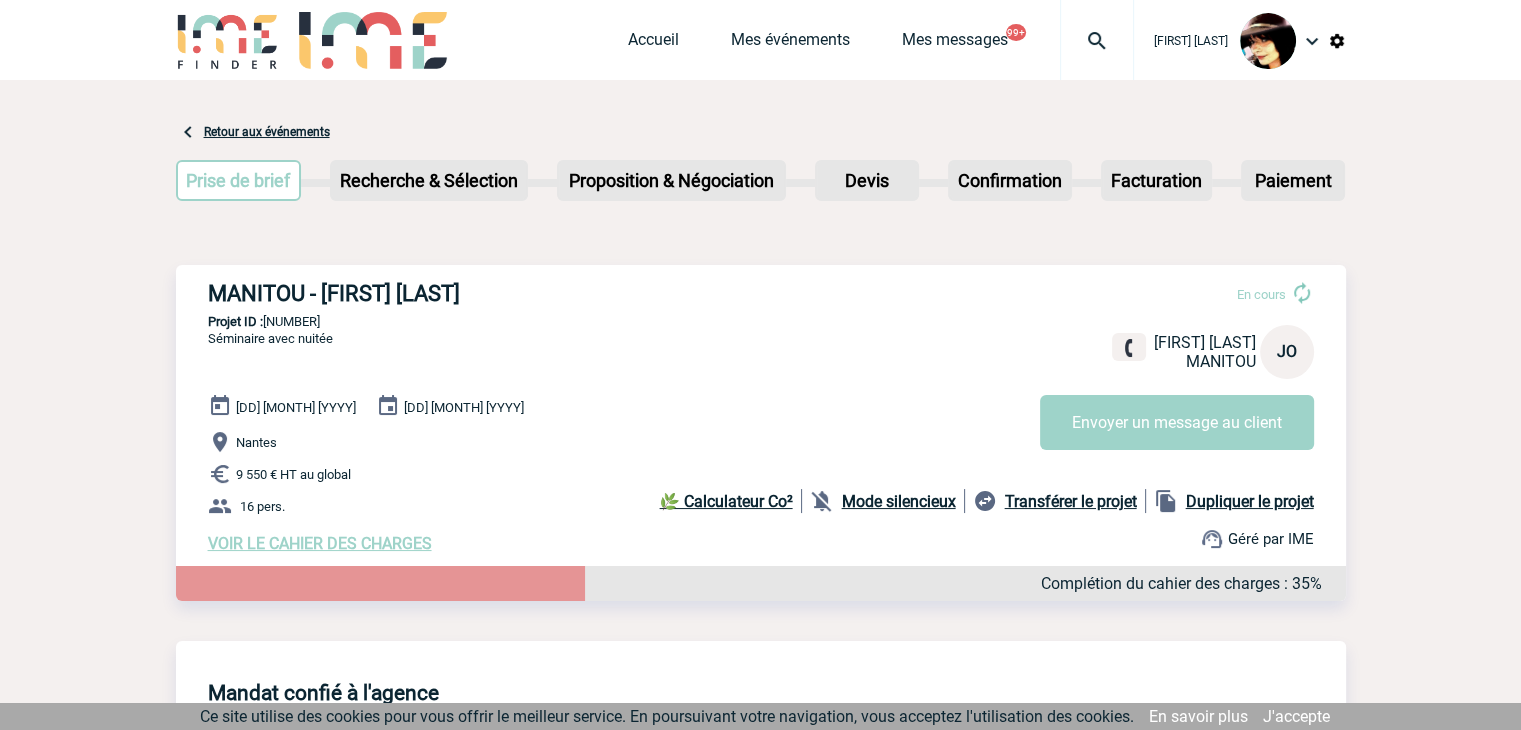 click on "Retour aux événements
Prise de brief
Etape suivante
Recherche & Sélection" at bounding box center (761, 1206) 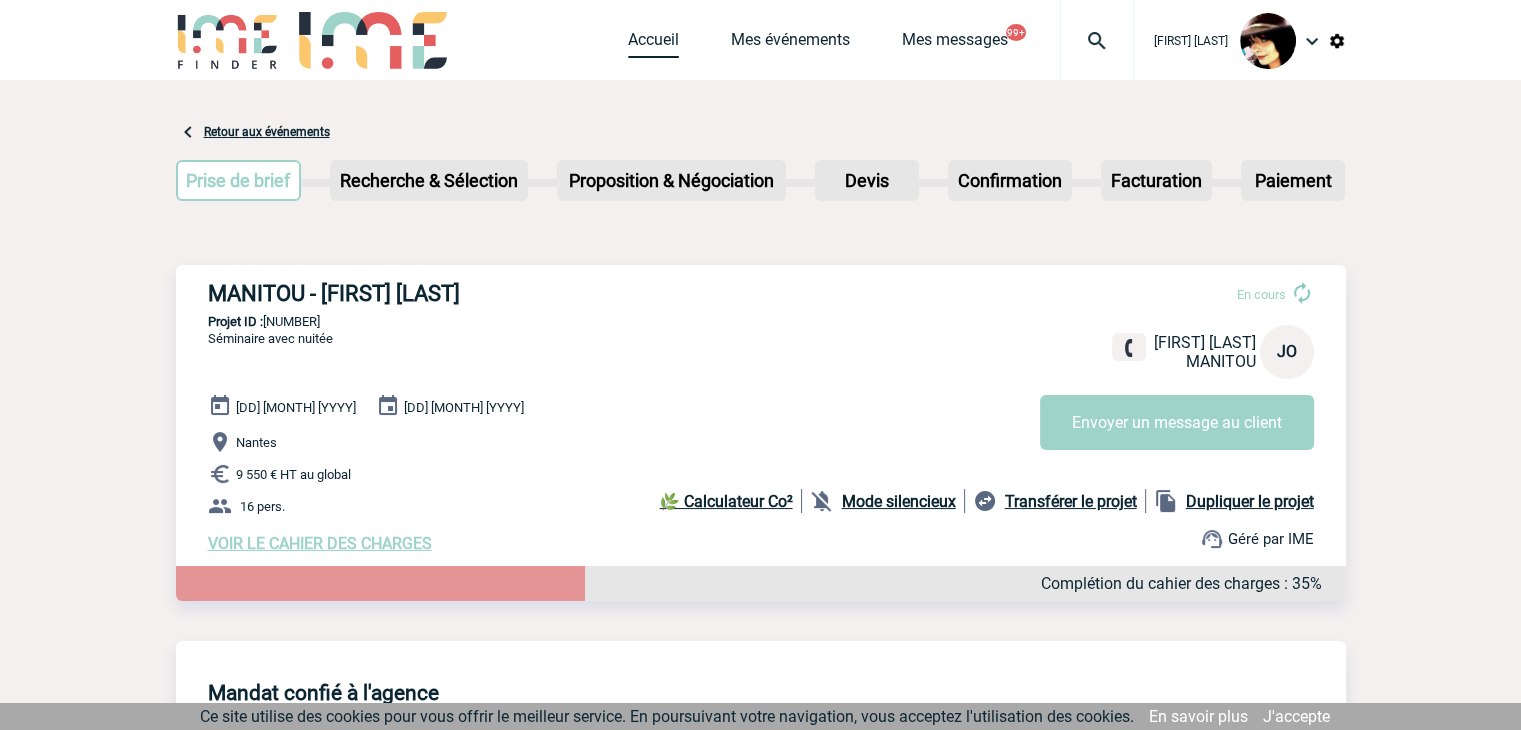 click on "Accueil" at bounding box center (653, 44) 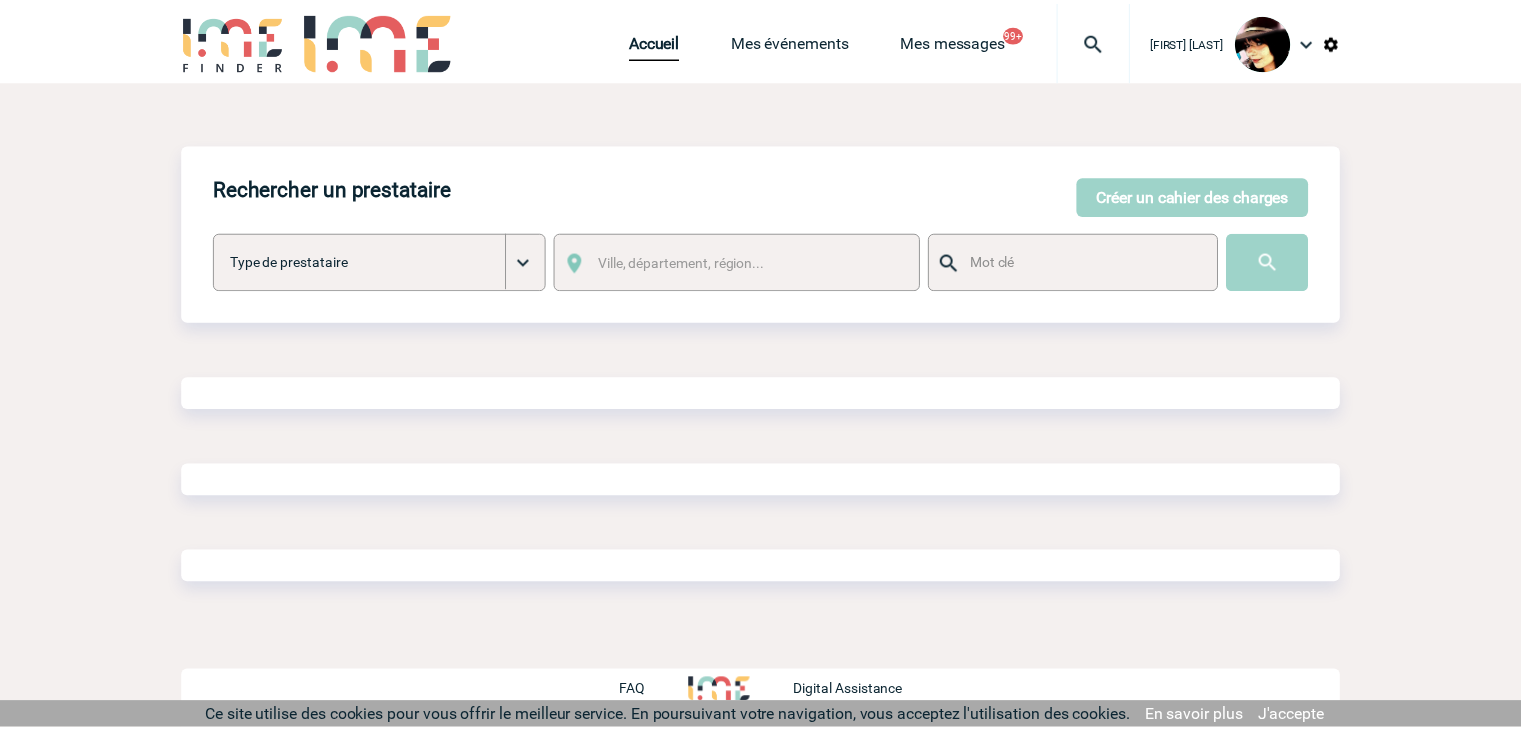 scroll, scrollTop: 0, scrollLeft: 0, axis: both 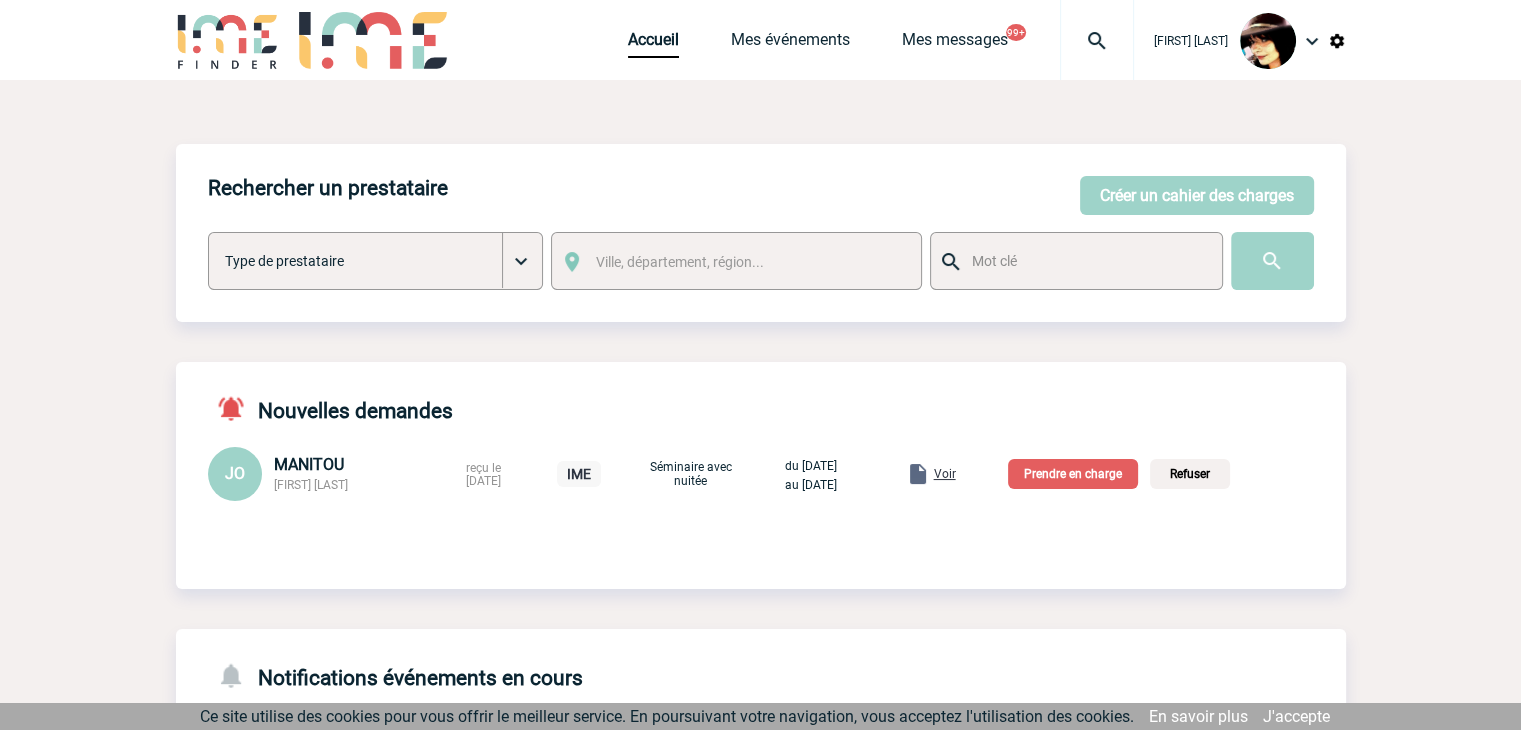 click on "Prendre en charge" at bounding box center [1073, 474] 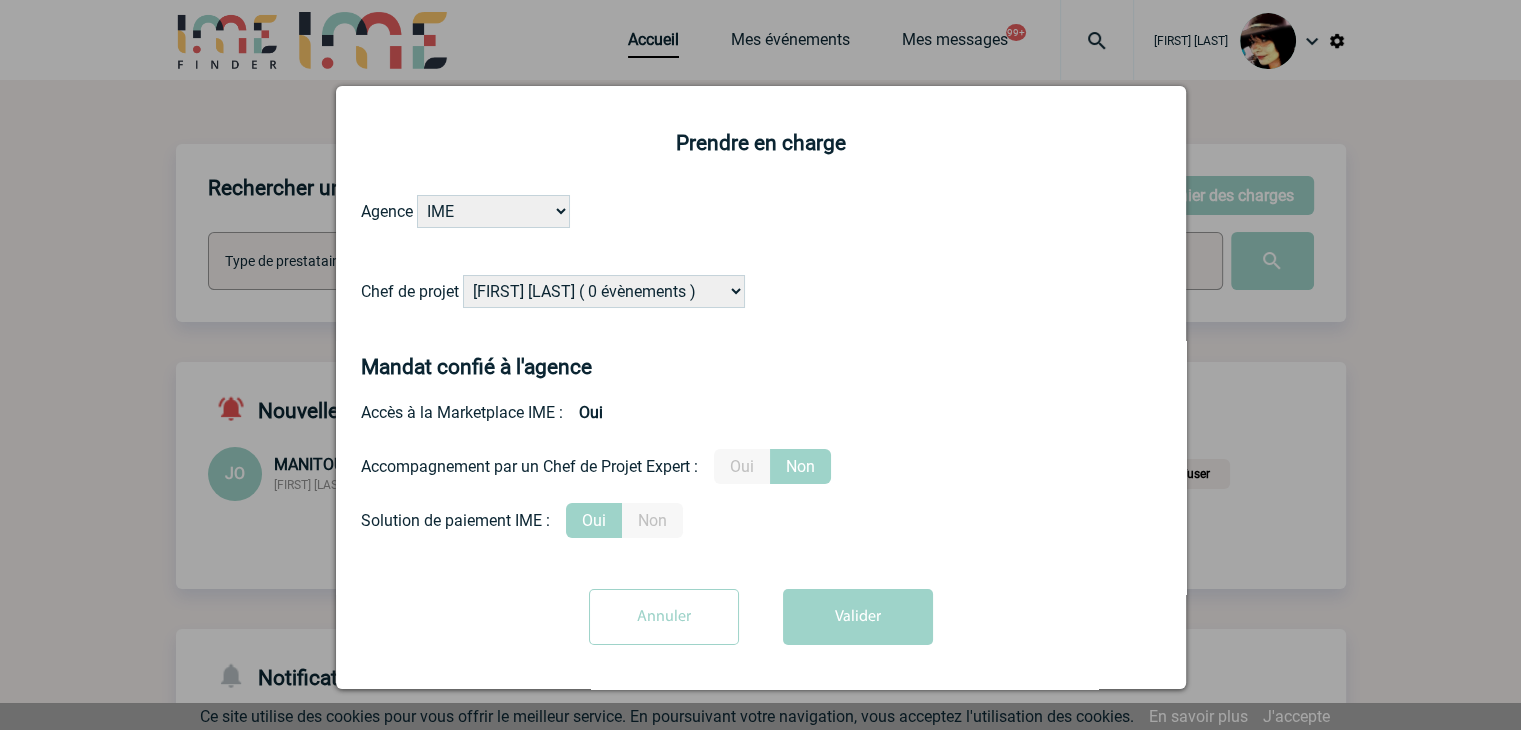click on "[FIRST] [LAST] ( 0 évènements )
[FIRST] [LAST] ( 1196 évènements )
[FIRST] [LAST] ( 169 évènements )
[FIRST] [LAST] ( 0 évènements )
[FIRST] [LAST] ( 0 évènements )
[FIRST] [LAST] ( 1046 évènements )
[FIRST] [LAST] ( 1005 évènements )
[FIRST] [LAST] ( 0 évènements )
[FIRST] [LAST] ( 14 évènements )
[FIRST] [LAST] ( 5 évènements )
[FIRST] [LAST] ( 0 évènements )" at bounding box center [604, 291] 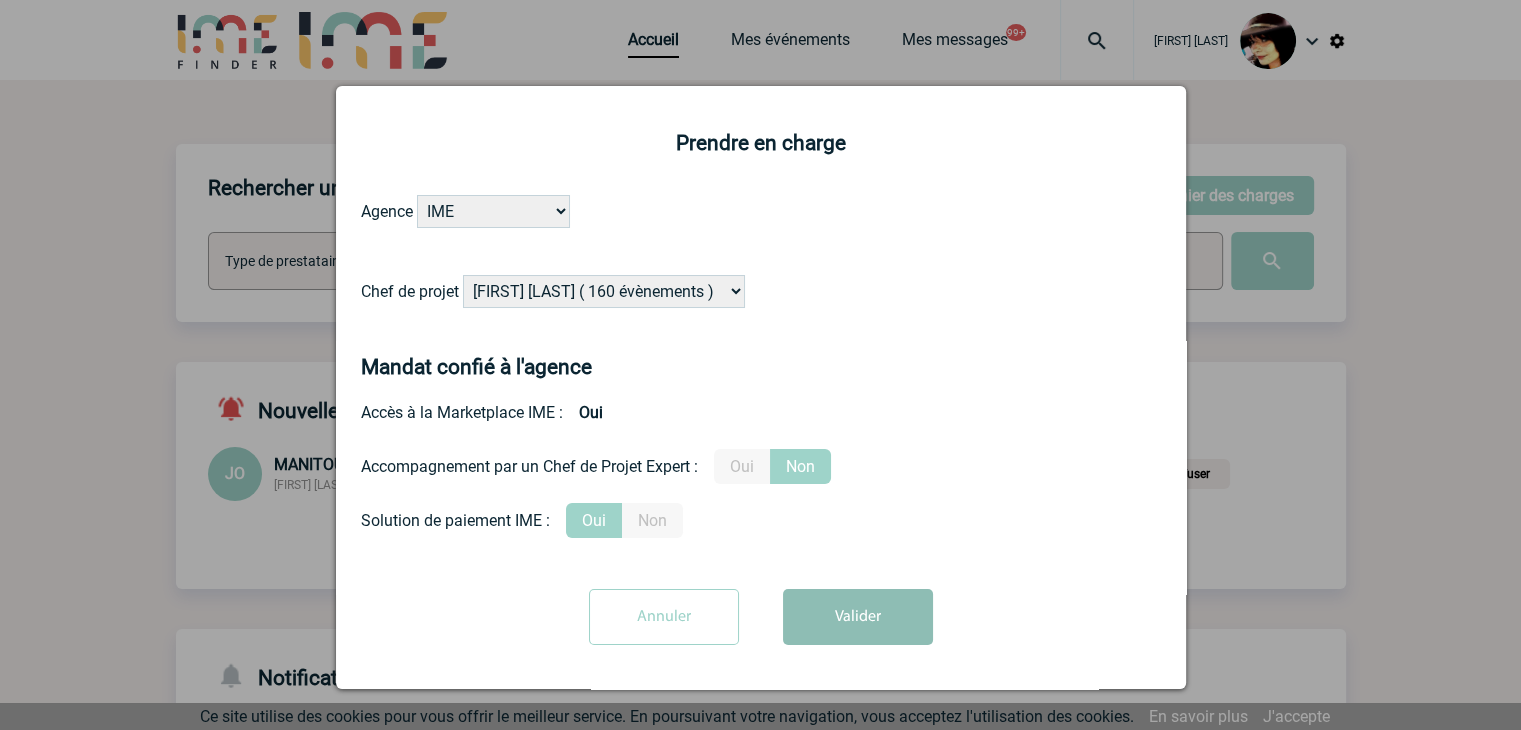 click on "Valider" at bounding box center (858, 617) 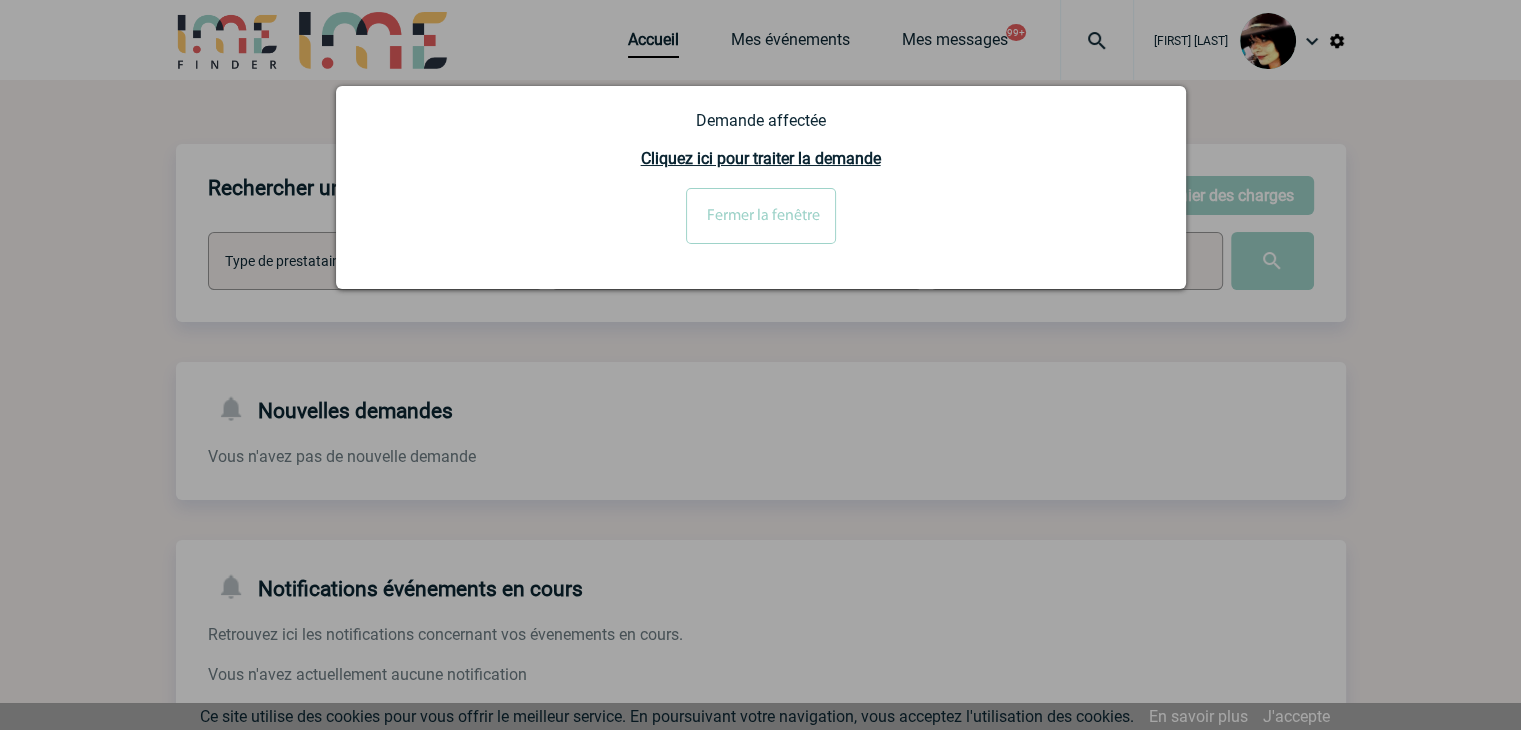 click at bounding box center (760, 365) 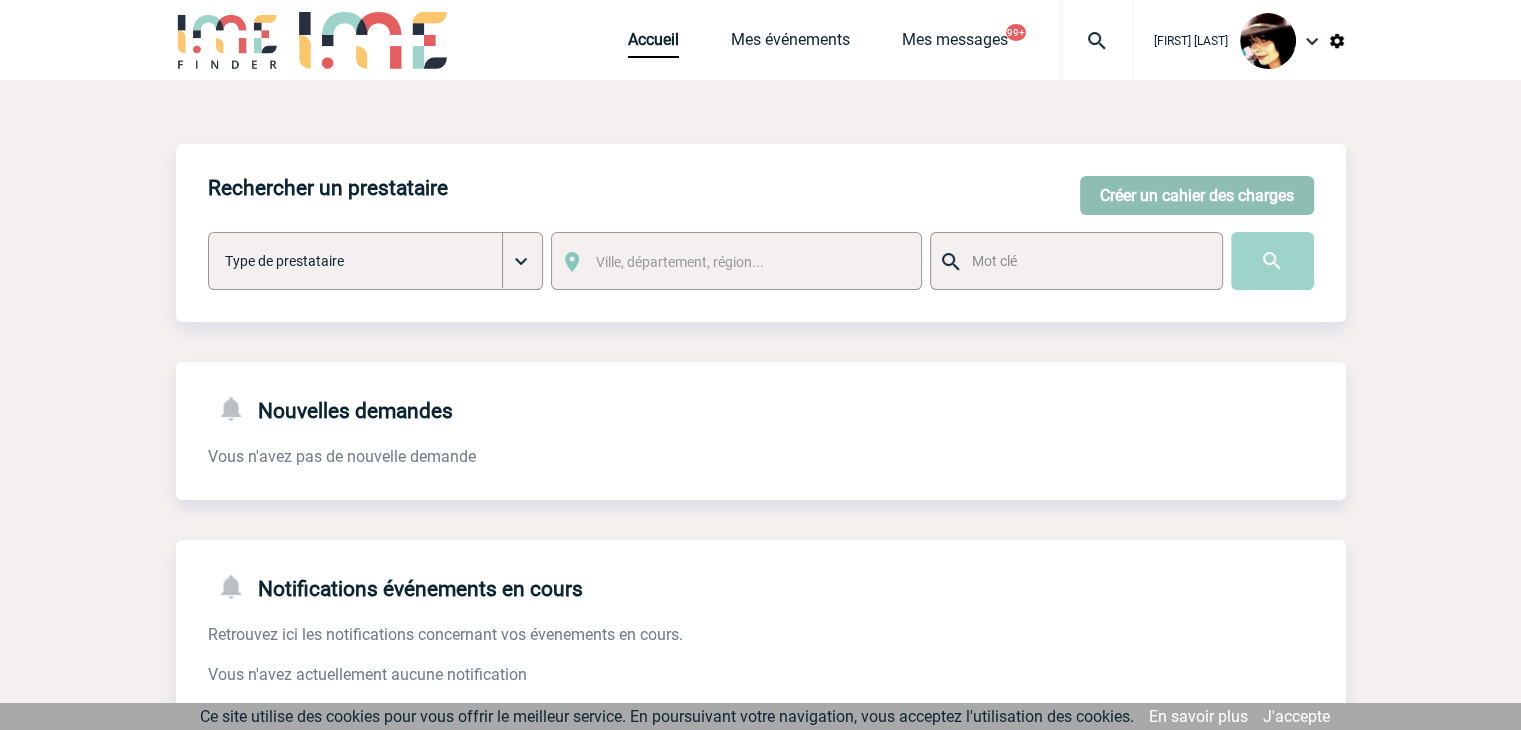 click on "Créer un cahier des charges" at bounding box center [1197, 195] 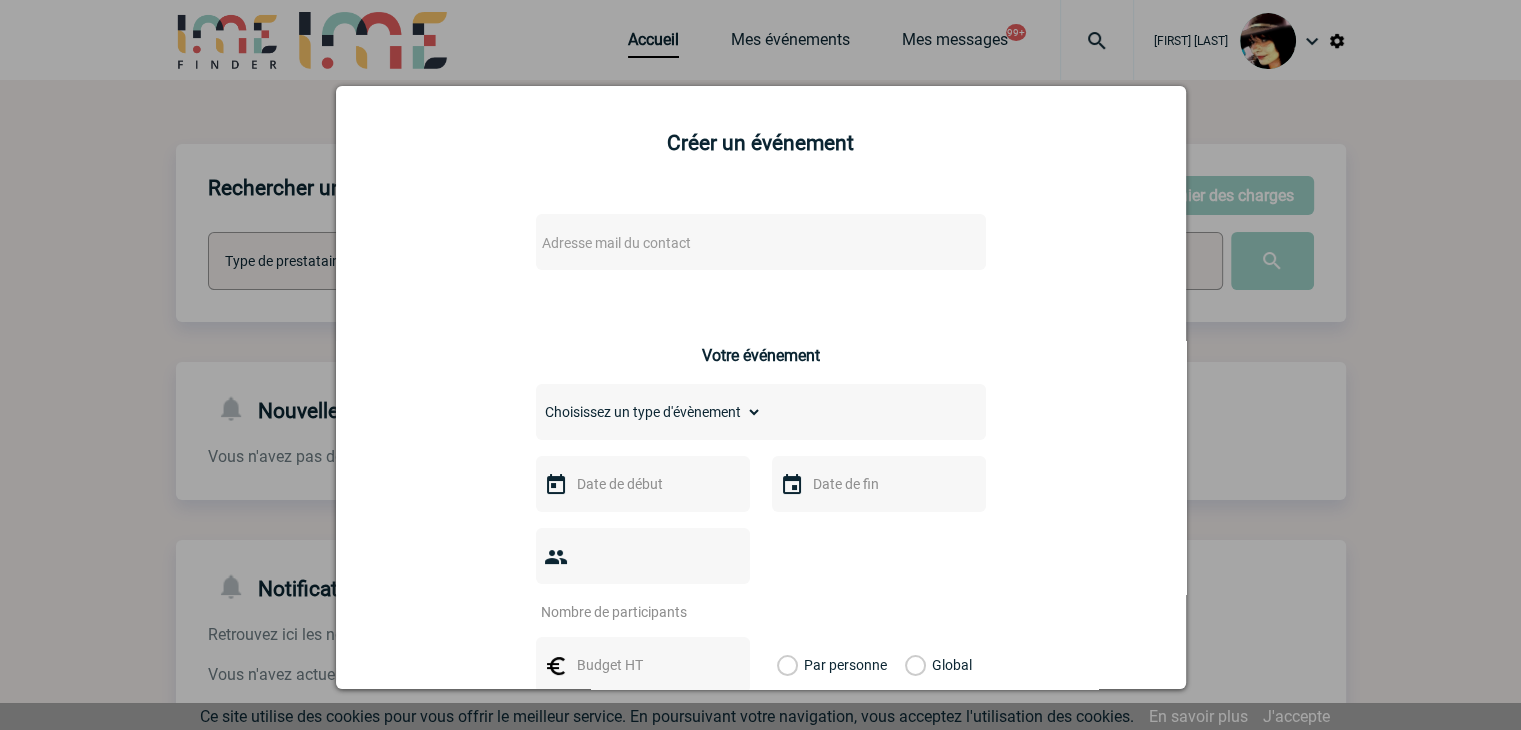 click on "Adresse mail du contact" at bounding box center [709, 243] 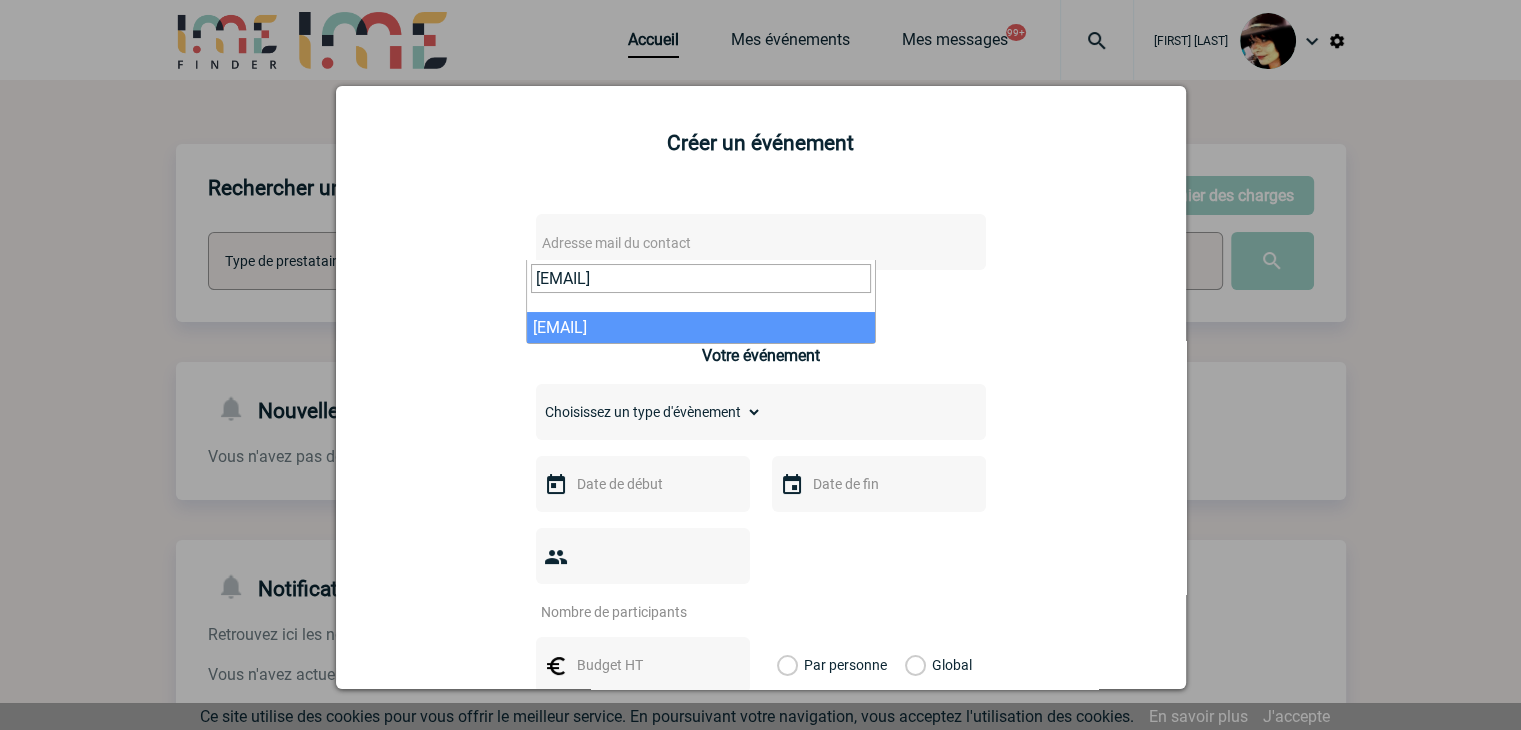 type on "marion.antoine@capgemini.com" 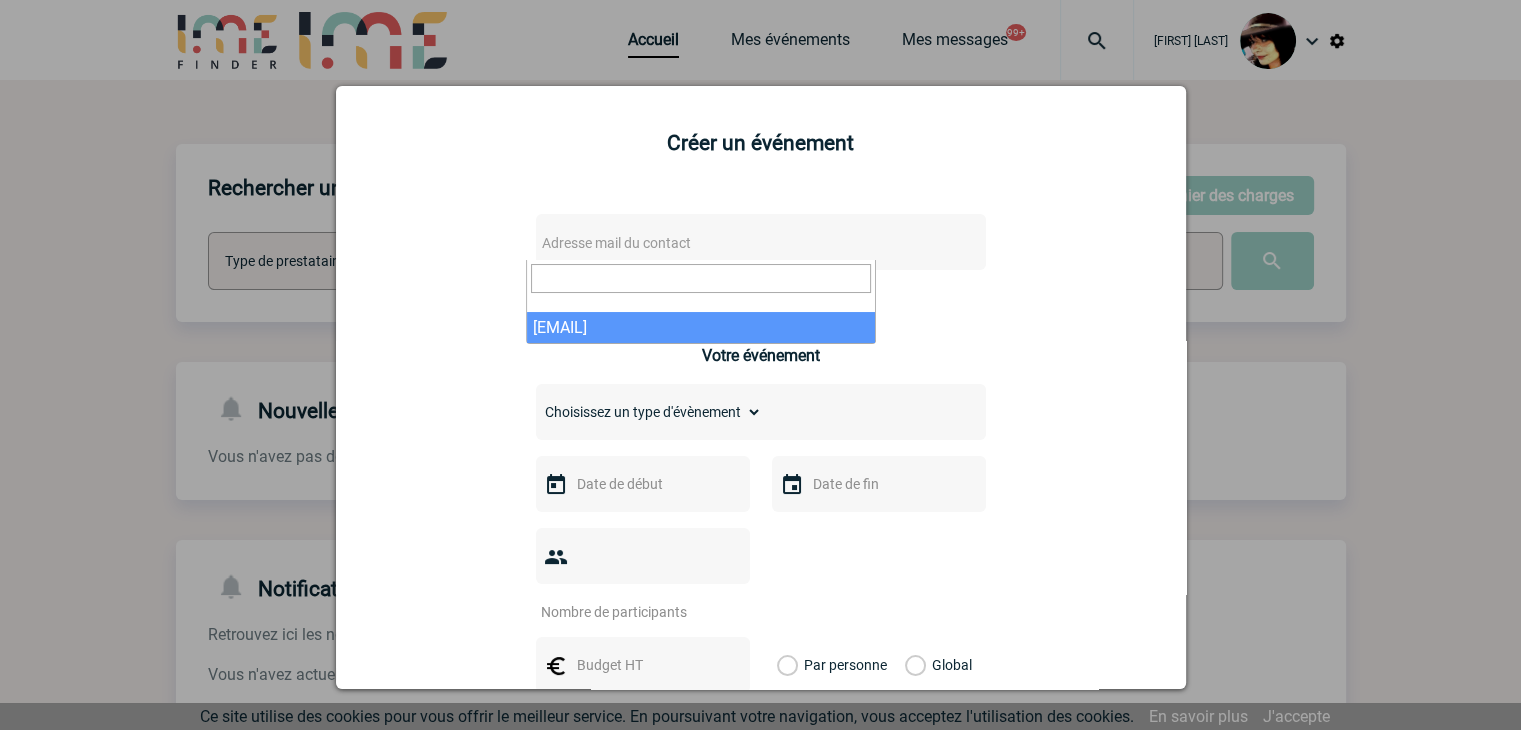 select on "113184" 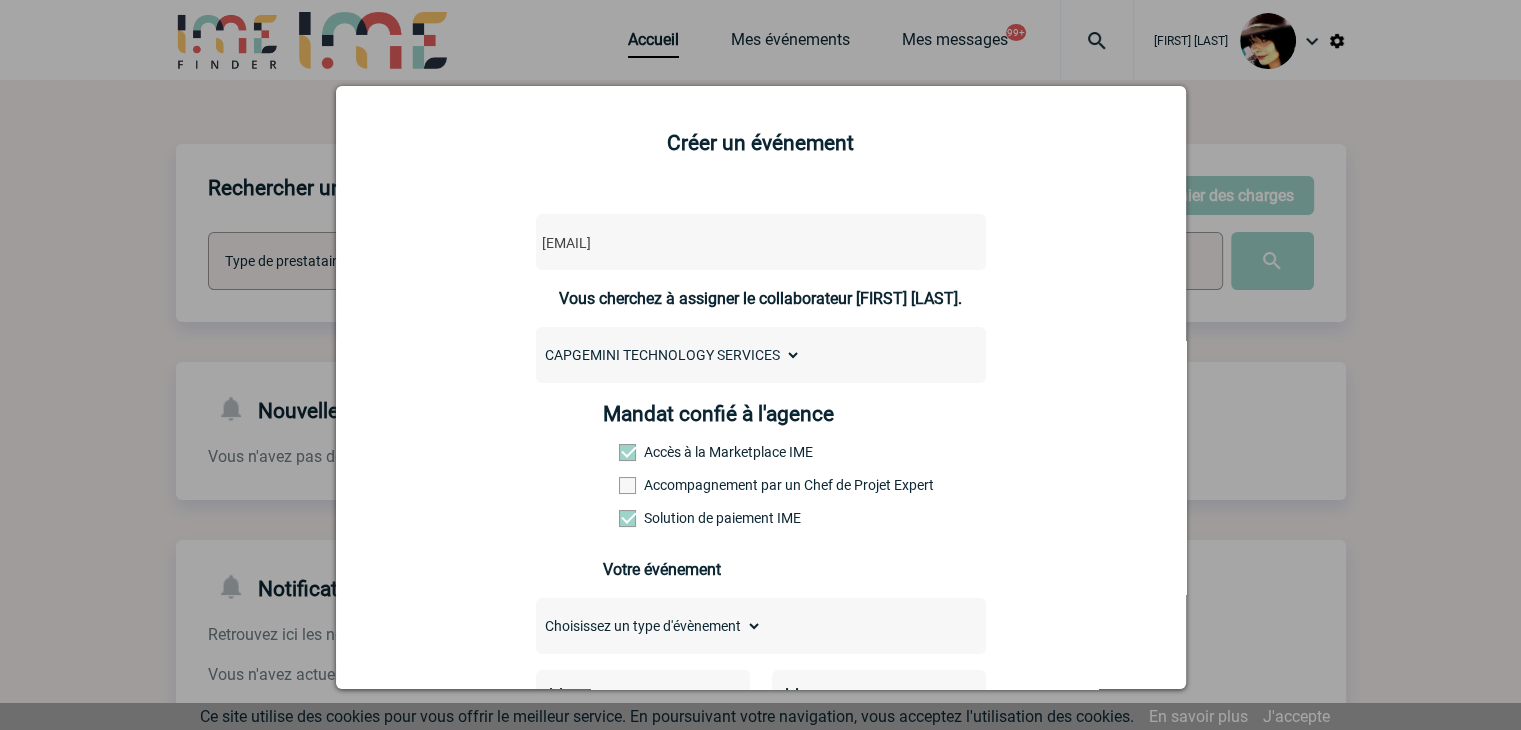 click at bounding box center [627, 485] 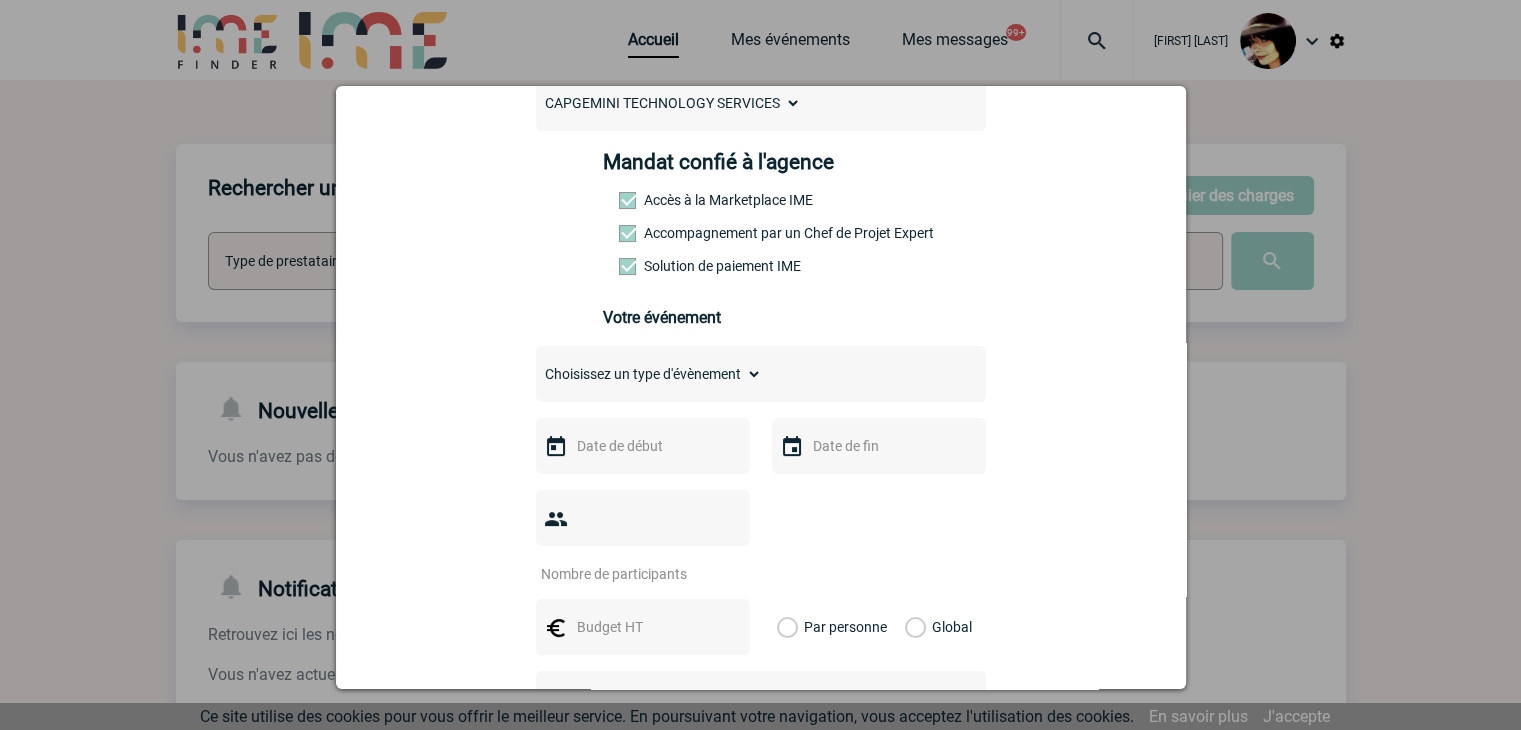 scroll, scrollTop: 300, scrollLeft: 0, axis: vertical 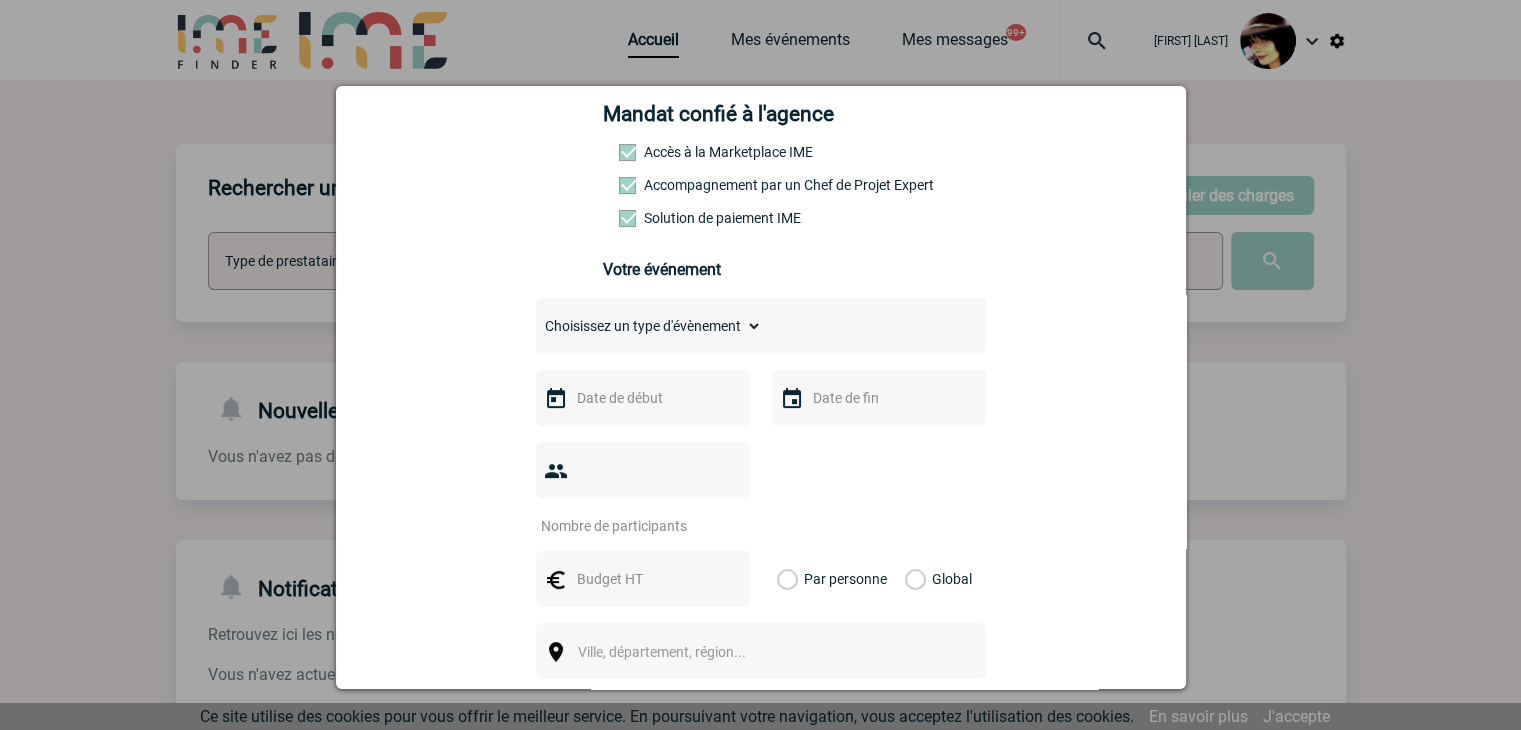 click on "Choisissez un type d'évènement
Séminaire avec nuitée Séminaire sans nuitée Repas de groupe Team Building & animation Prestation traiteur Divers" at bounding box center (761, 326) 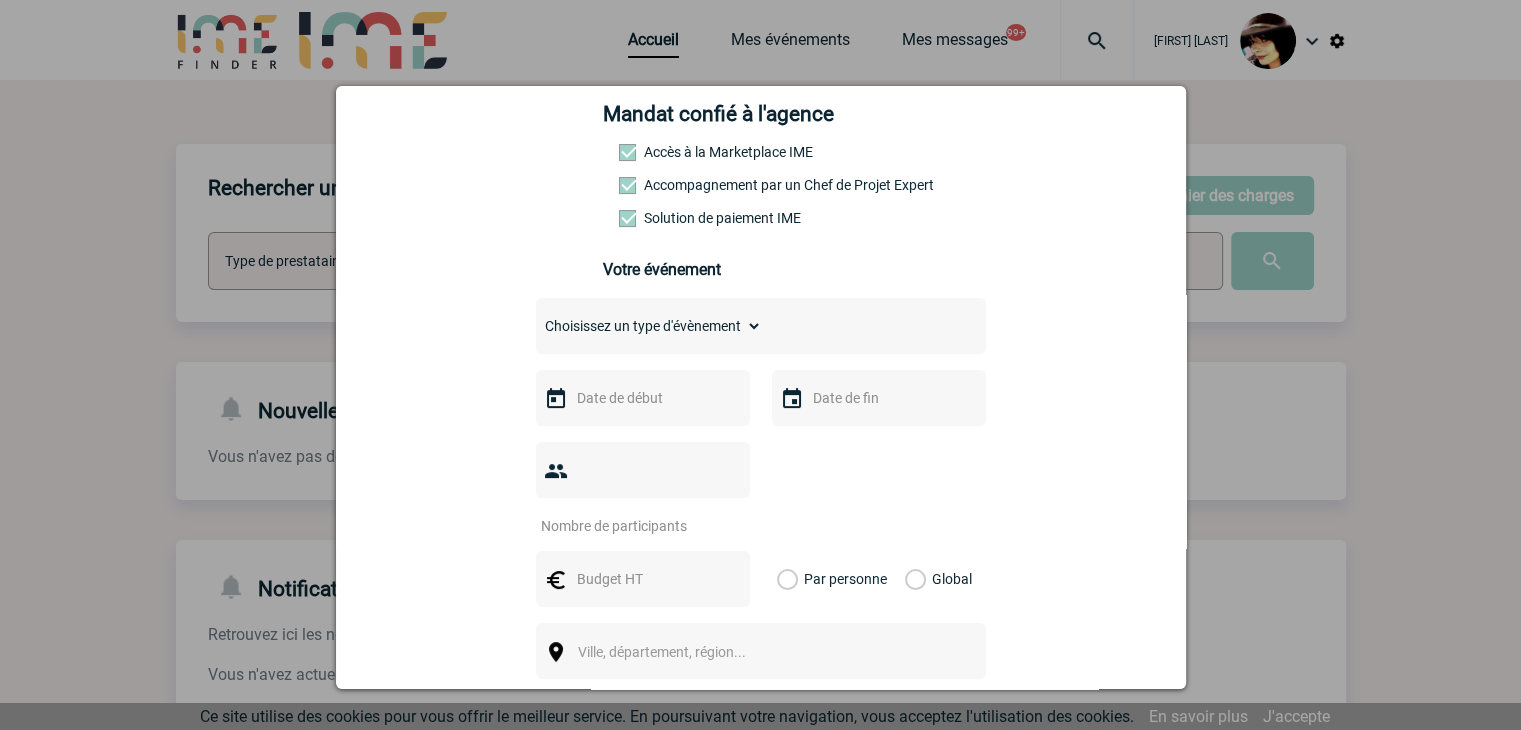 click on "Choisissez un type d'évènement
Séminaire avec nuitée Séminaire sans nuitée Repas de groupe Team Building & animation Prestation traiteur Divers" at bounding box center [649, 326] 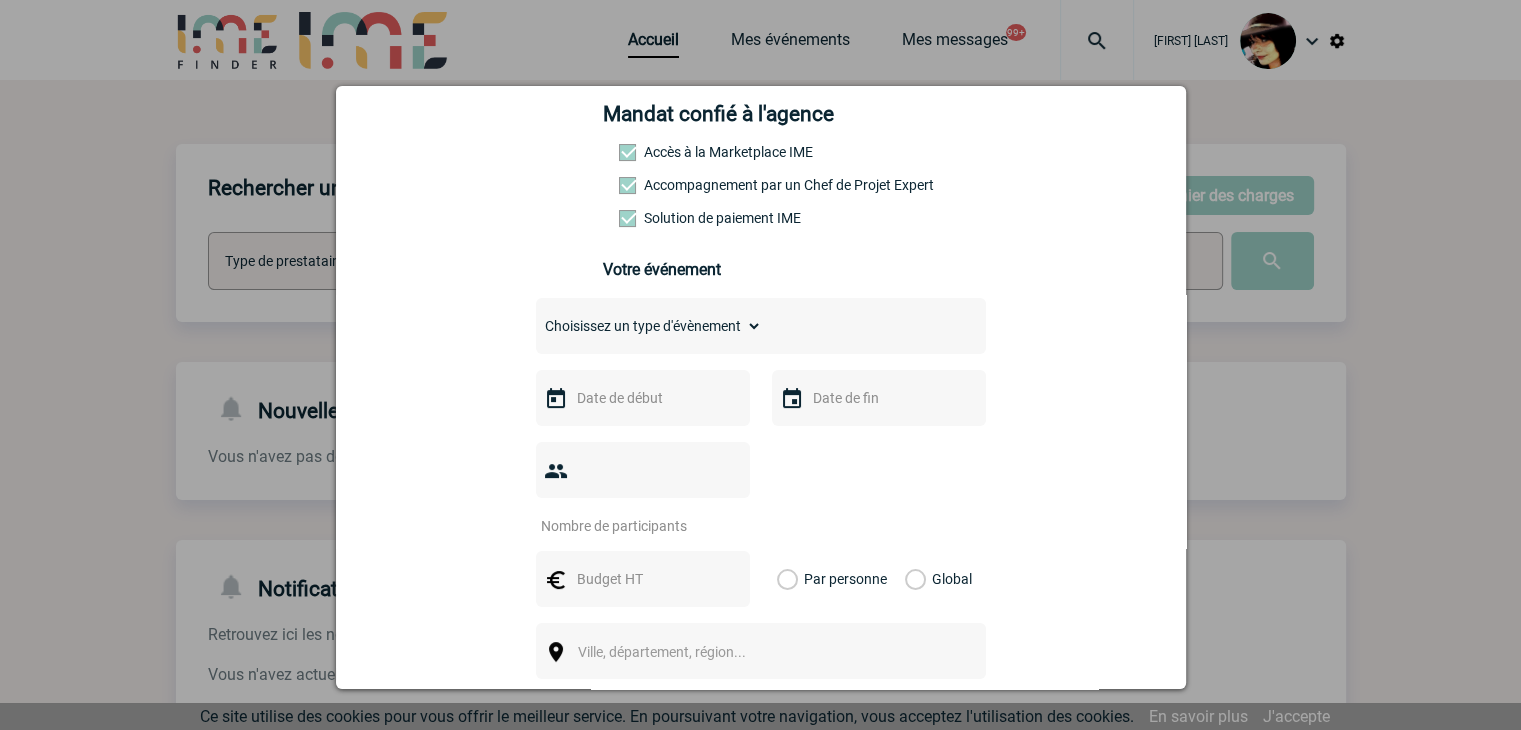 select on "3" 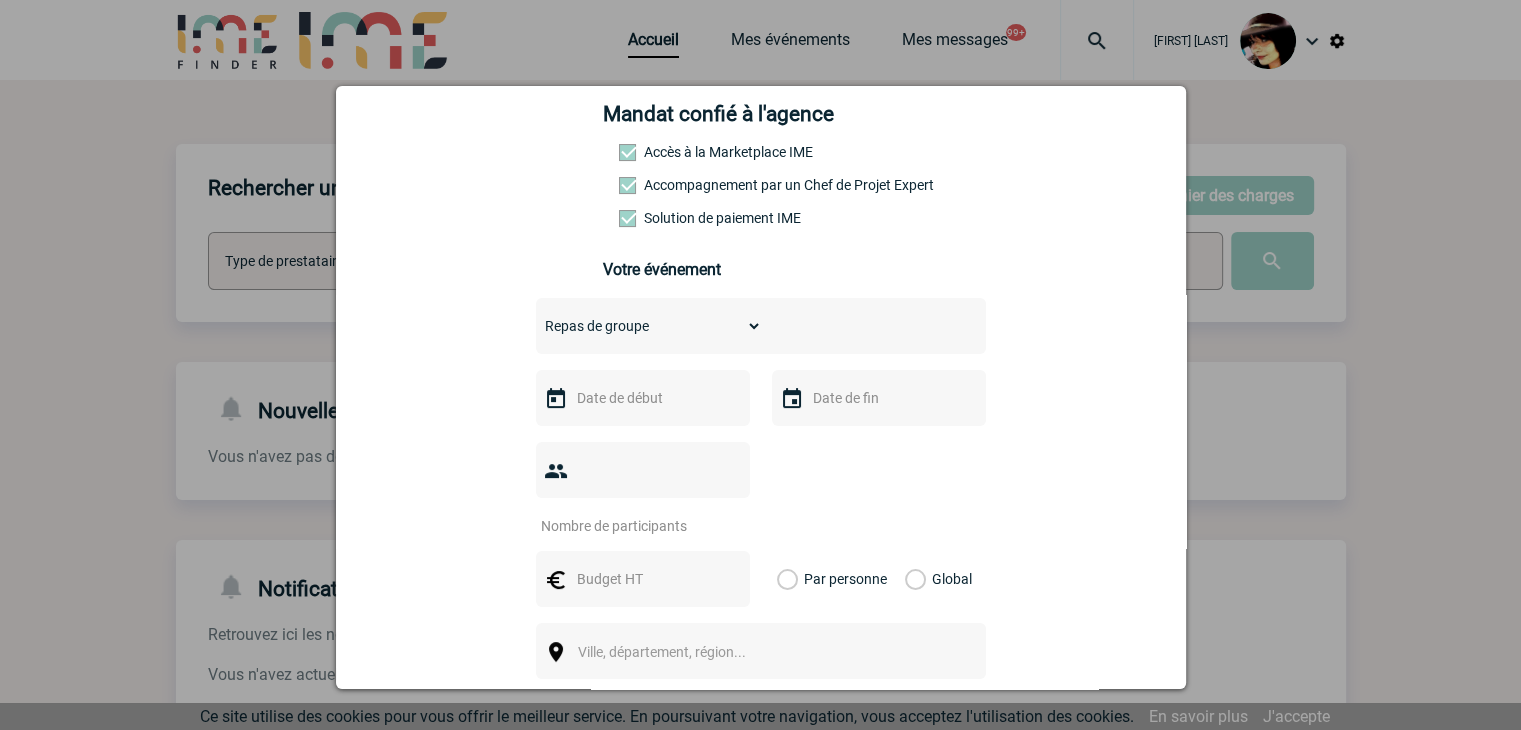 click on "Choisissez un type d'évènement
Séminaire avec nuitée Séminaire sans nuitée Repas de groupe Team Building & animation Prestation traiteur Divers" at bounding box center [649, 326] 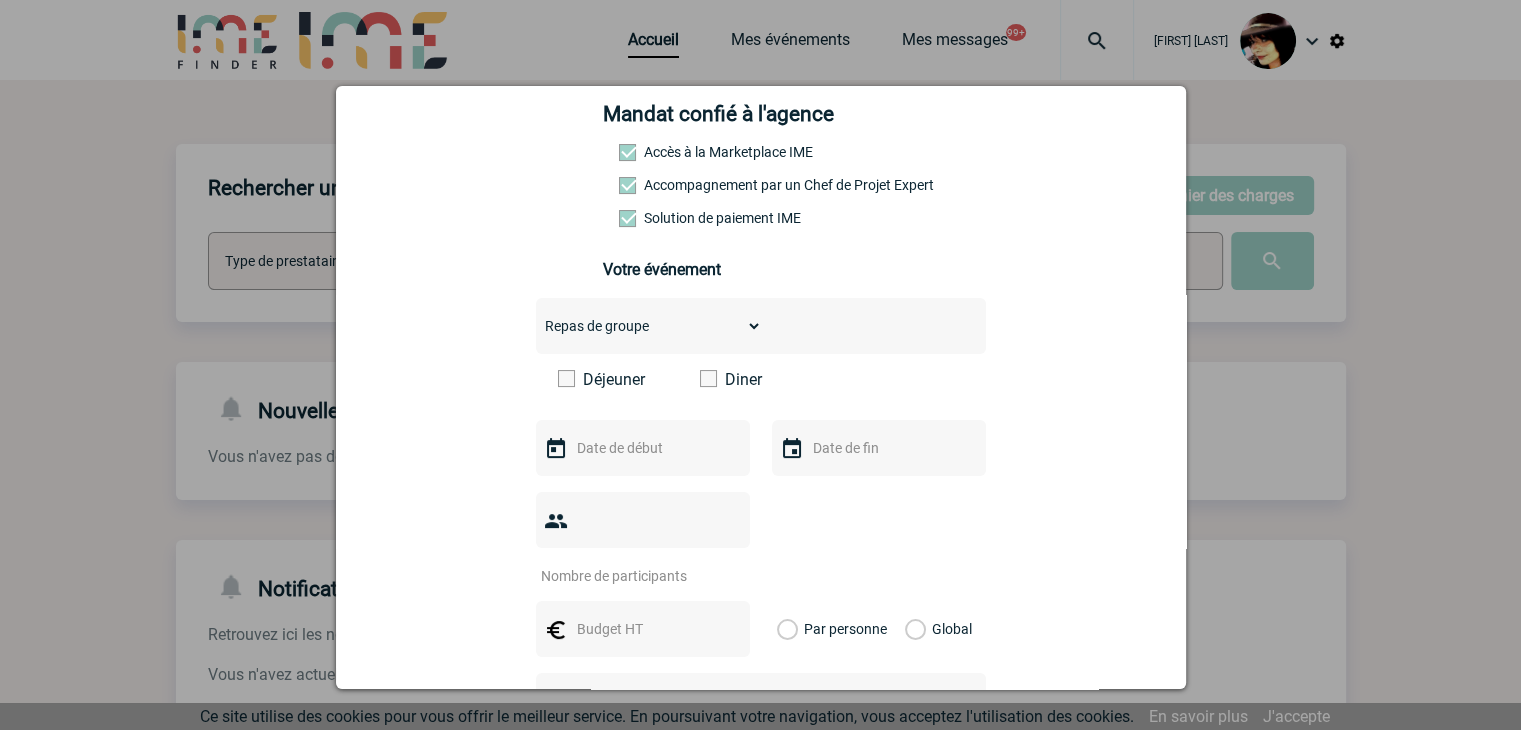 click at bounding box center [708, 378] 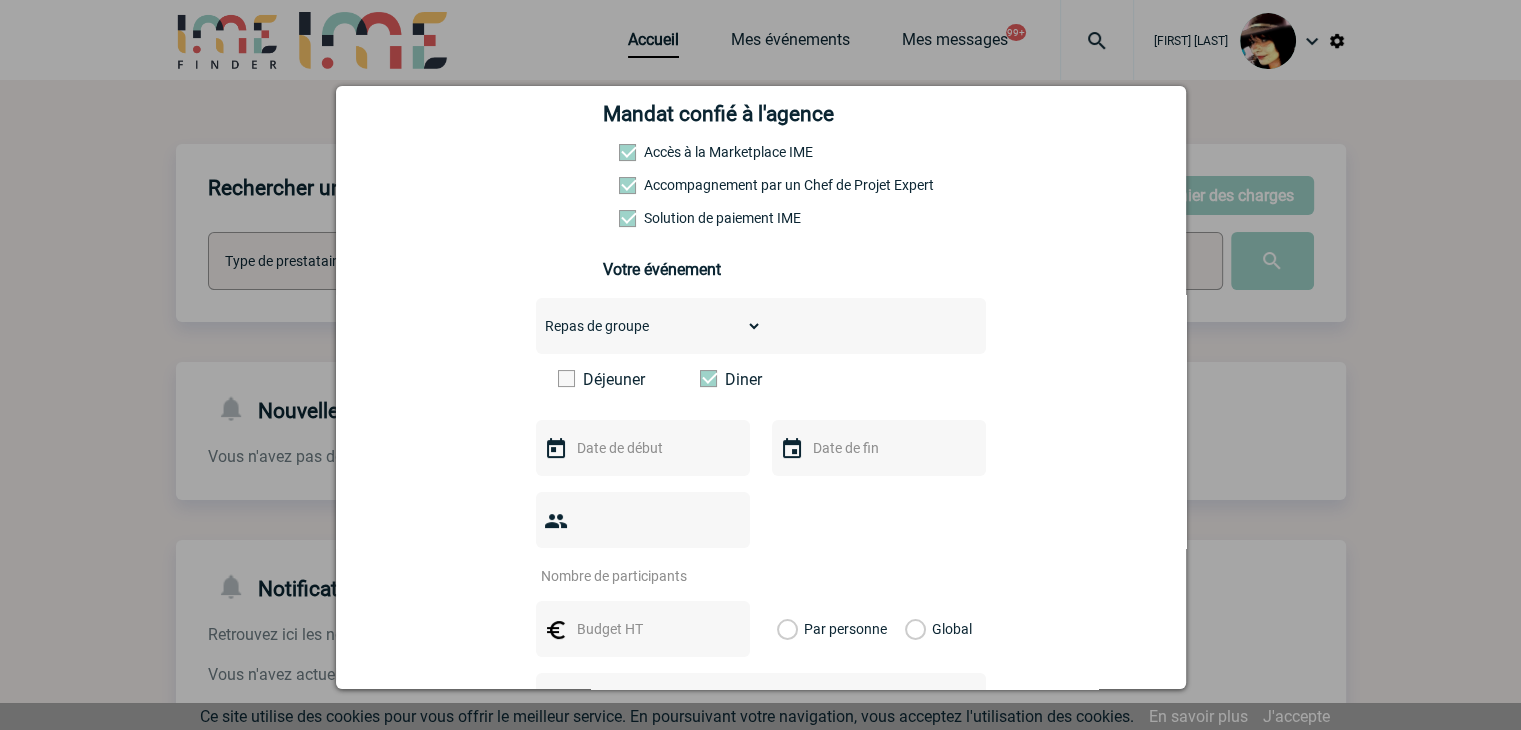click at bounding box center (641, 448) 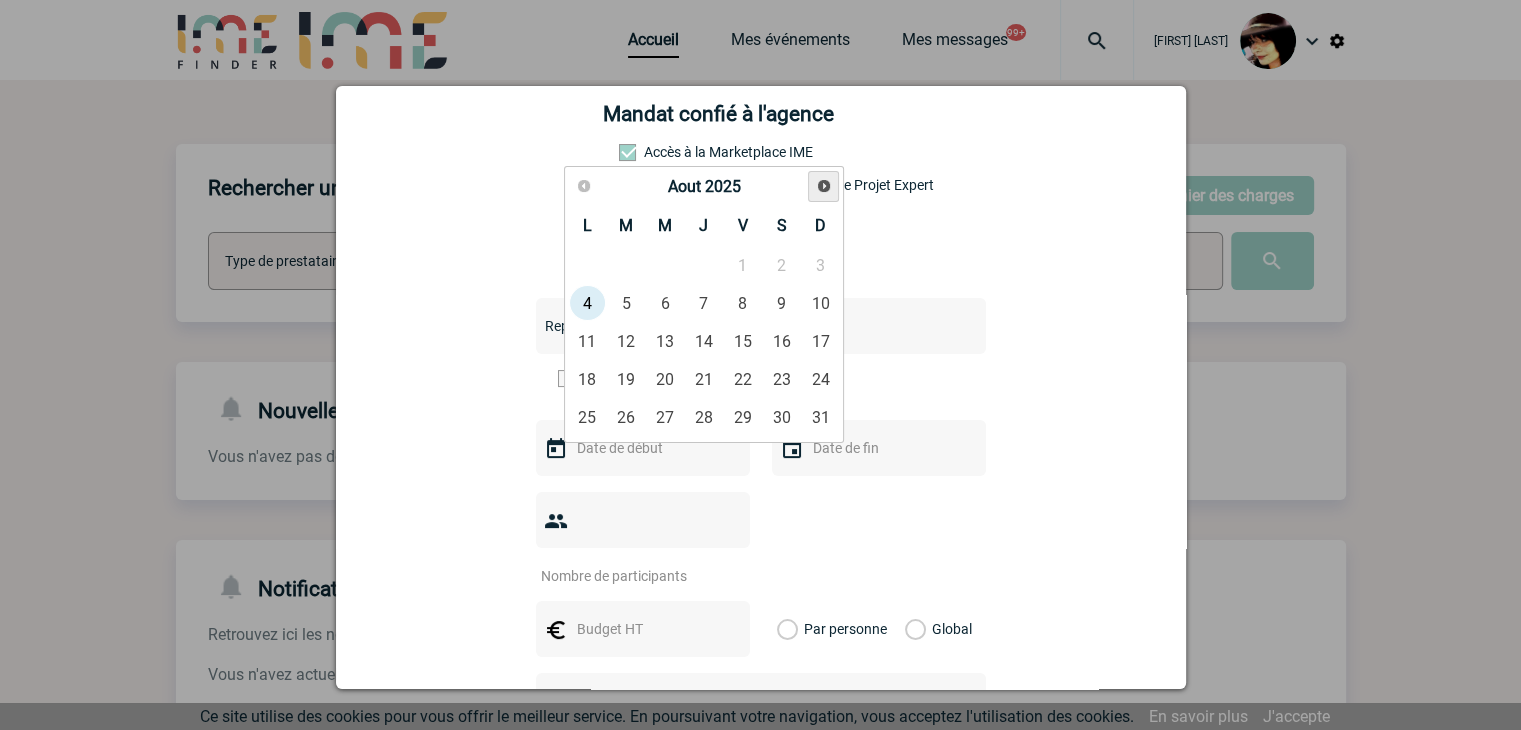 click on "Suivant" at bounding box center (823, 186) 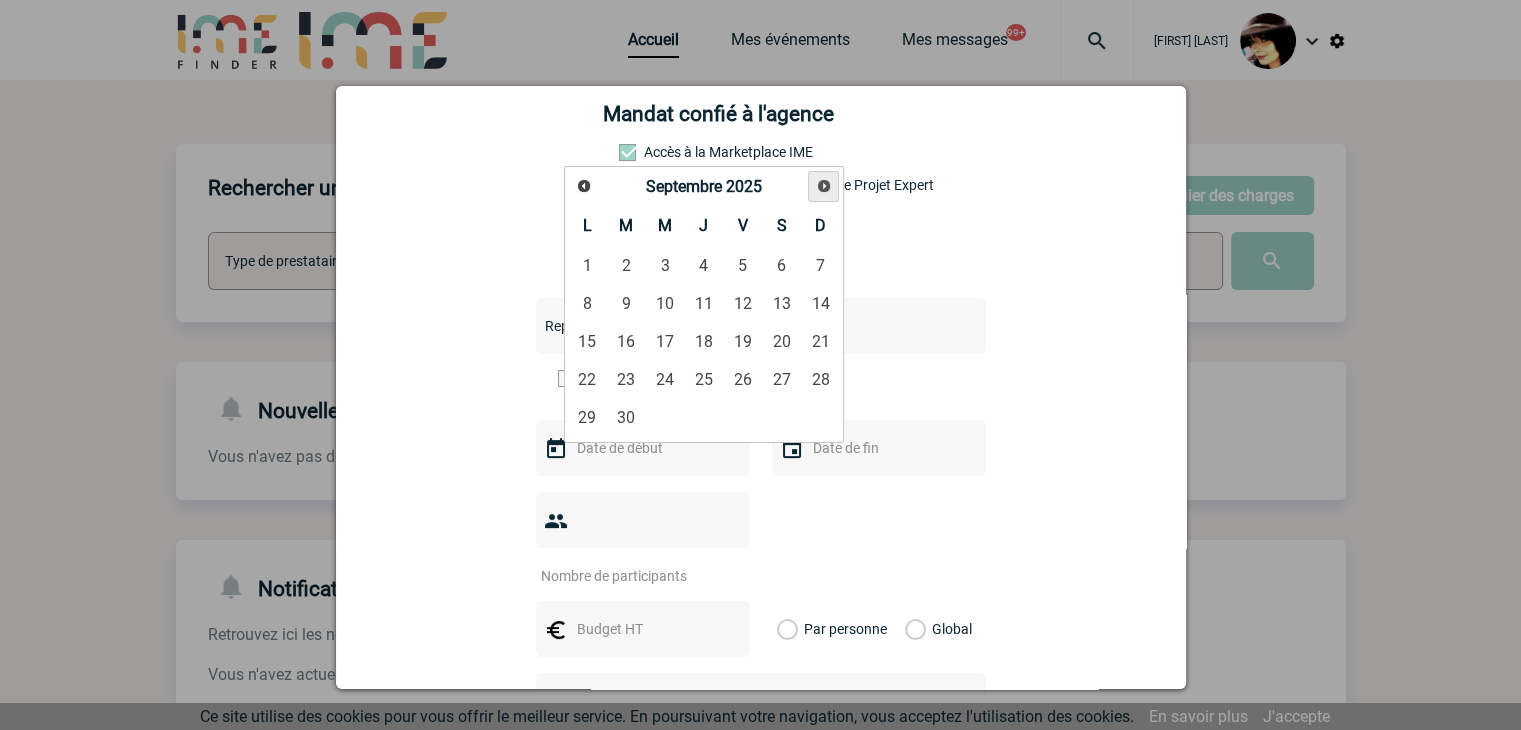click on "Suivant" at bounding box center [823, 186] 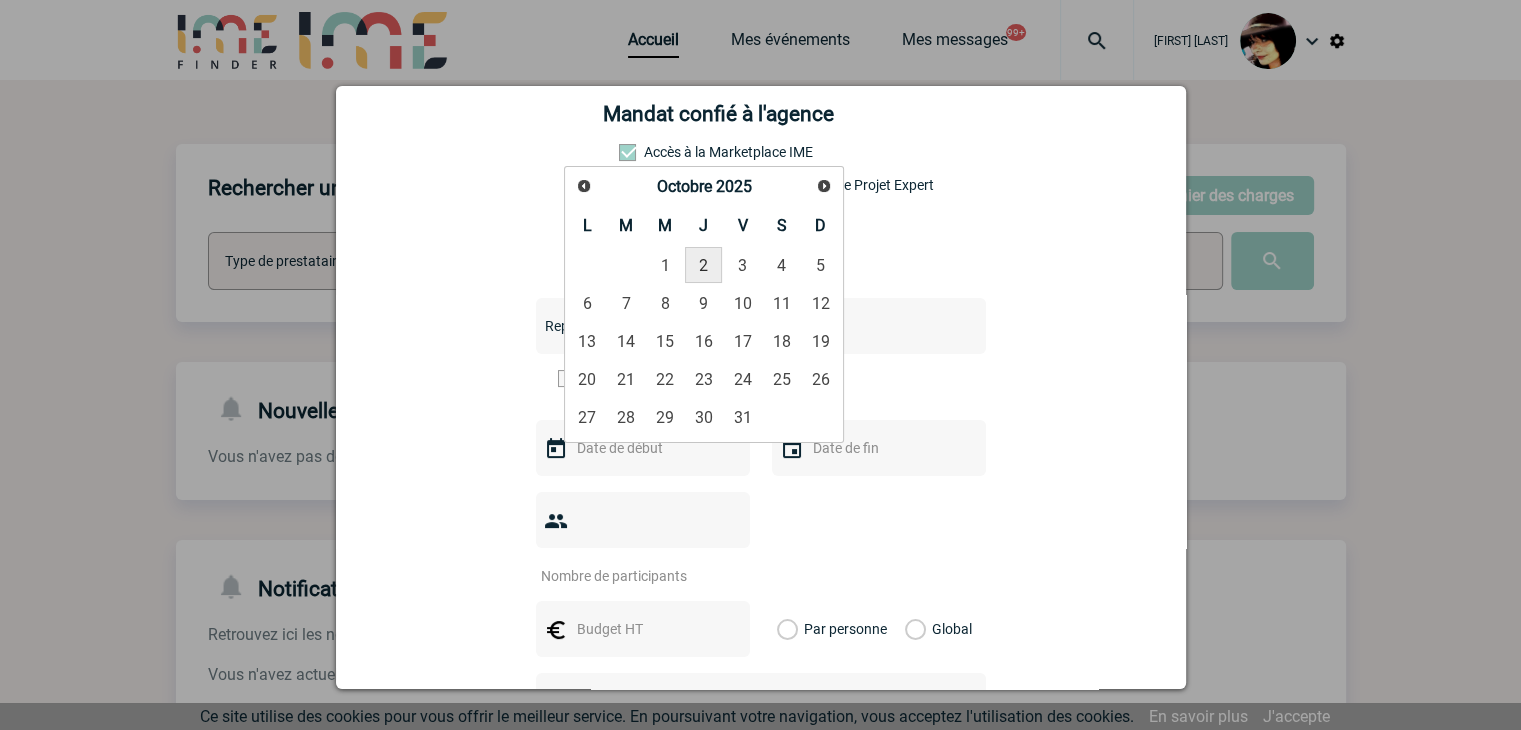 click on "2" at bounding box center (703, 265) 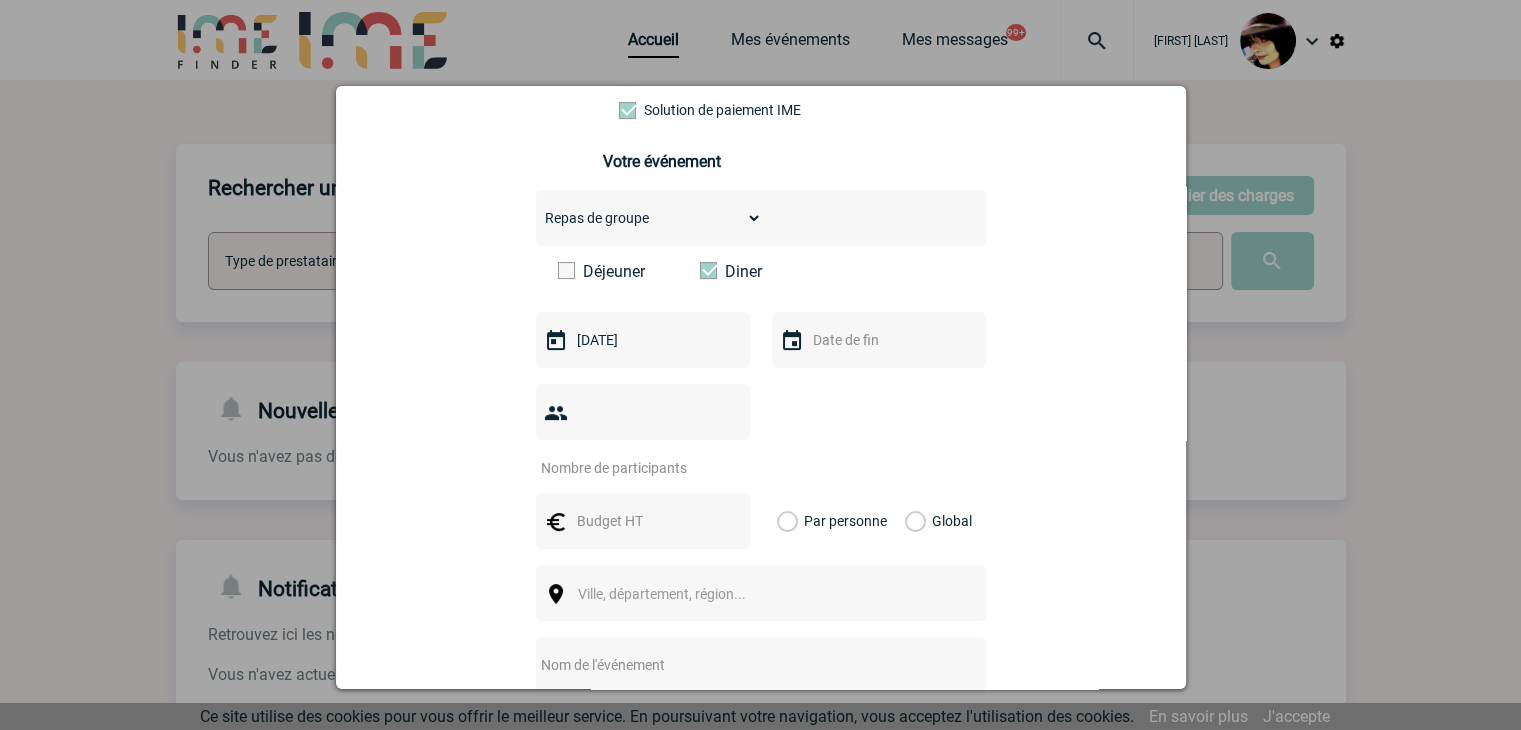 scroll, scrollTop: 500, scrollLeft: 0, axis: vertical 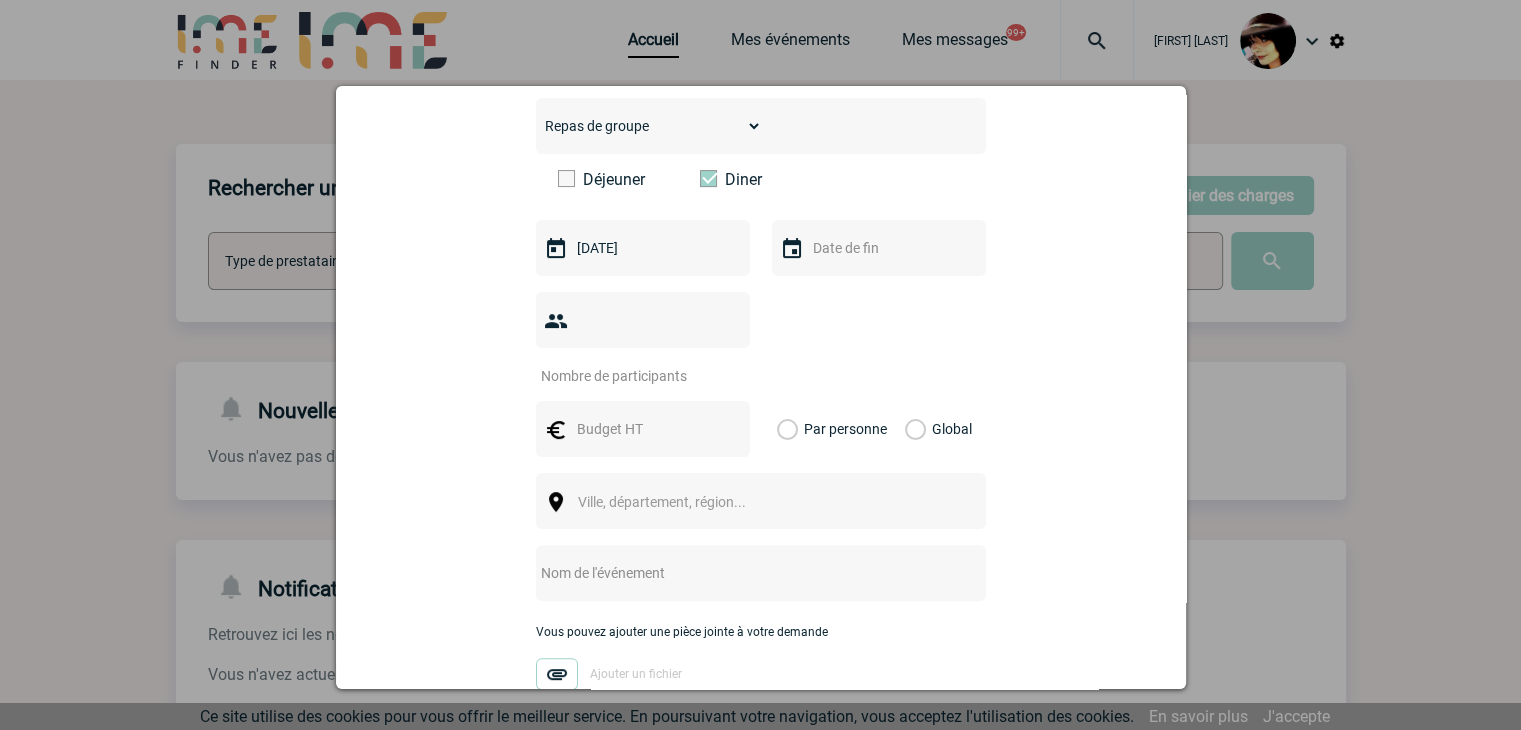 click at bounding box center [630, 376] 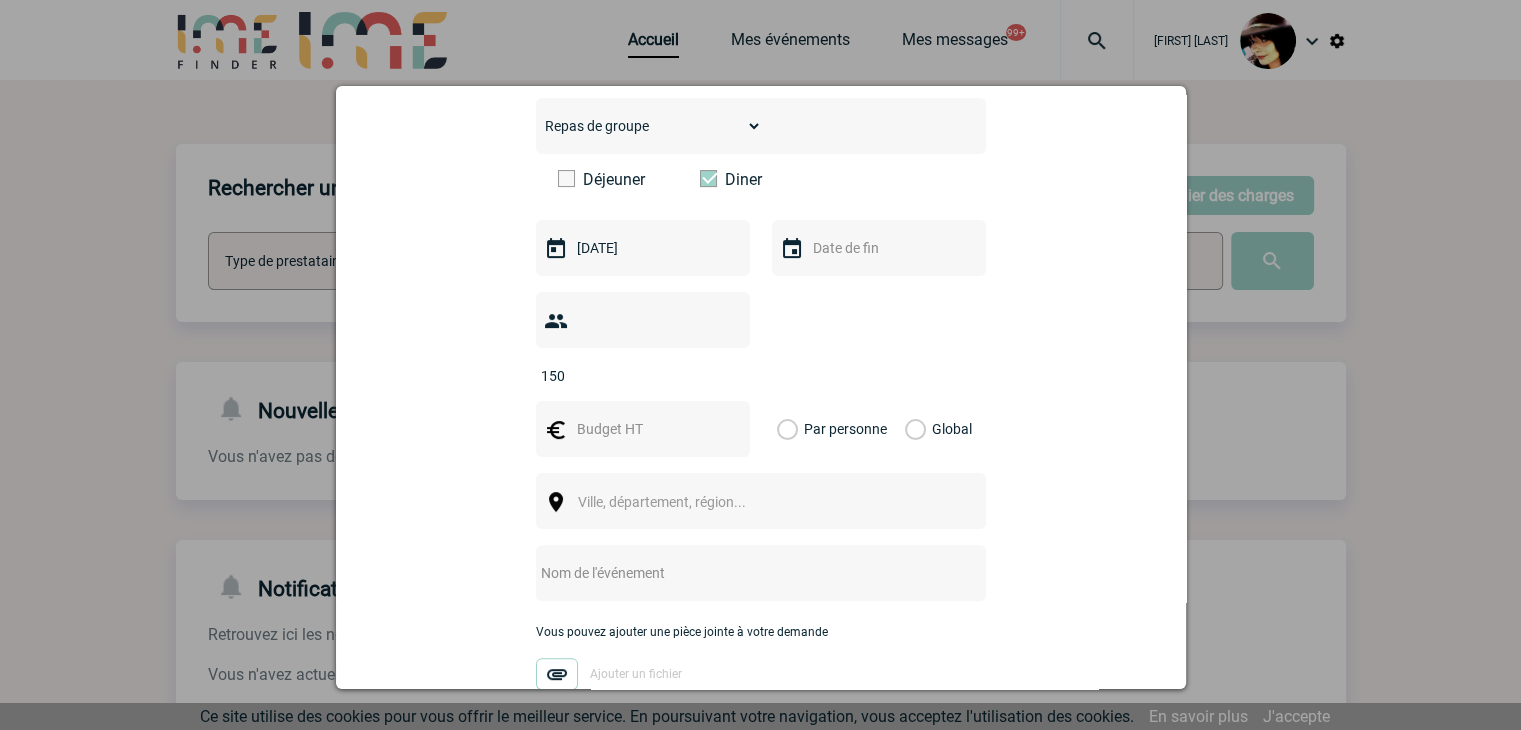 type on "150" 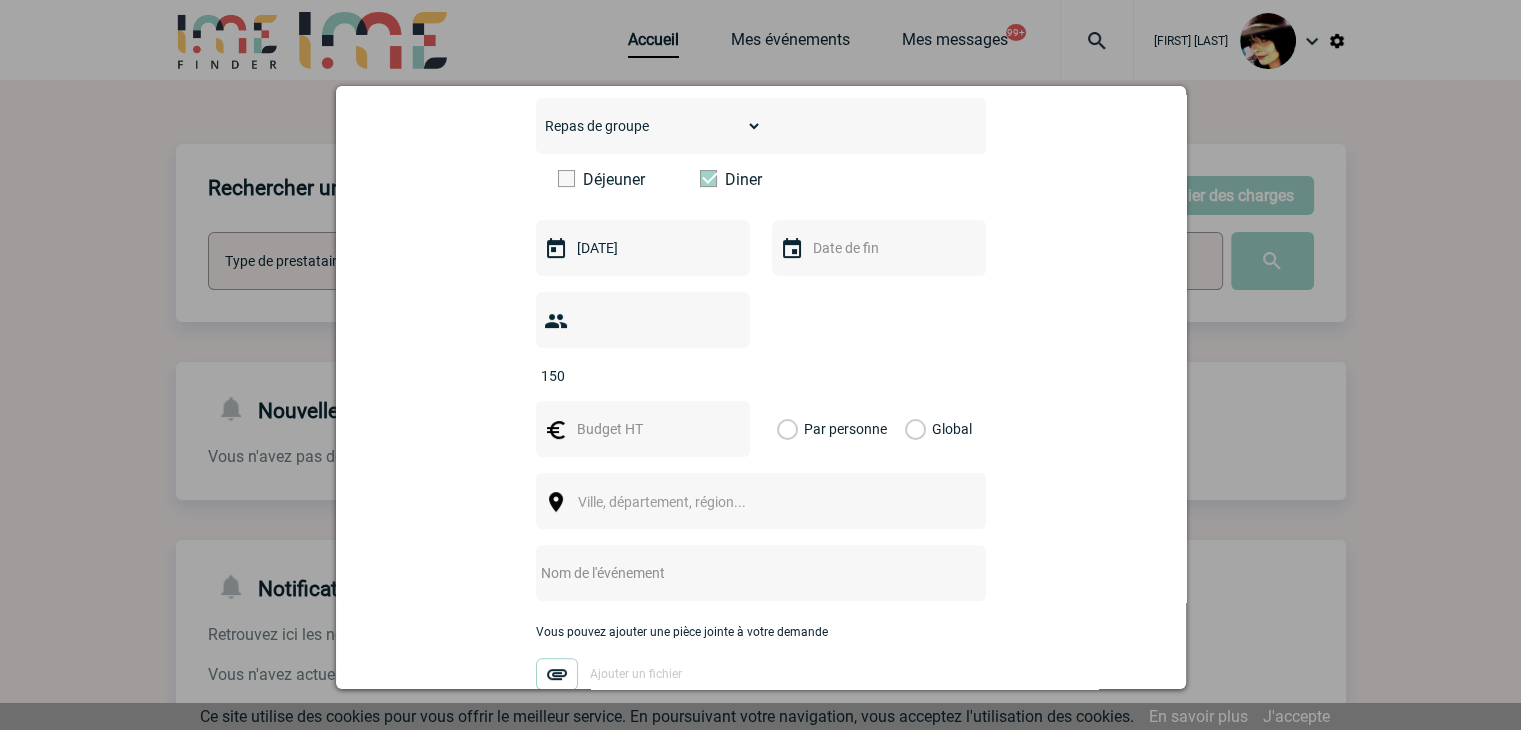 click at bounding box center (641, 429) 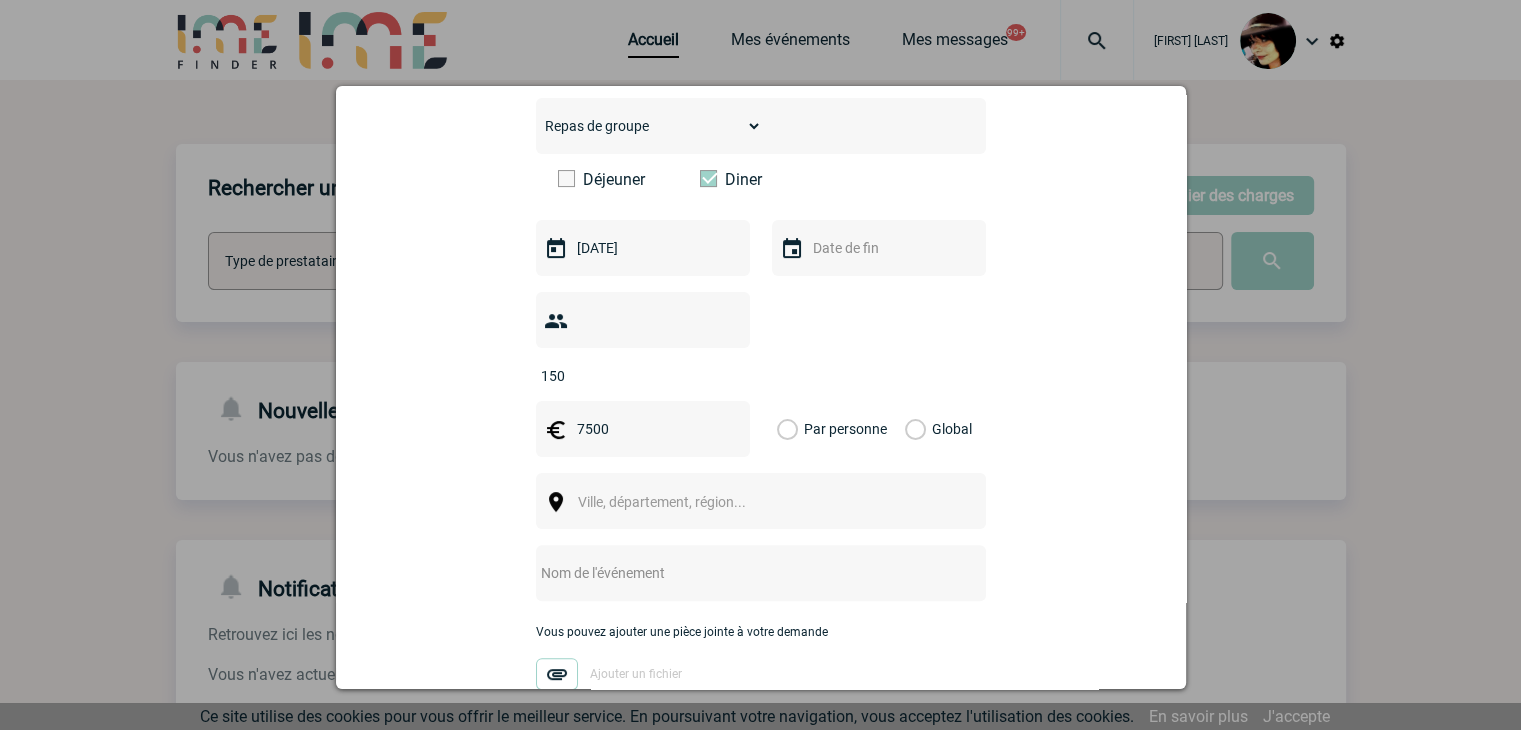 type on "7500" 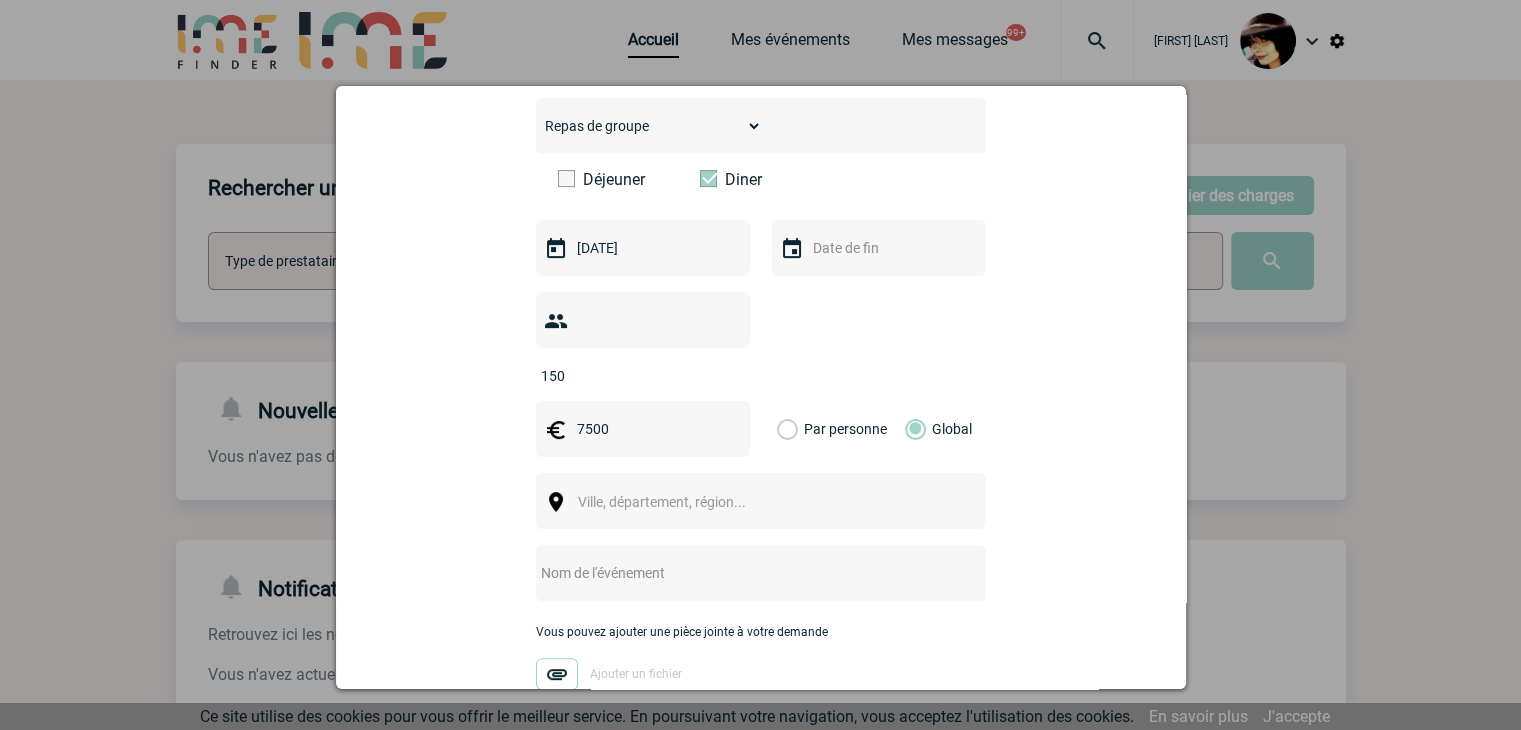 click on "Ville, département, région..." at bounding box center [662, 502] 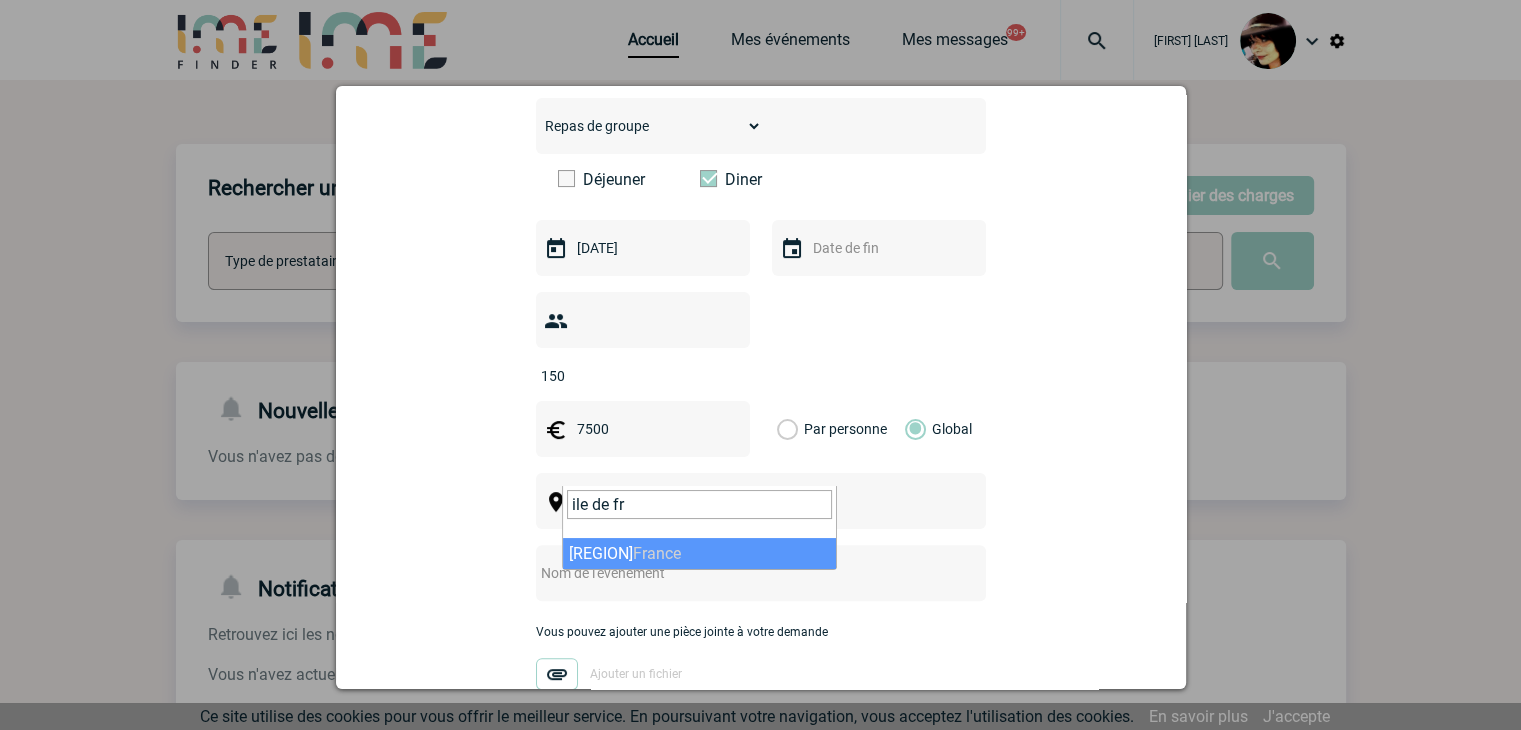 type on "ile de fr" 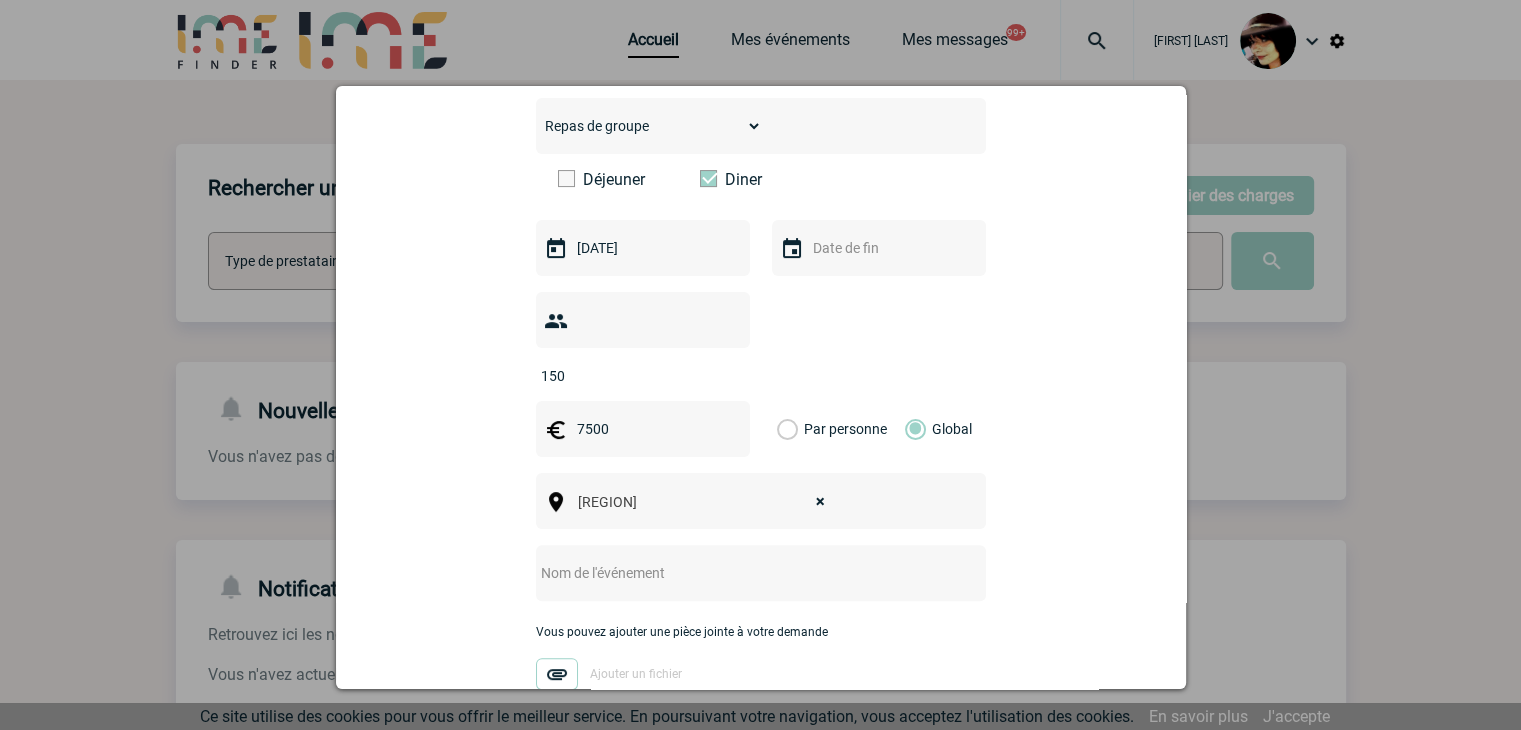 select on "2" 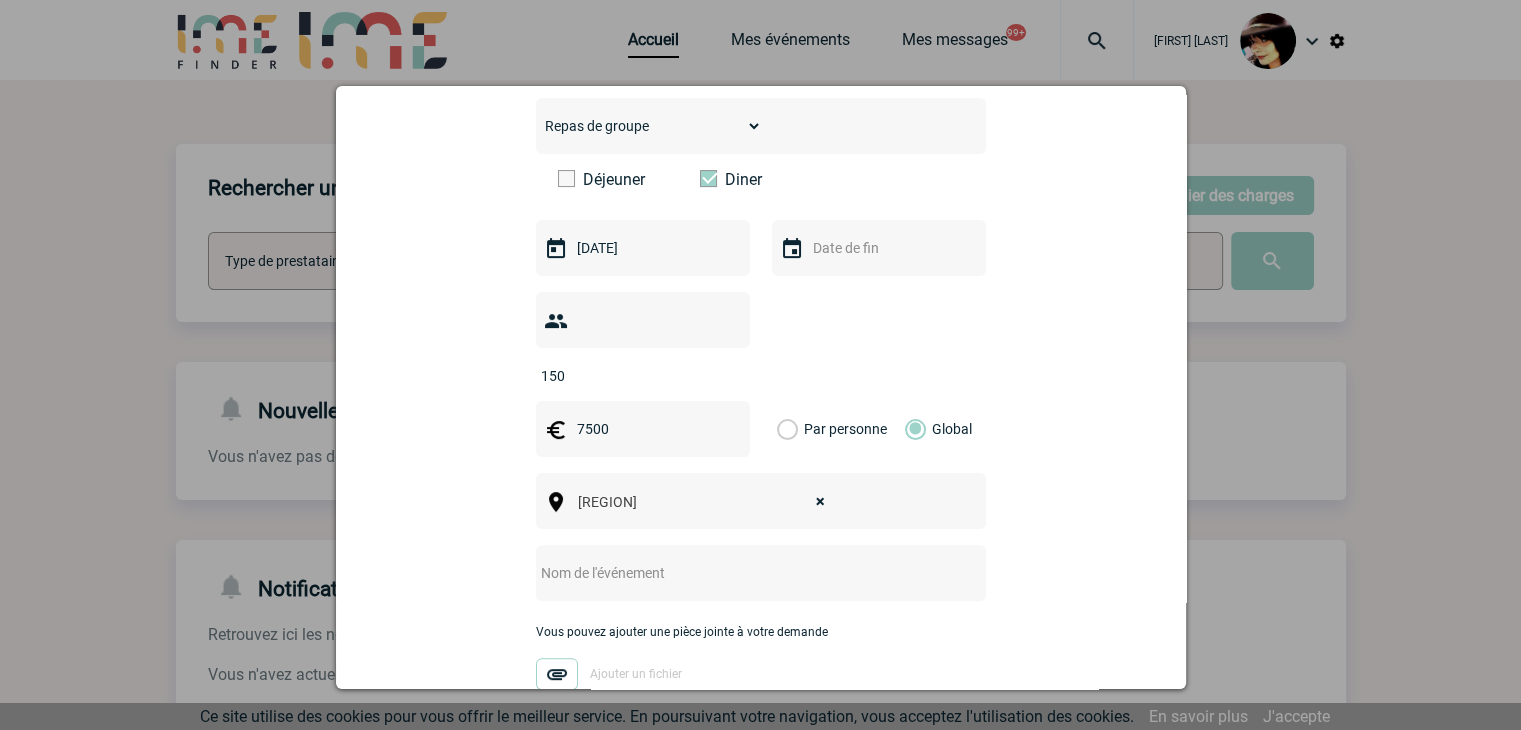 drag, startPoint x: 640, startPoint y: 540, endPoint x: 628, endPoint y: 540, distance: 12 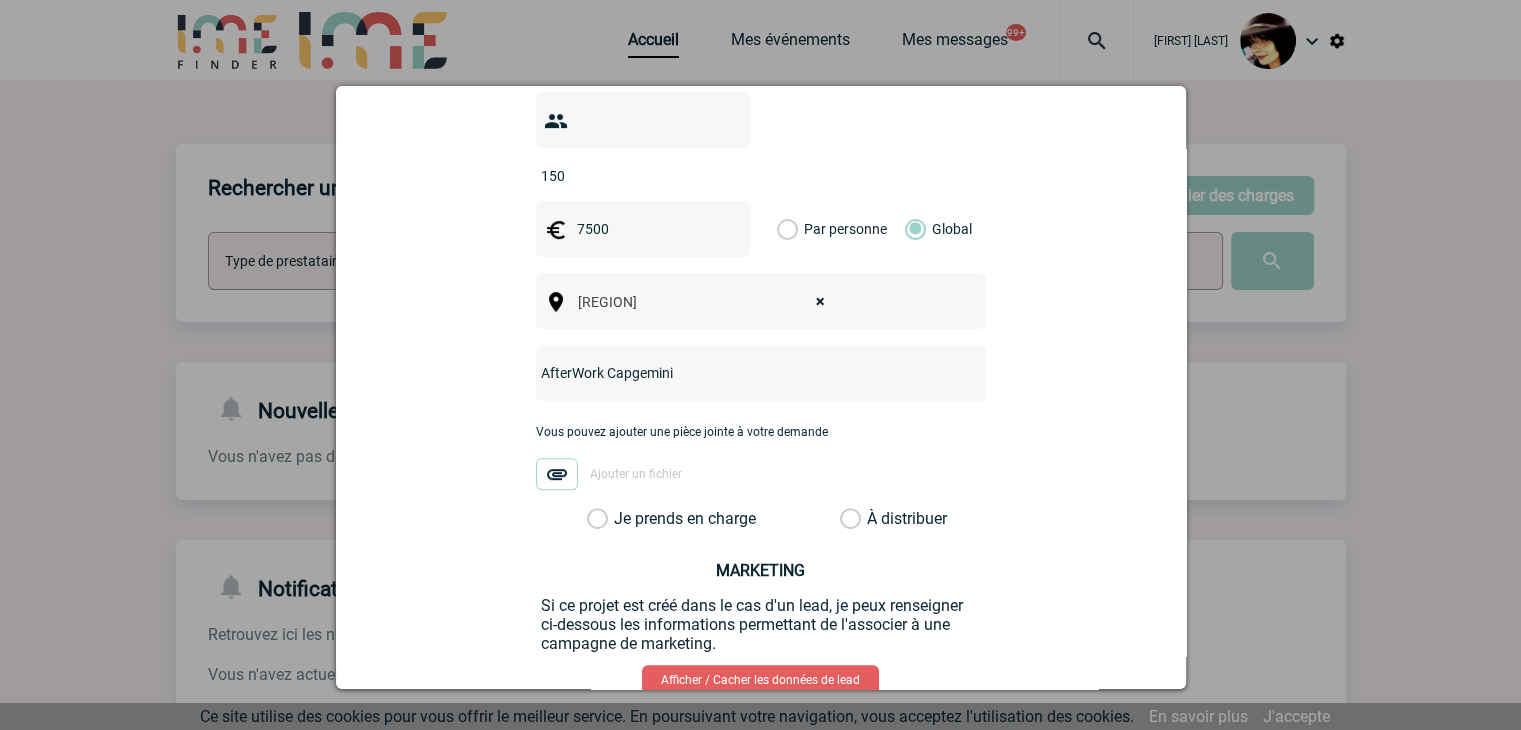 type on "AfterWork Capgemini" 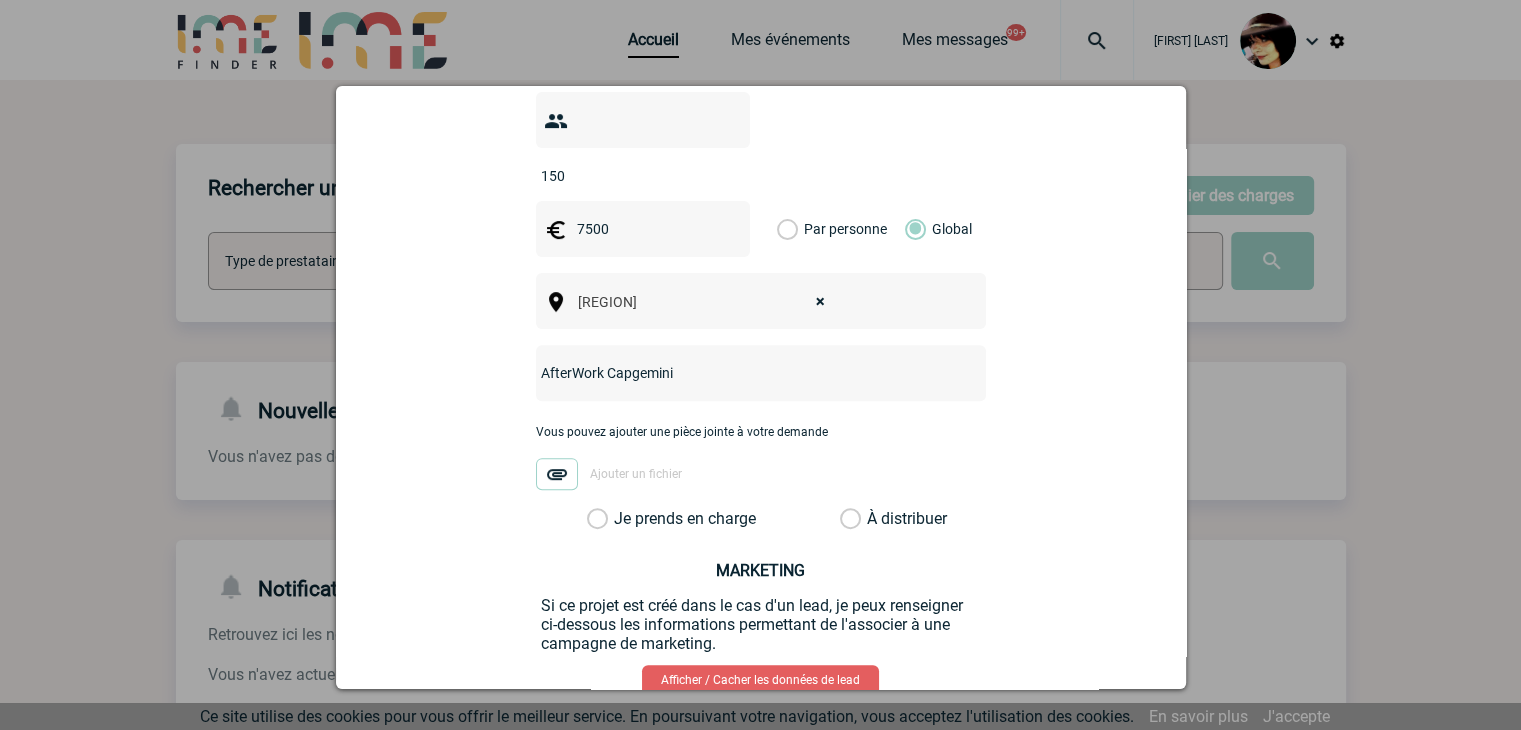 click on "À distribuer" at bounding box center [850, 519] 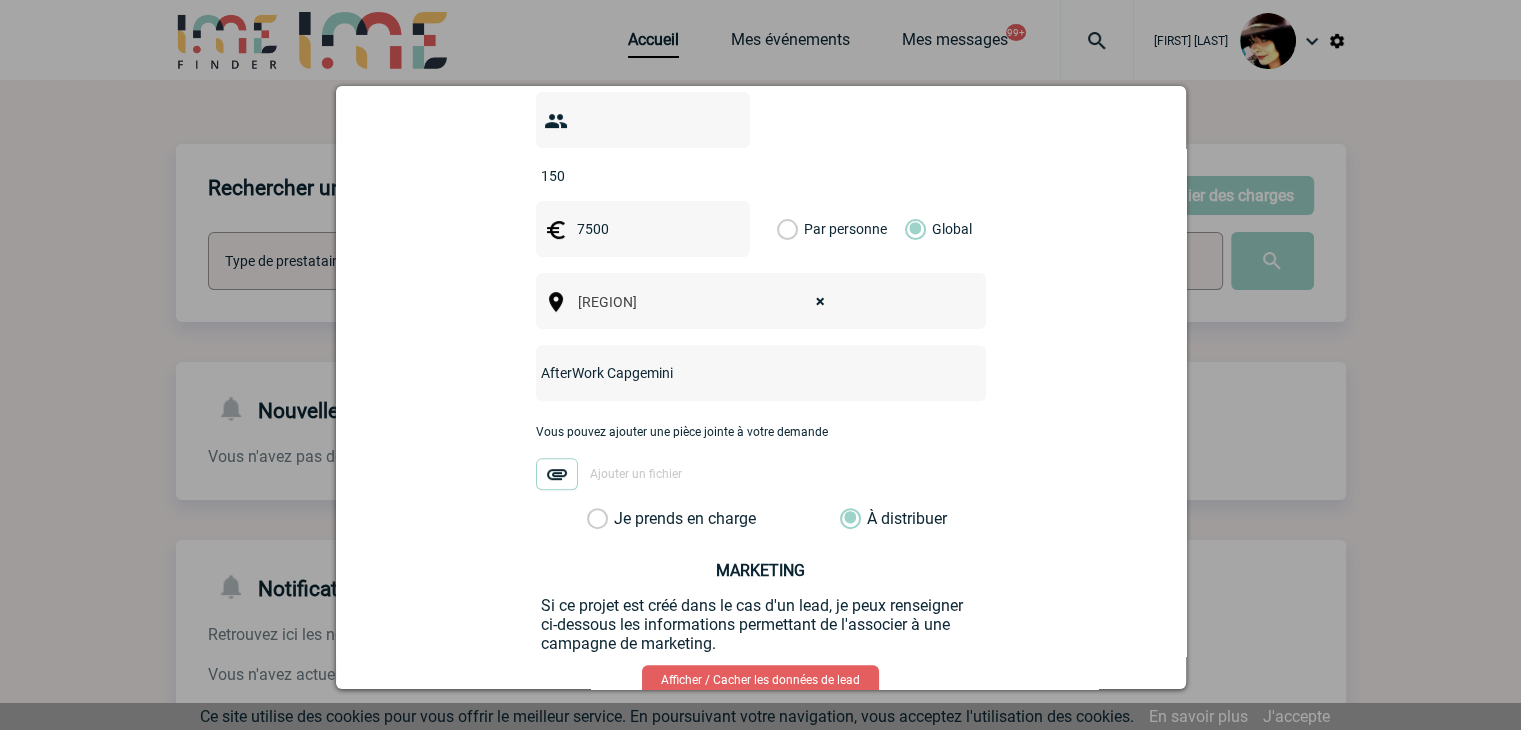 scroll, scrollTop: 802, scrollLeft: 0, axis: vertical 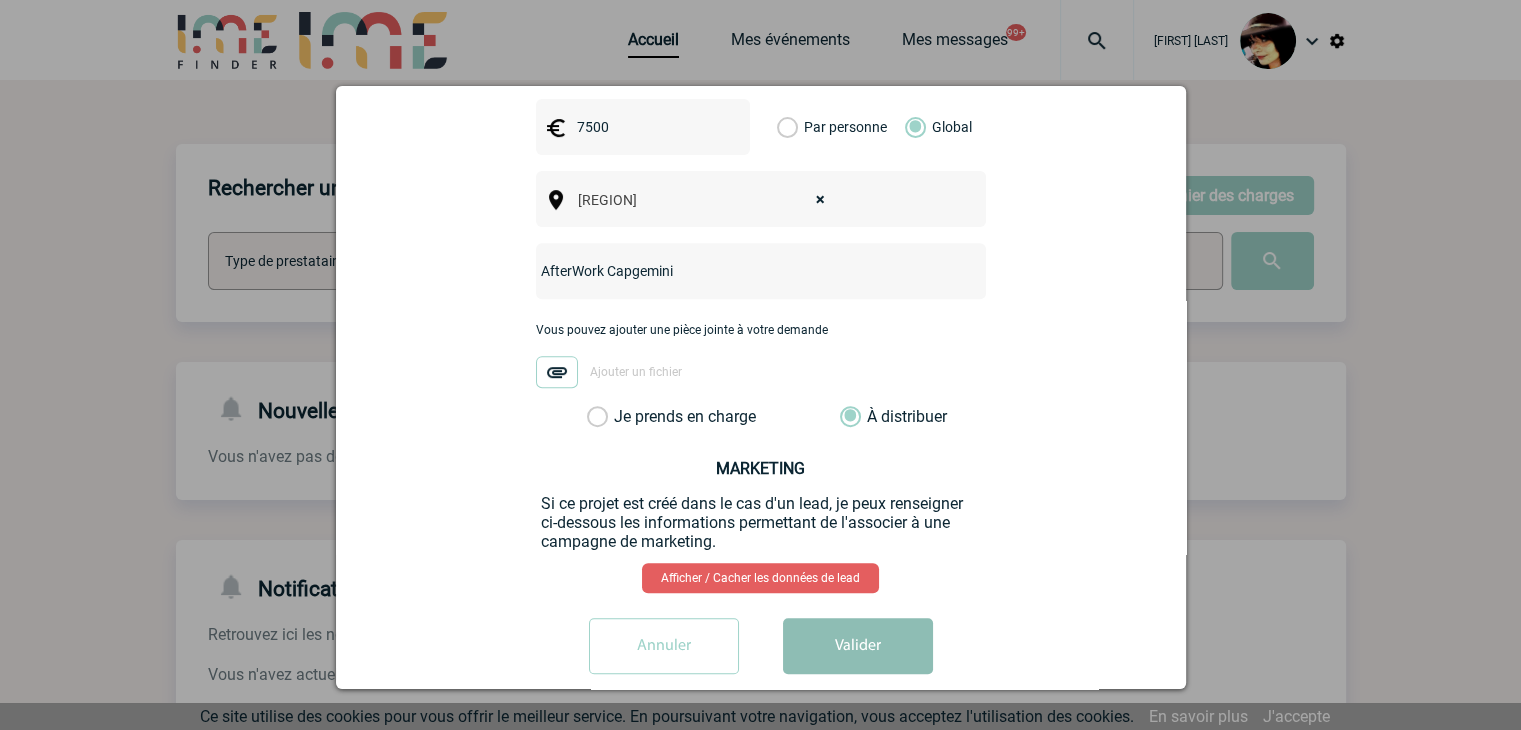 click on "Valider" at bounding box center [858, 646] 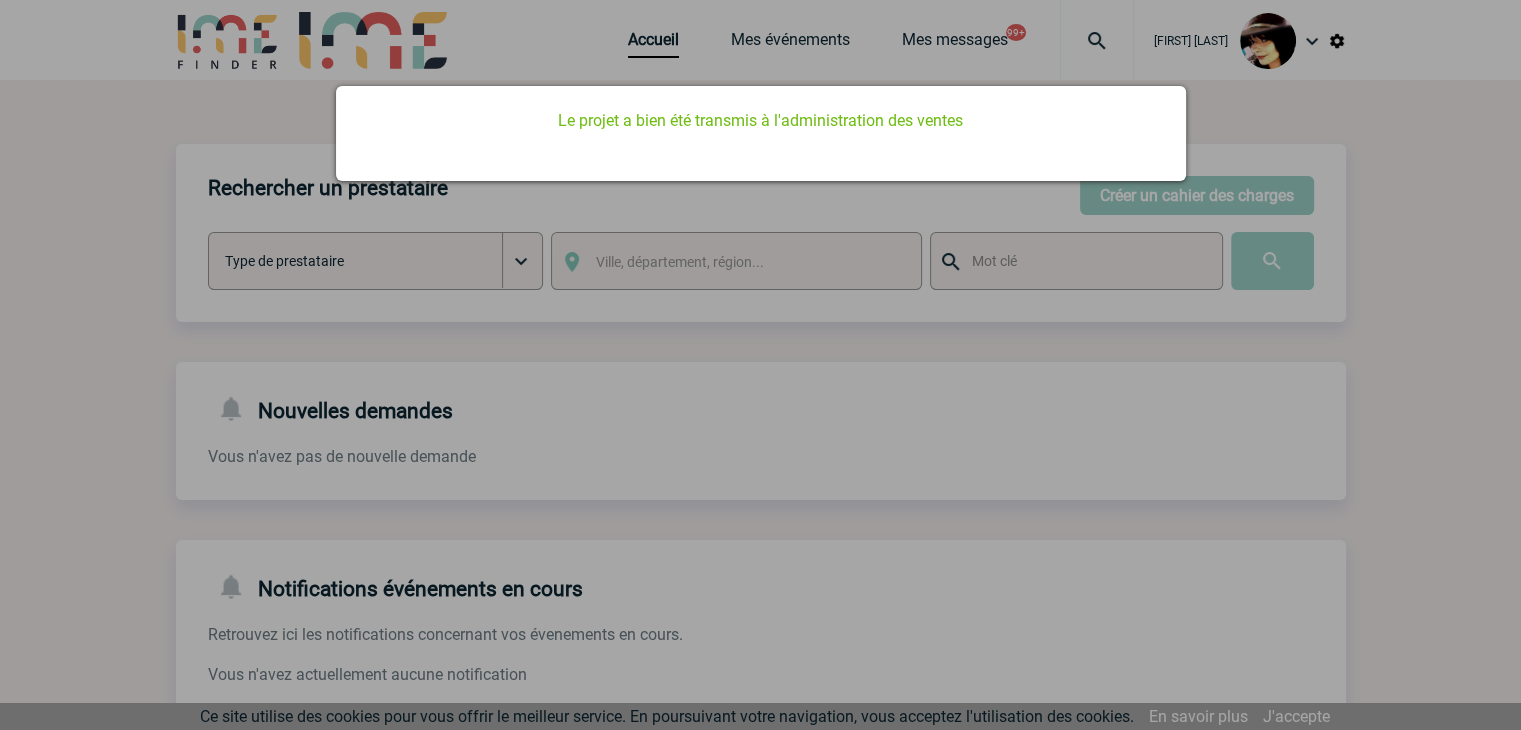 scroll, scrollTop: 0, scrollLeft: 0, axis: both 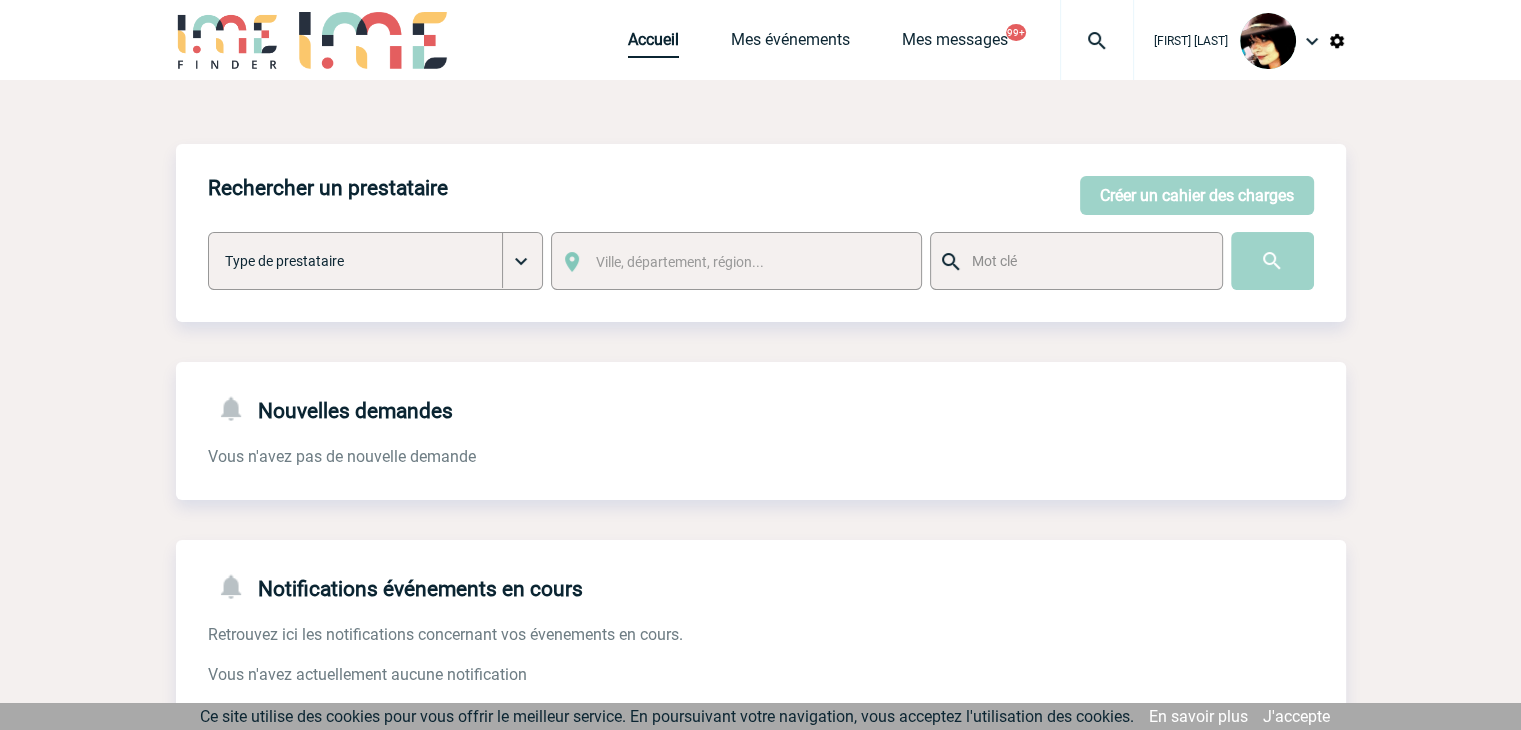 click on "Accueil" at bounding box center [653, 44] 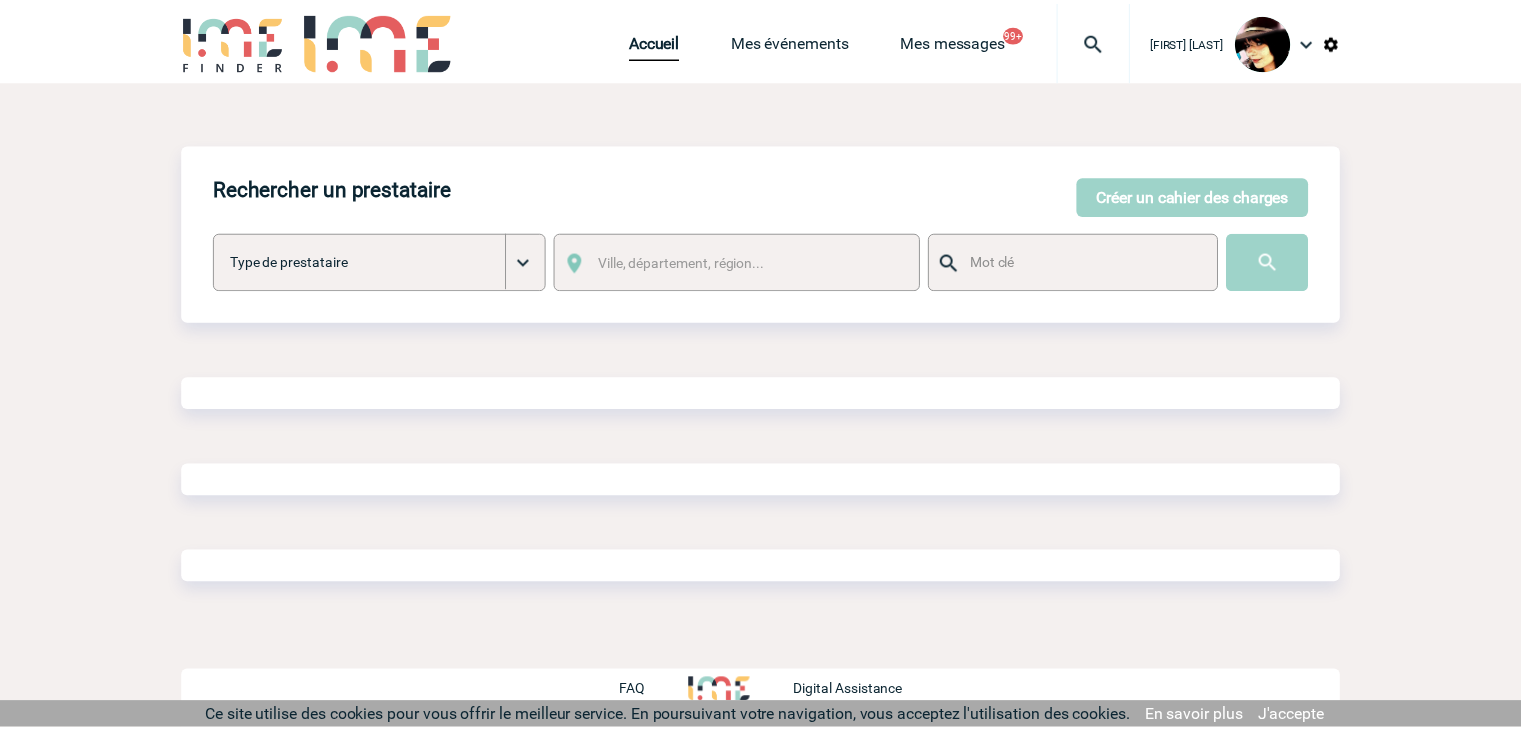 scroll, scrollTop: 0, scrollLeft: 0, axis: both 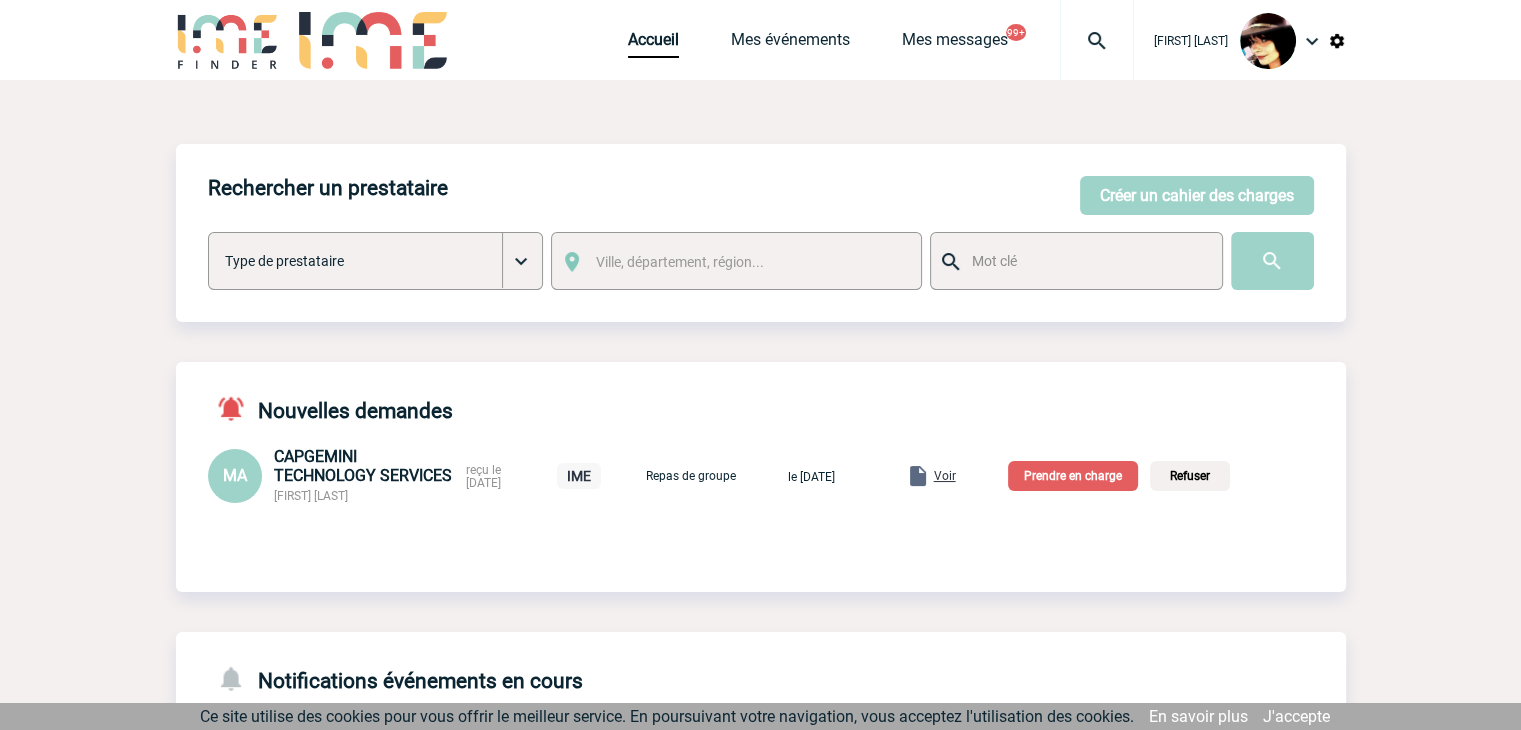 click on "Voir" at bounding box center (945, 476) 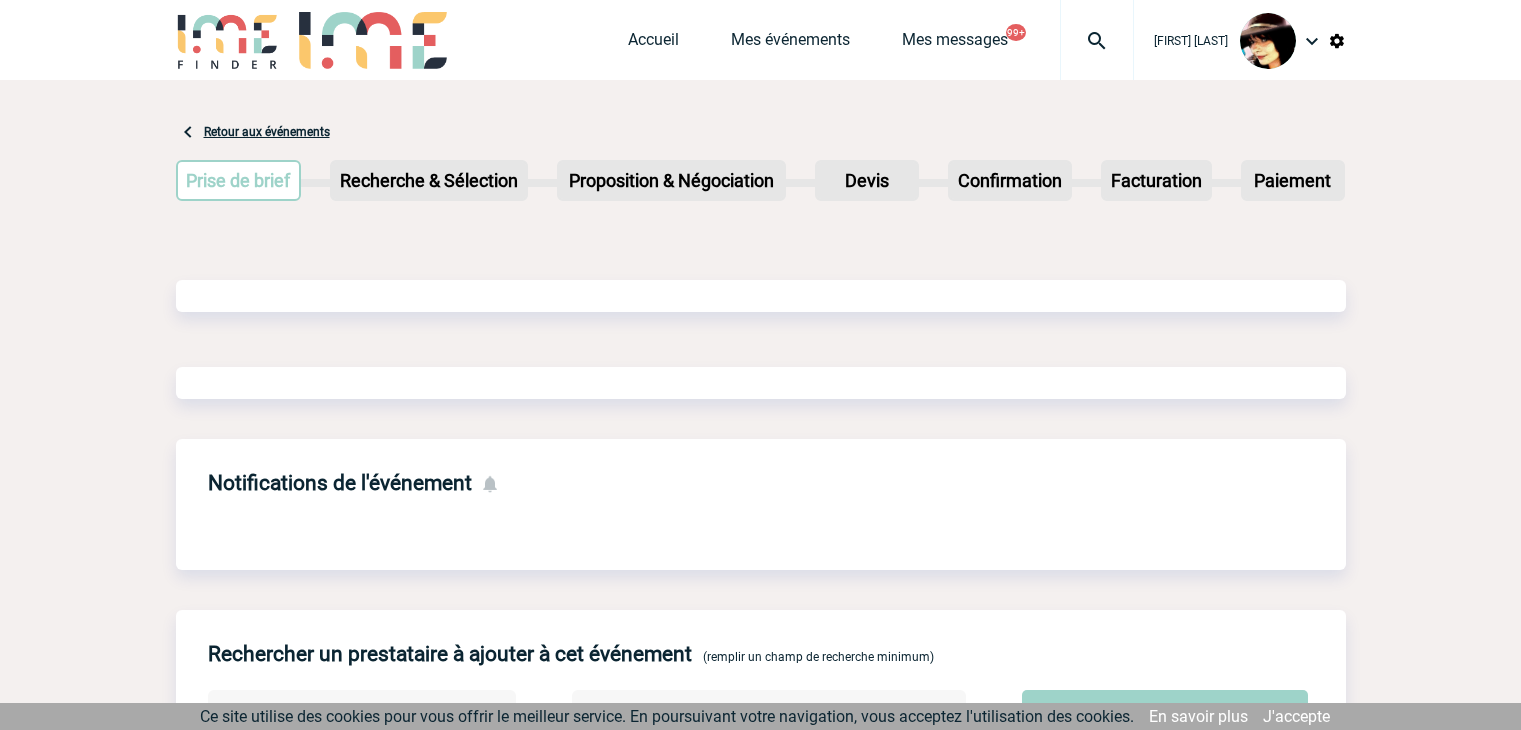 scroll, scrollTop: 0, scrollLeft: 0, axis: both 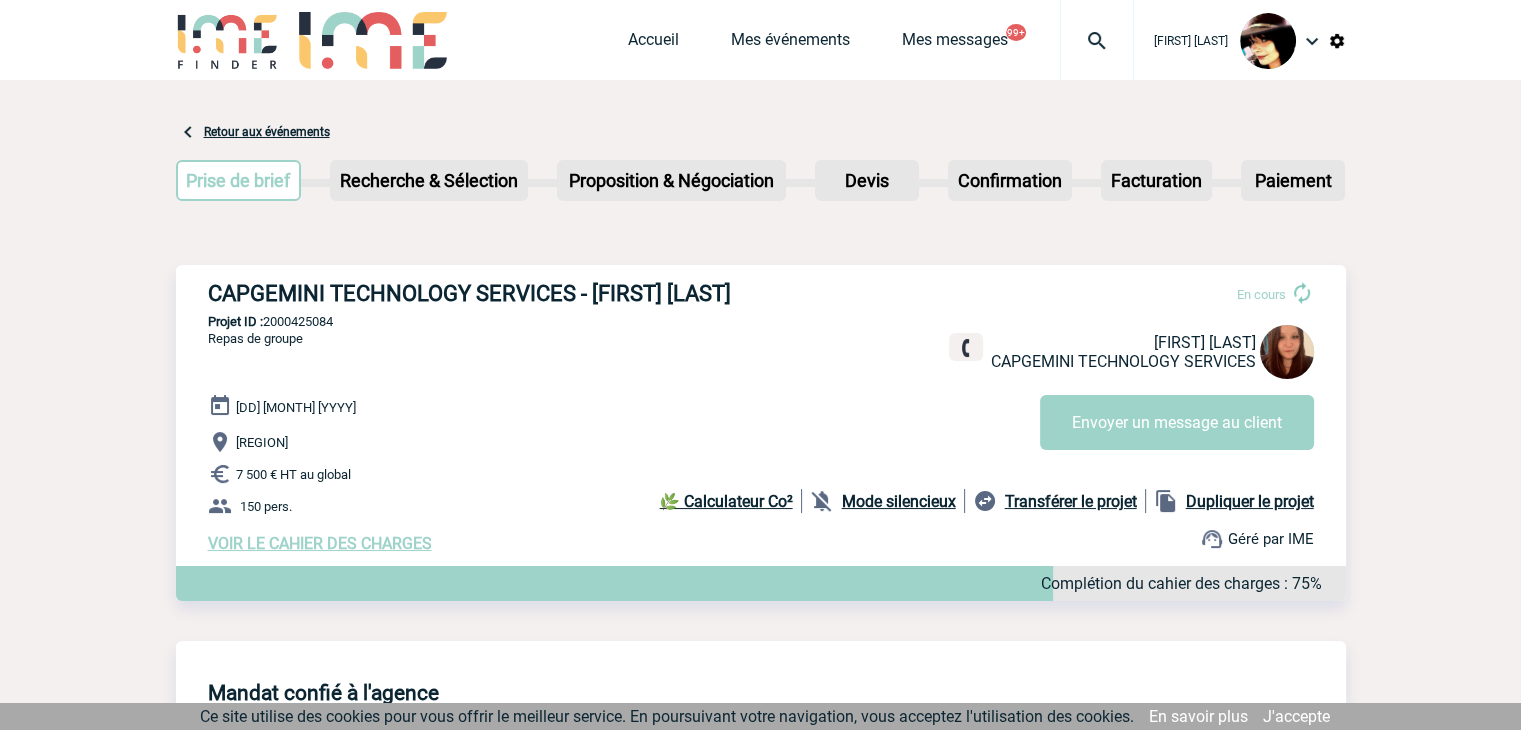 click on "[DD] [MONTH] [YYYY]
[REGION]
7 500 € HT au global
150 pers.
VOIR LE CAHIER DES CHARGES
Complétion du cahier des charges : 75%
🌿 Calculateur Co²
Mode silencieux" at bounding box center (777, 473) 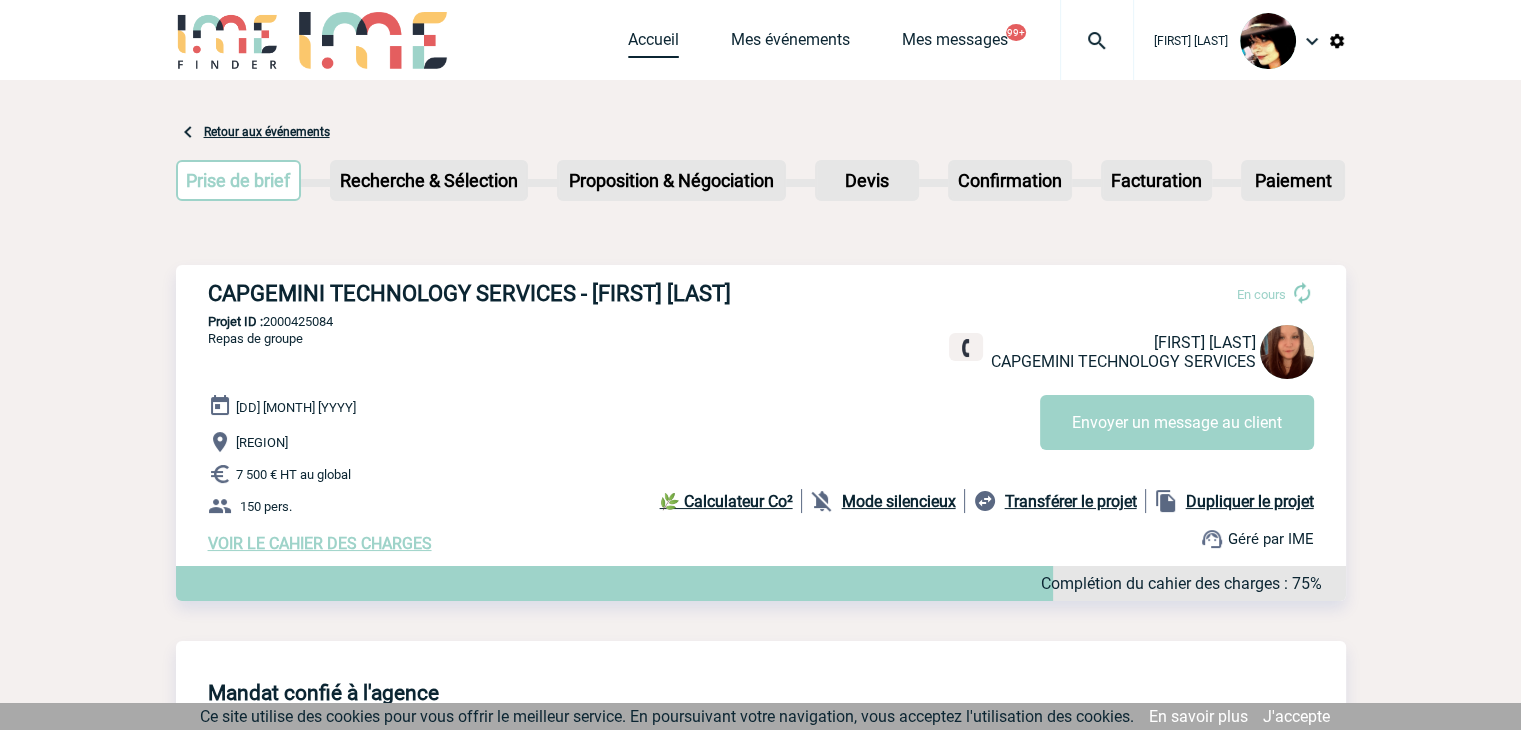 click on "Accueil" at bounding box center [653, 44] 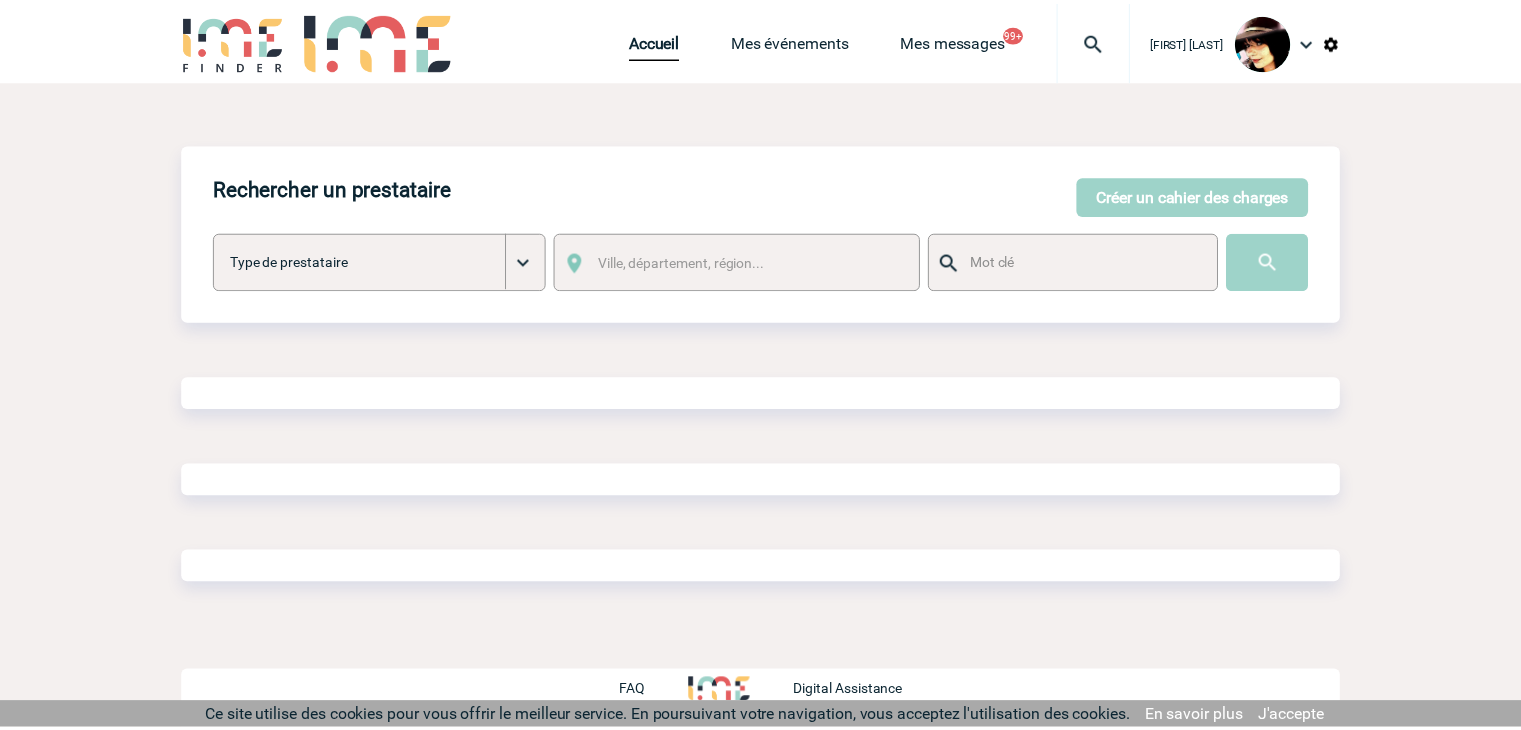 scroll, scrollTop: 0, scrollLeft: 0, axis: both 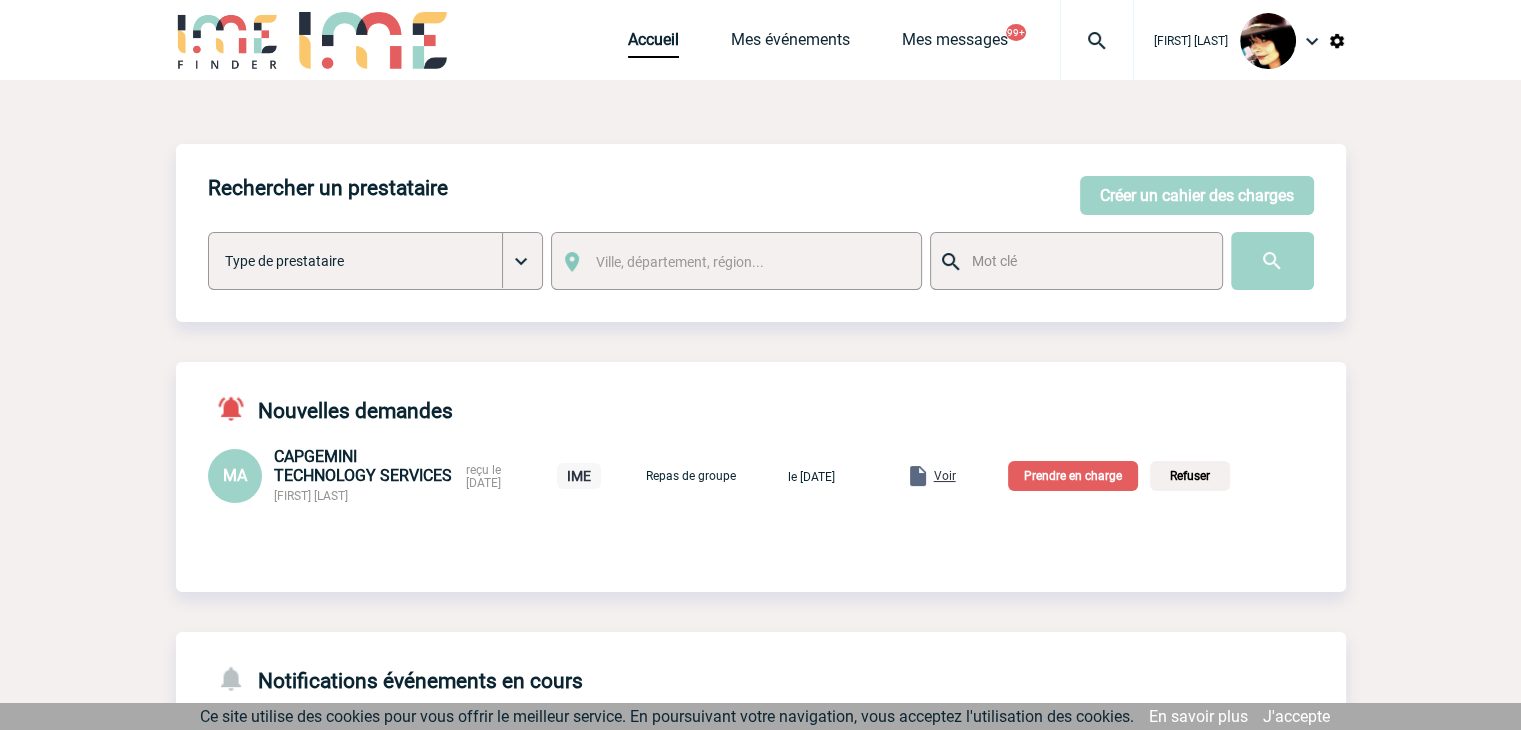 click on "Prendre en charge" at bounding box center [1073, 476] 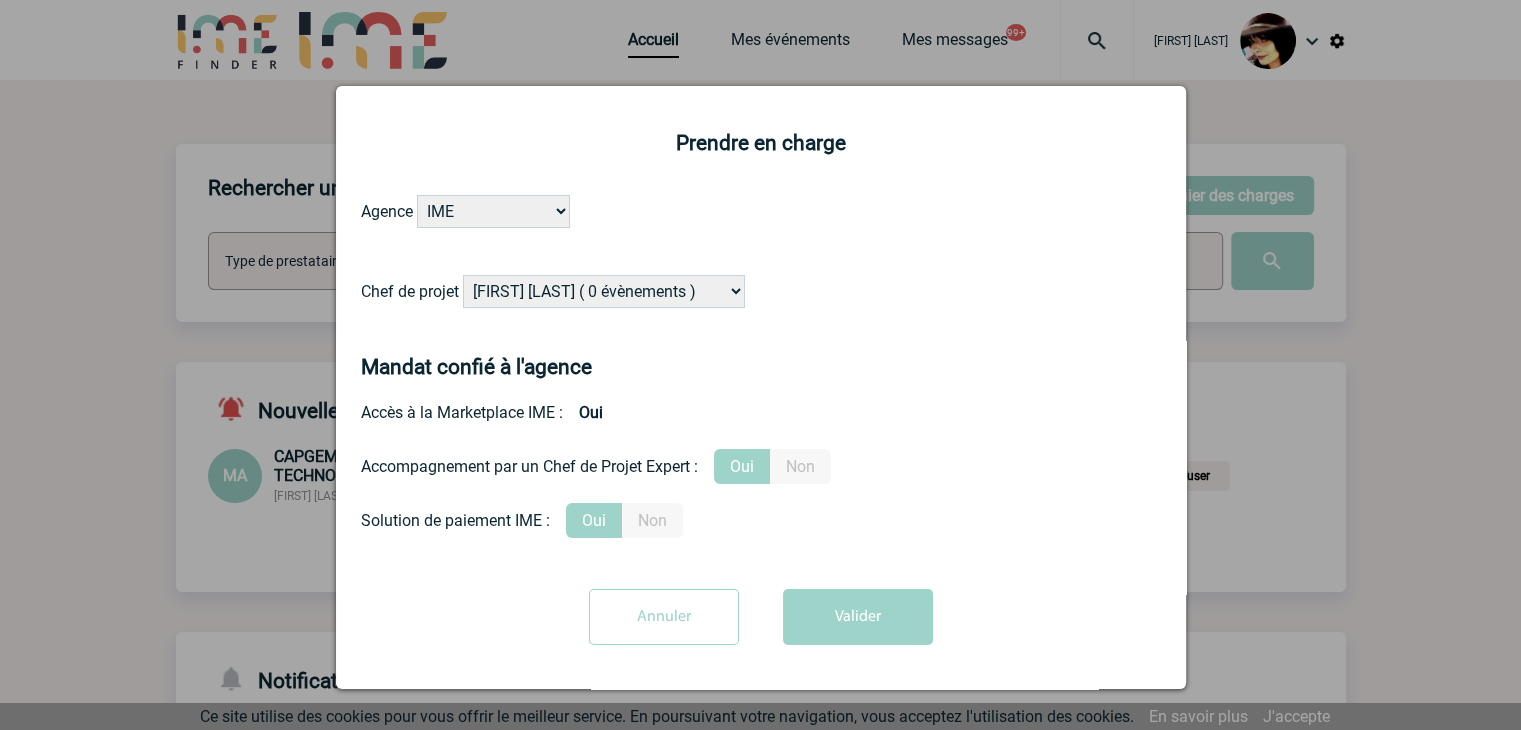 click on "[FIRST] [LAST] ( 0 évènements )
[FIRST] [LAST] ( 1196 évènements )
[FIRST] [LAST] ( 169 évènements )
[FIRST] [LAST] ( 0 évènements )
[FIRST] [LAST] ( 0 évènements )
[FIRST] [LAST] ( 1046 évènements )
[FIRST] [LAST] ( 1005 évènements )
[FIRST] [LAST] ( 0 évènements )
[FIRST] [LAST] ( 14 évènements )
[FIRST] [LAST] ( 5 évènements )
[FIRST] [LAST] ( 0 évènements )" at bounding box center [604, 291] 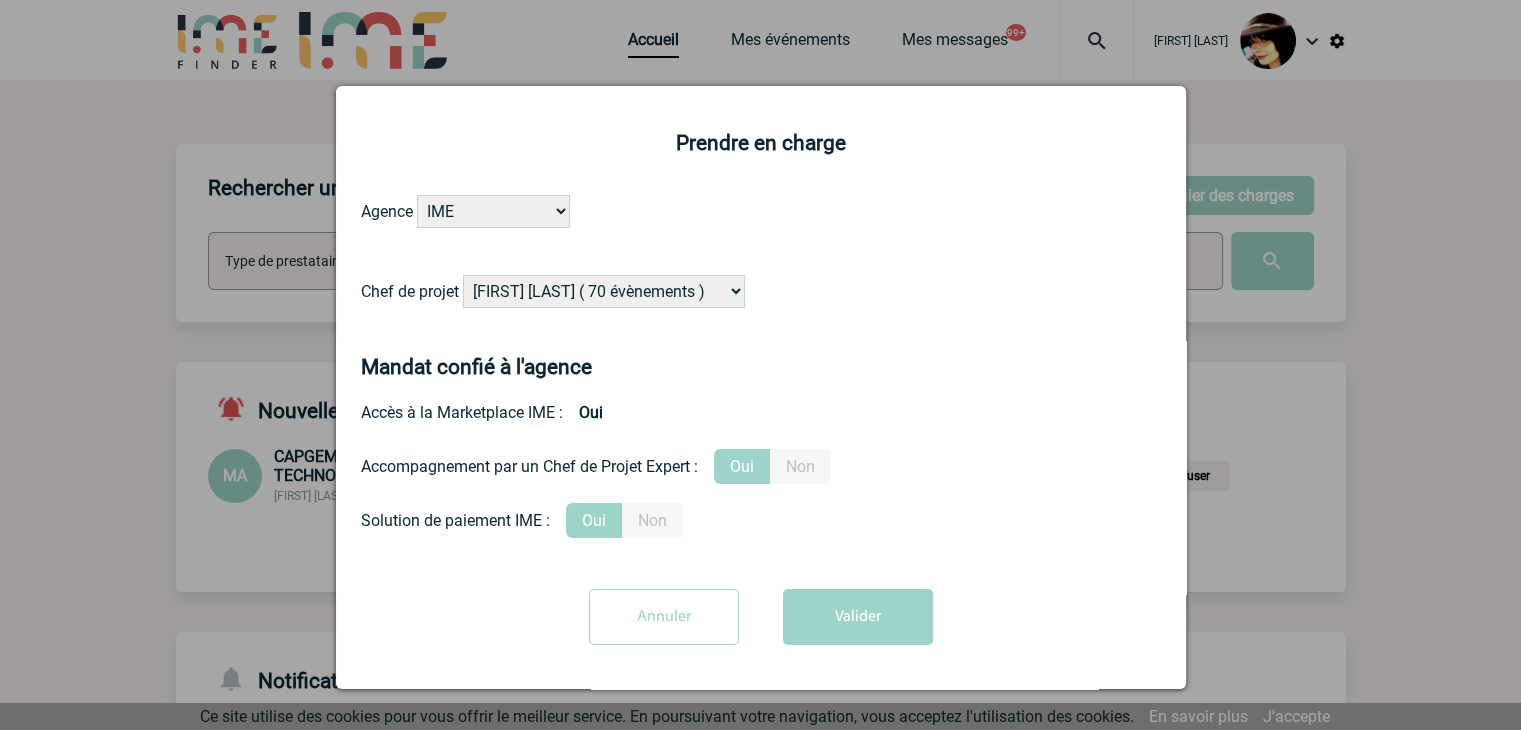click on "Alizée VERLAGUET ( 0 évènements )
Anne GIRAUD ( 1196 évènements )
Anne-Françoise BONHOMME ( 169 évènements )
Anne-Sophie DELION ( 0 évènements )
Baptiste FEYEUX ( 0 évènements )
Benjamin ROLAND ( 1046 évènements )
Bérengère LEMONNIER ( 1005 évènements )
Caroline BAATZ ( 0 évènements )
Caroline CORNU ( 14 évènements )
Céline MERCIER ( 5 évènements )
Céline THIENOT ( 0 évènements )" at bounding box center (604, 291) 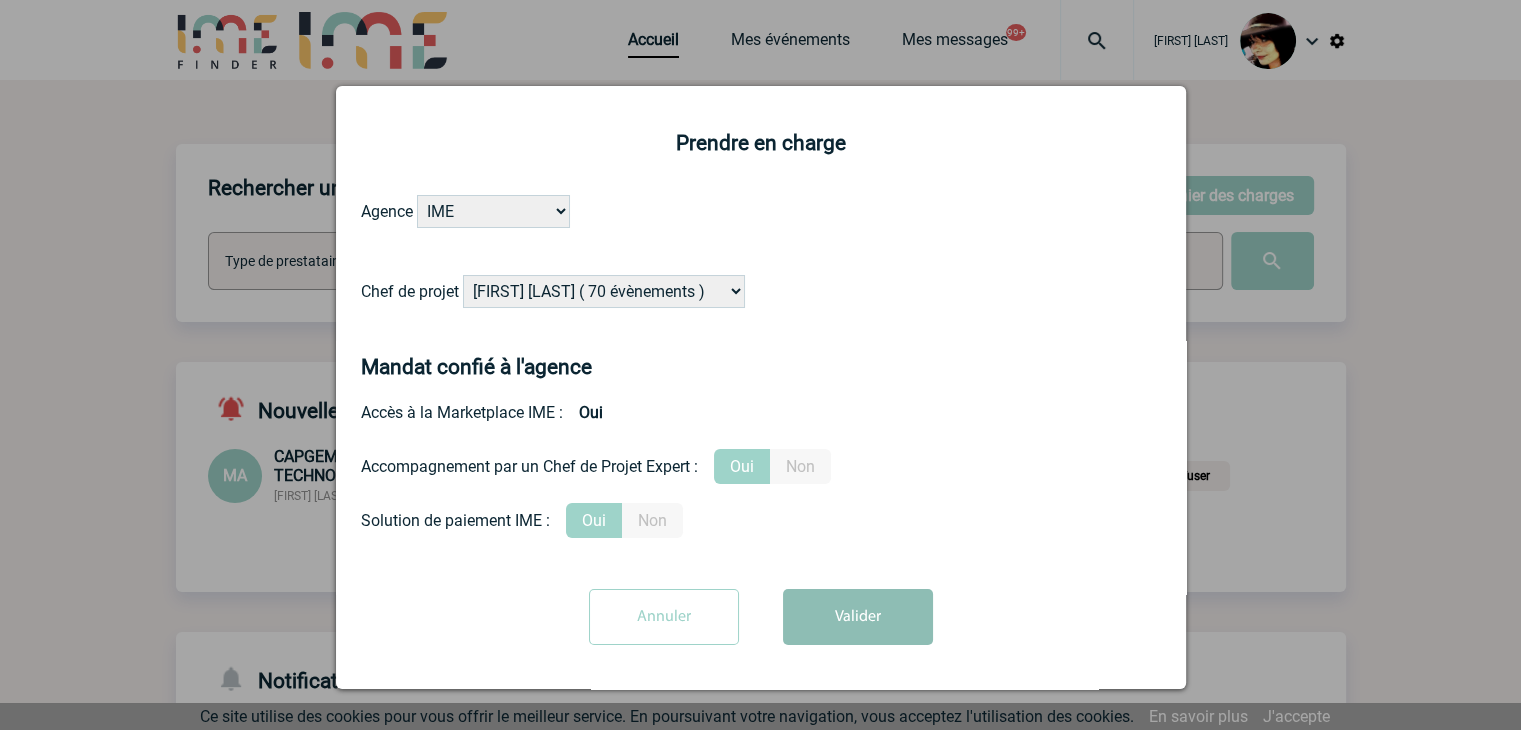 click on "Valider" at bounding box center (858, 617) 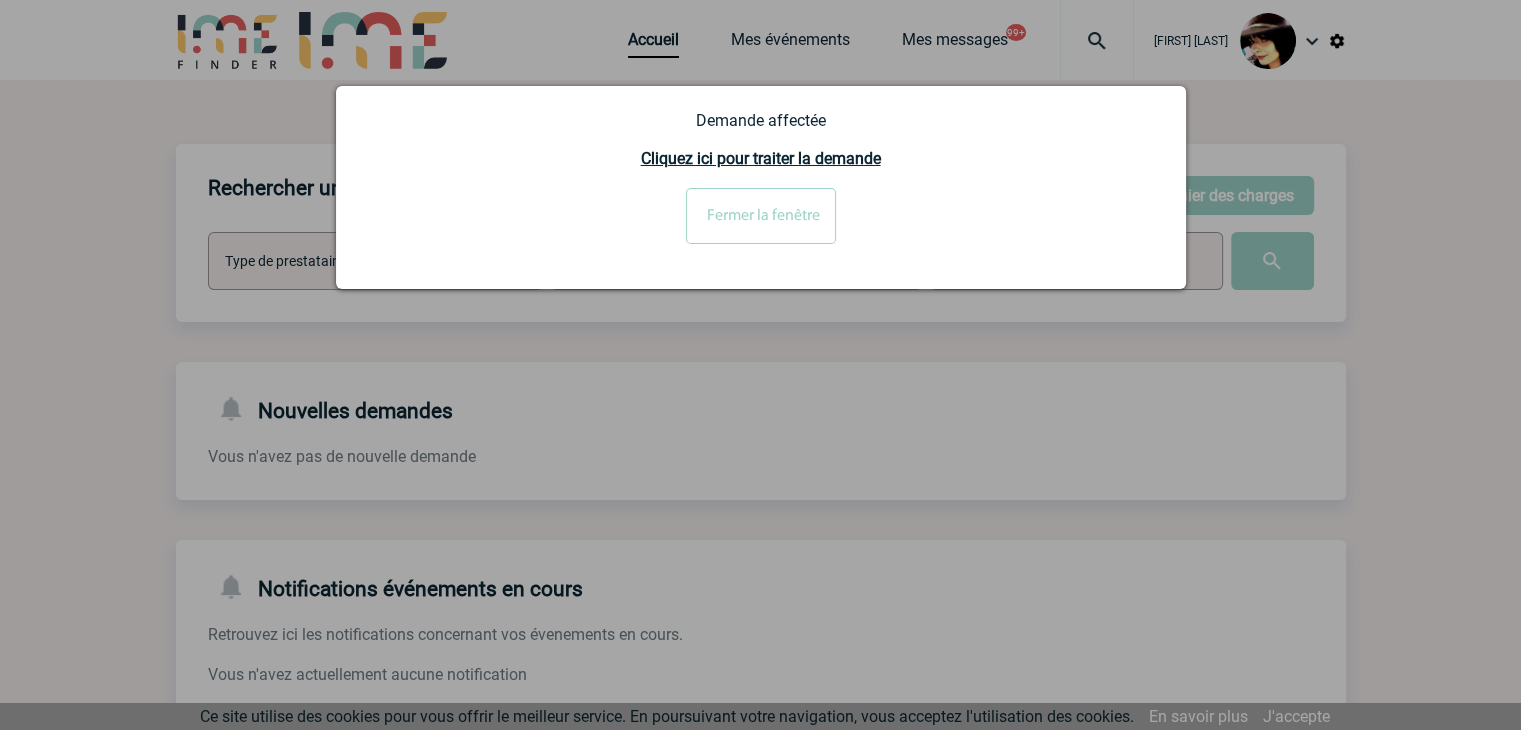 click on "Fermer la fenêtre" at bounding box center [761, 216] 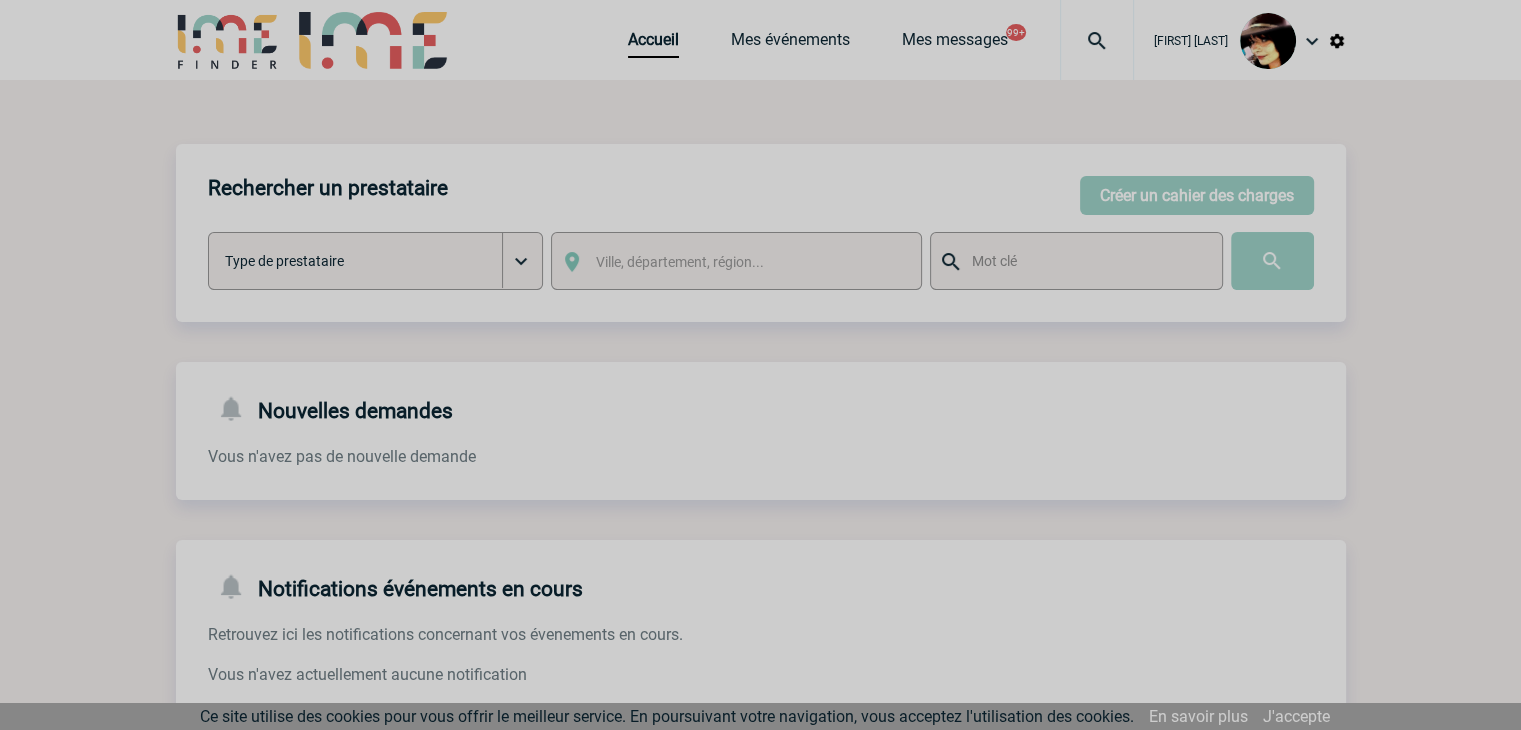 click on "Créer un cahier des charges" at bounding box center [1197, 195] 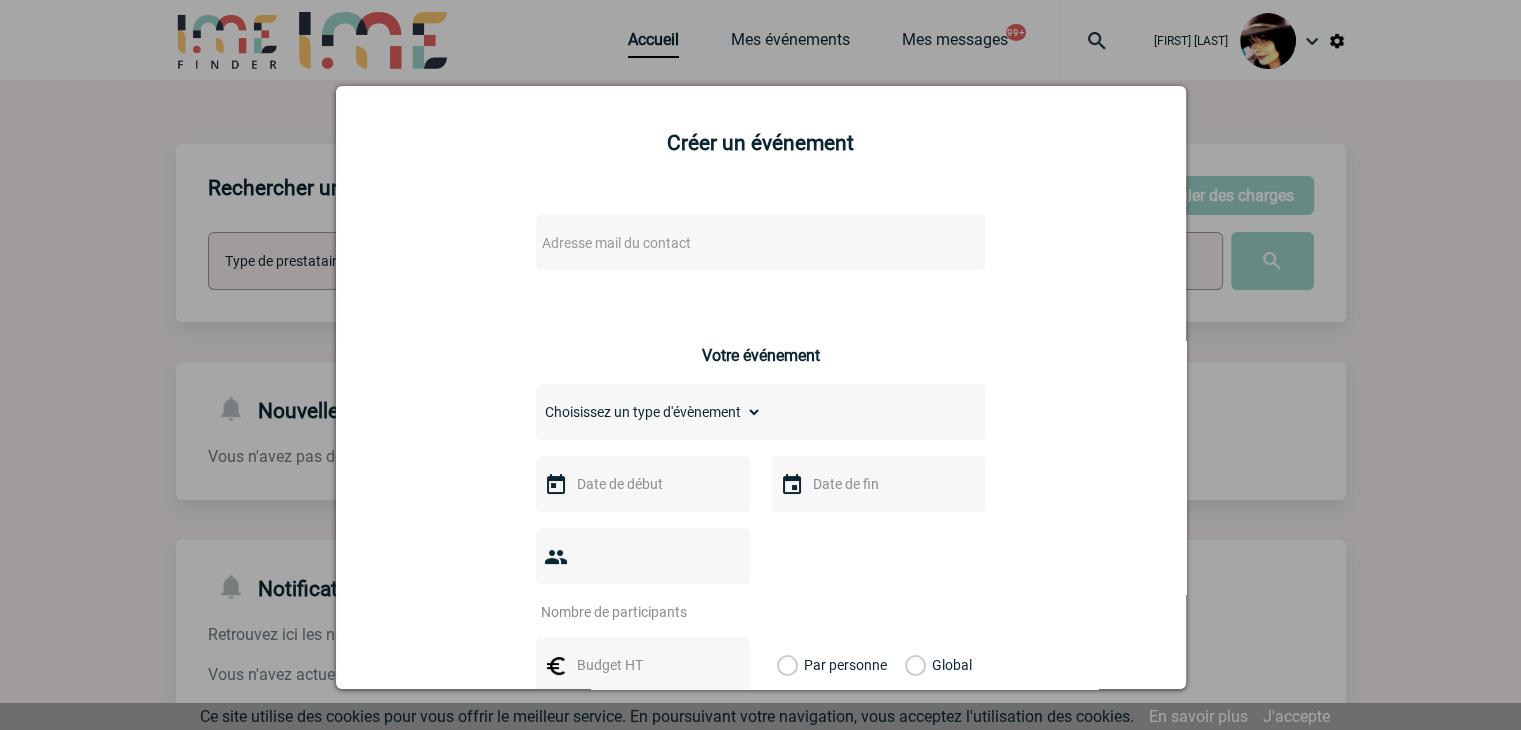 click on "Adresse mail du contact" at bounding box center (616, 243) 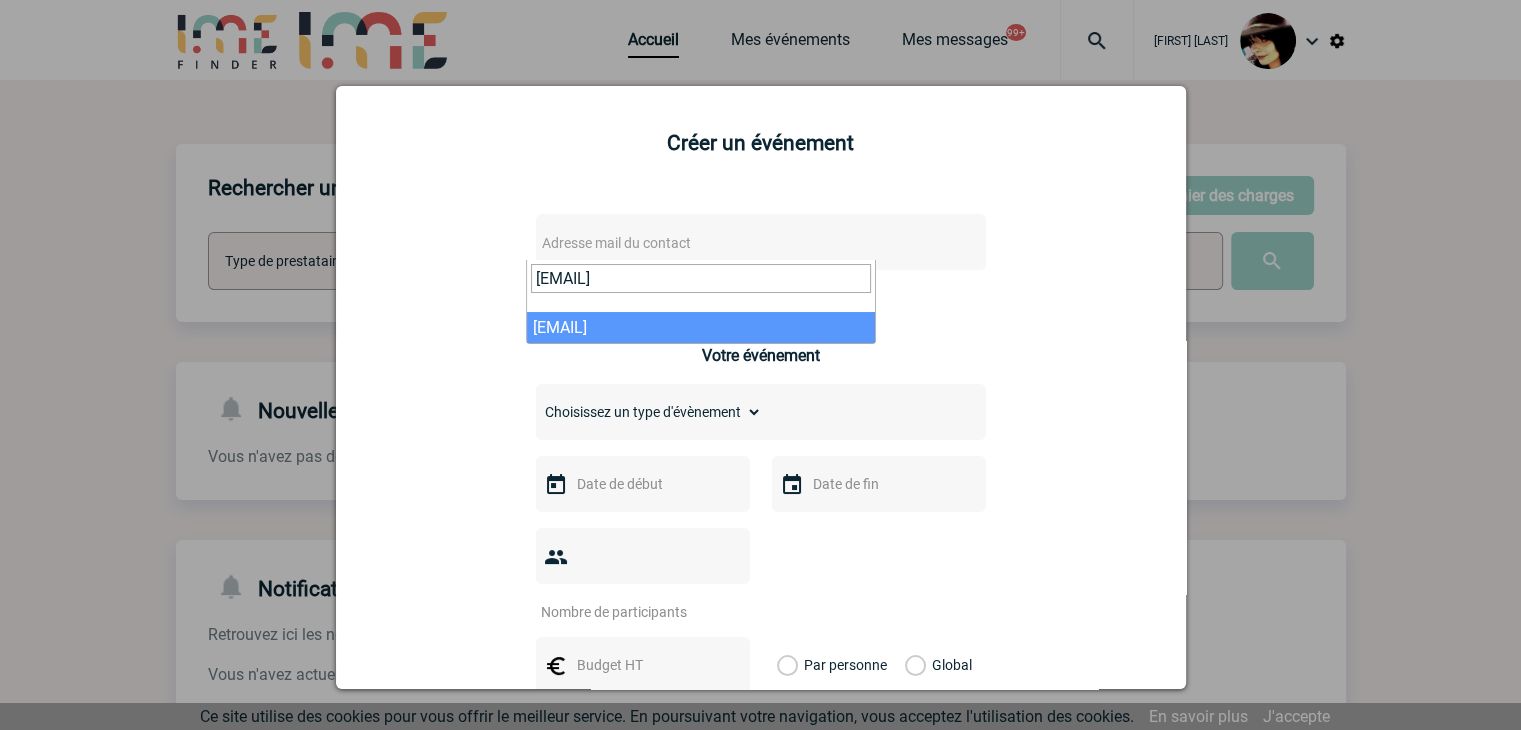 type on "estelle.letorey@capgemini.com" 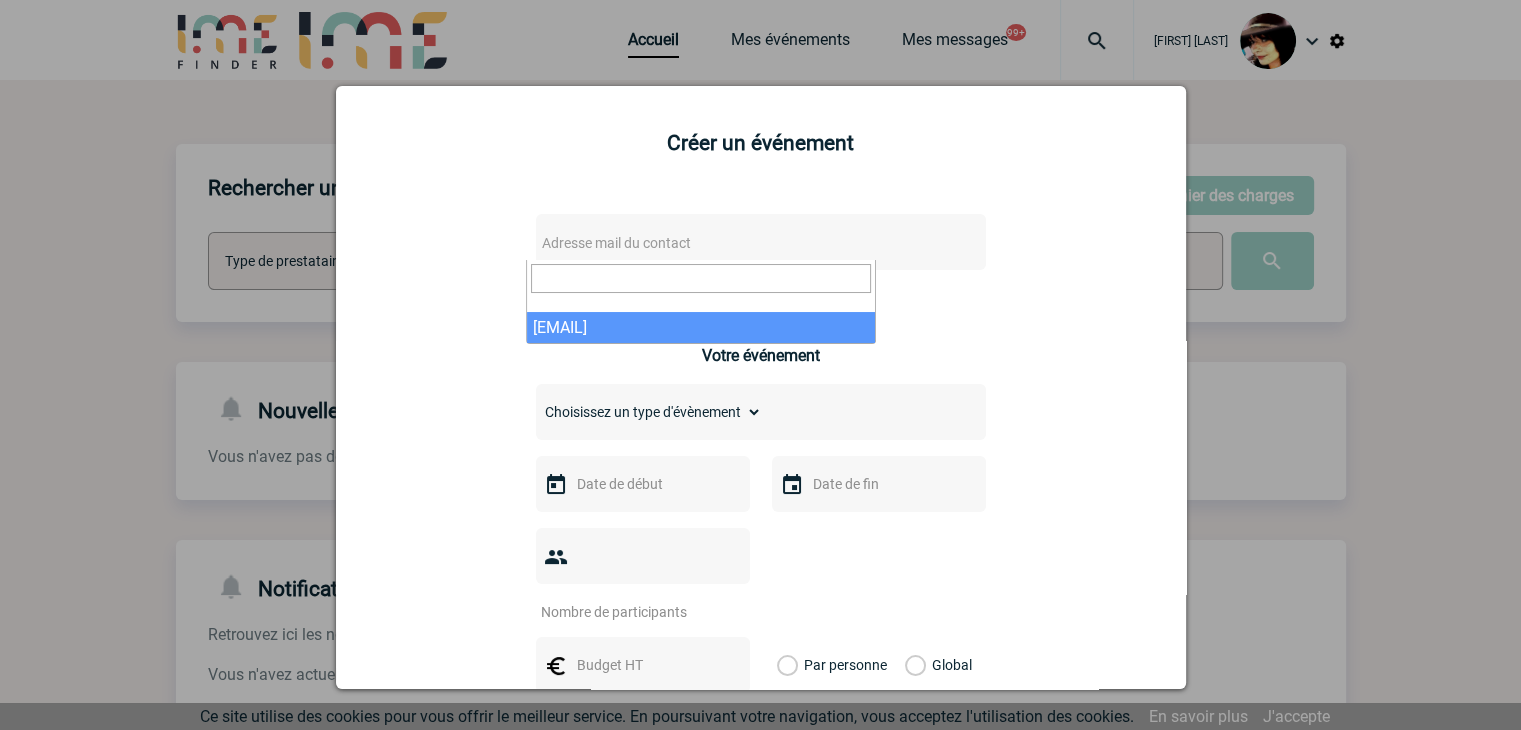 select on "103723" 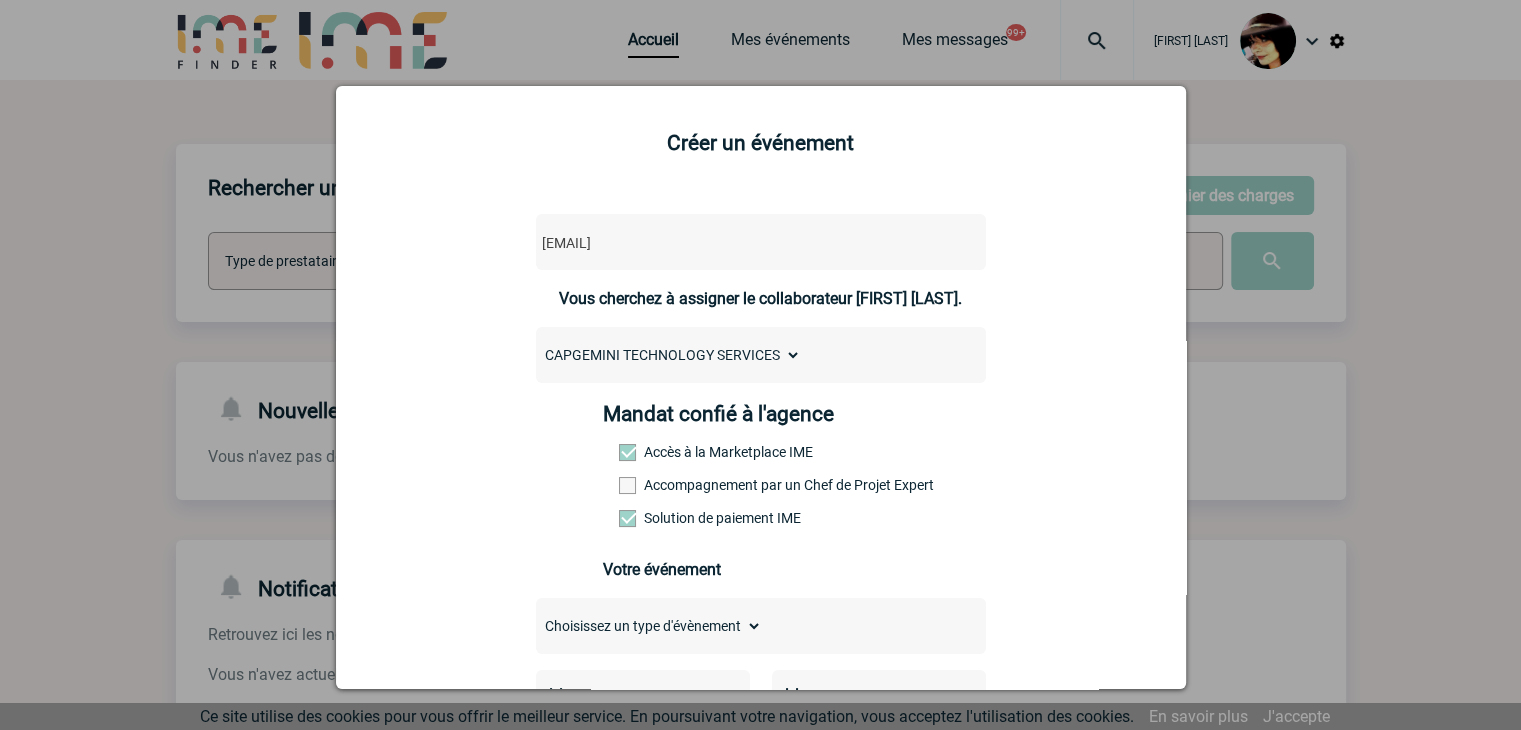 click at bounding box center [627, 485] 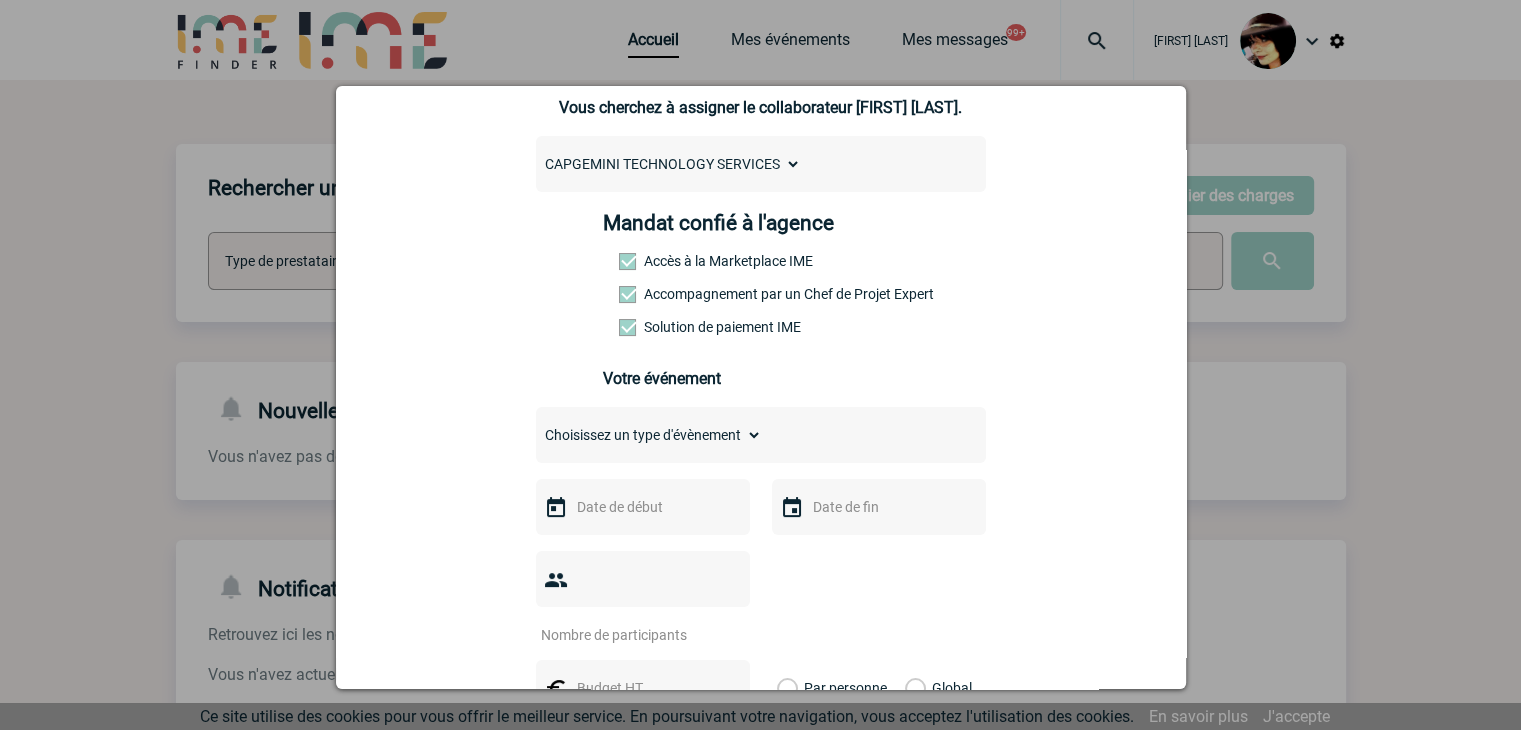 scroll, scrollTop: 300, scrollLeft: 0, axis: vertical 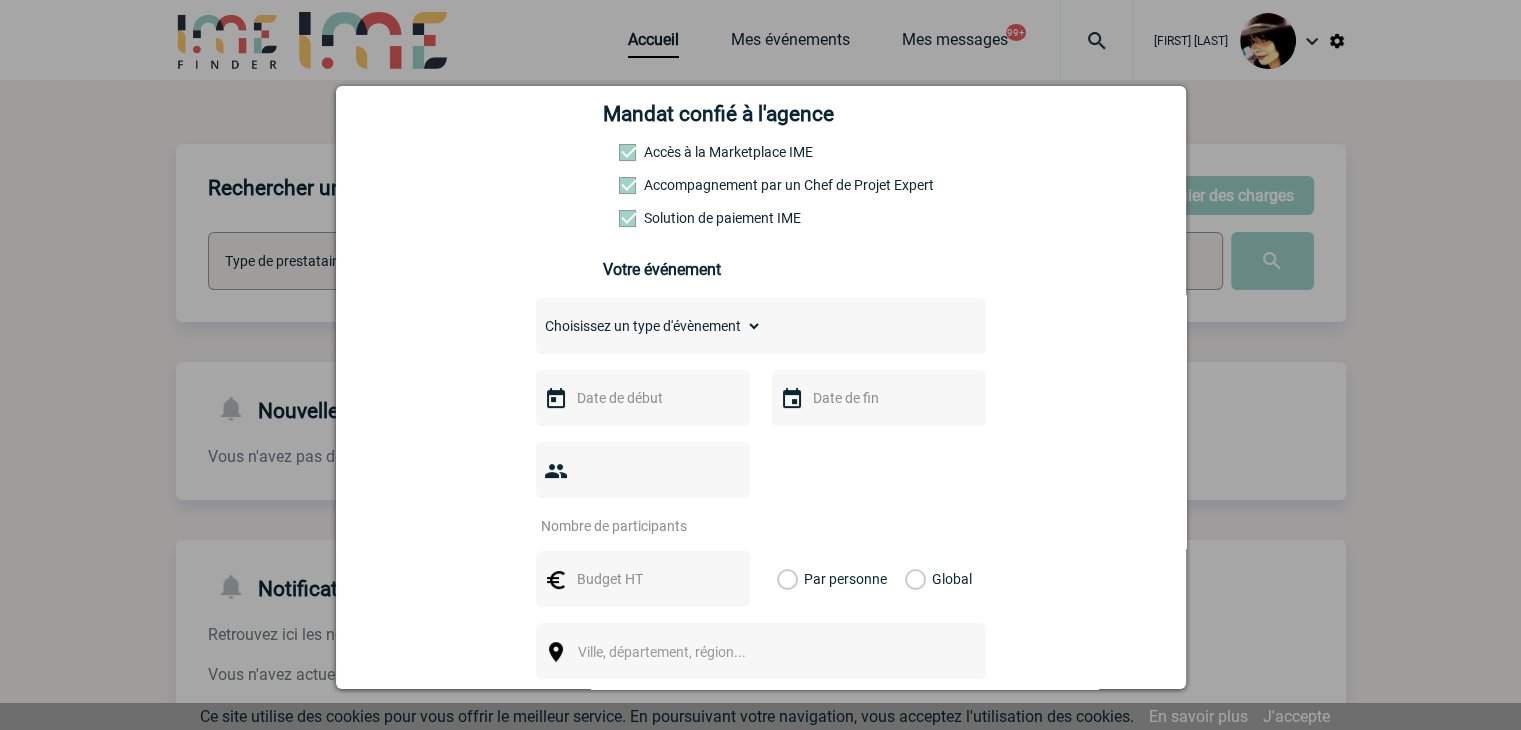 click on "Choisissez un type d'évènement
Séminaire avec nuitée Séminaire sans nuitée Repas de groupe Team Building & animation Prestation traiteur Divers" at bounding box center (649, 326) 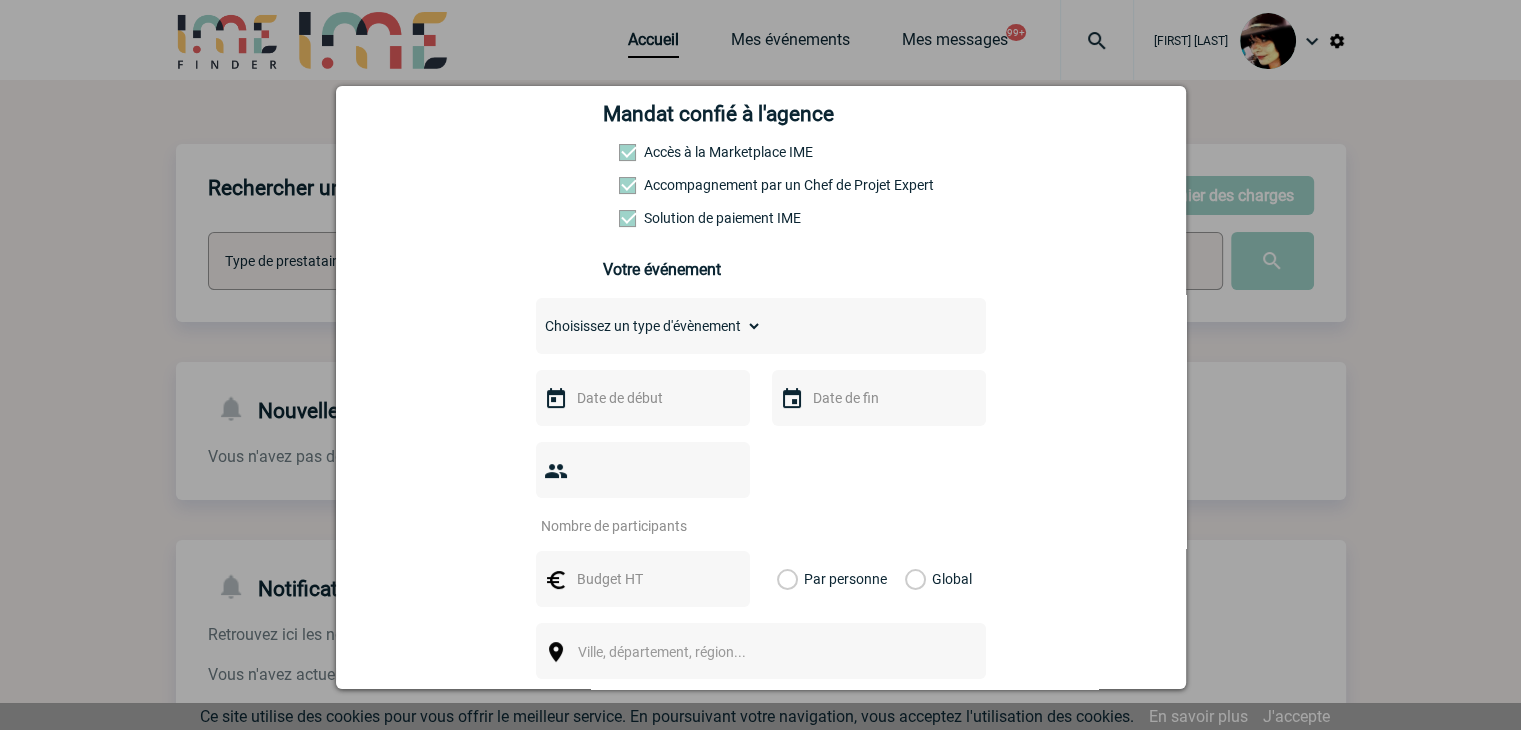 click on "Choisissez un type d'évènement
Séminaire avec nuitée Séminaire sans nuitée Repas de groupe Team Building & animation Prestation traiteur Divers" at bounding box center [649, 326] 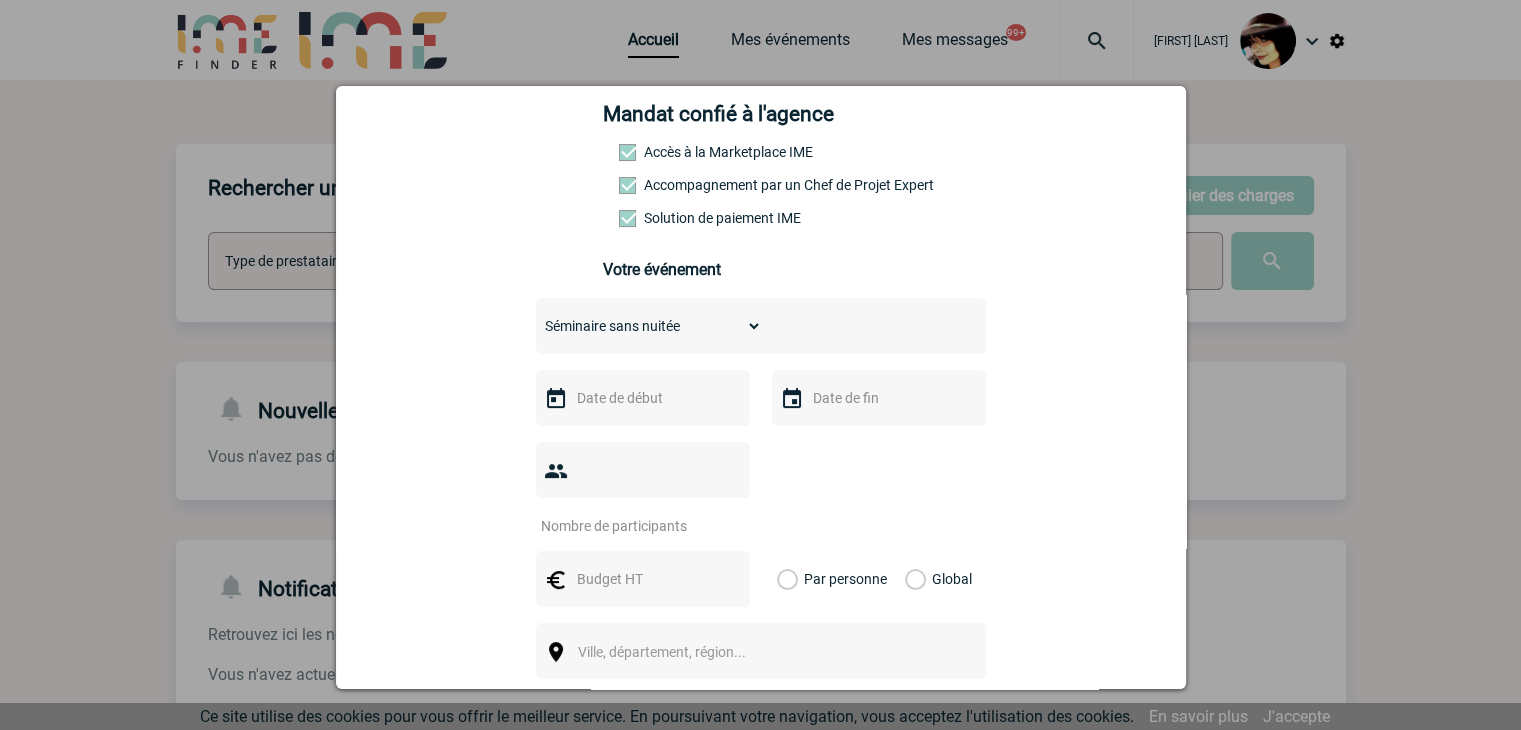 click on "Choisissez un type d'évènement
Séminaire avec nuitée Séminaire sans nuitée Repas de groupe Team Building & animation Prestation traiteur Divers" at bounding box center (649, 326) 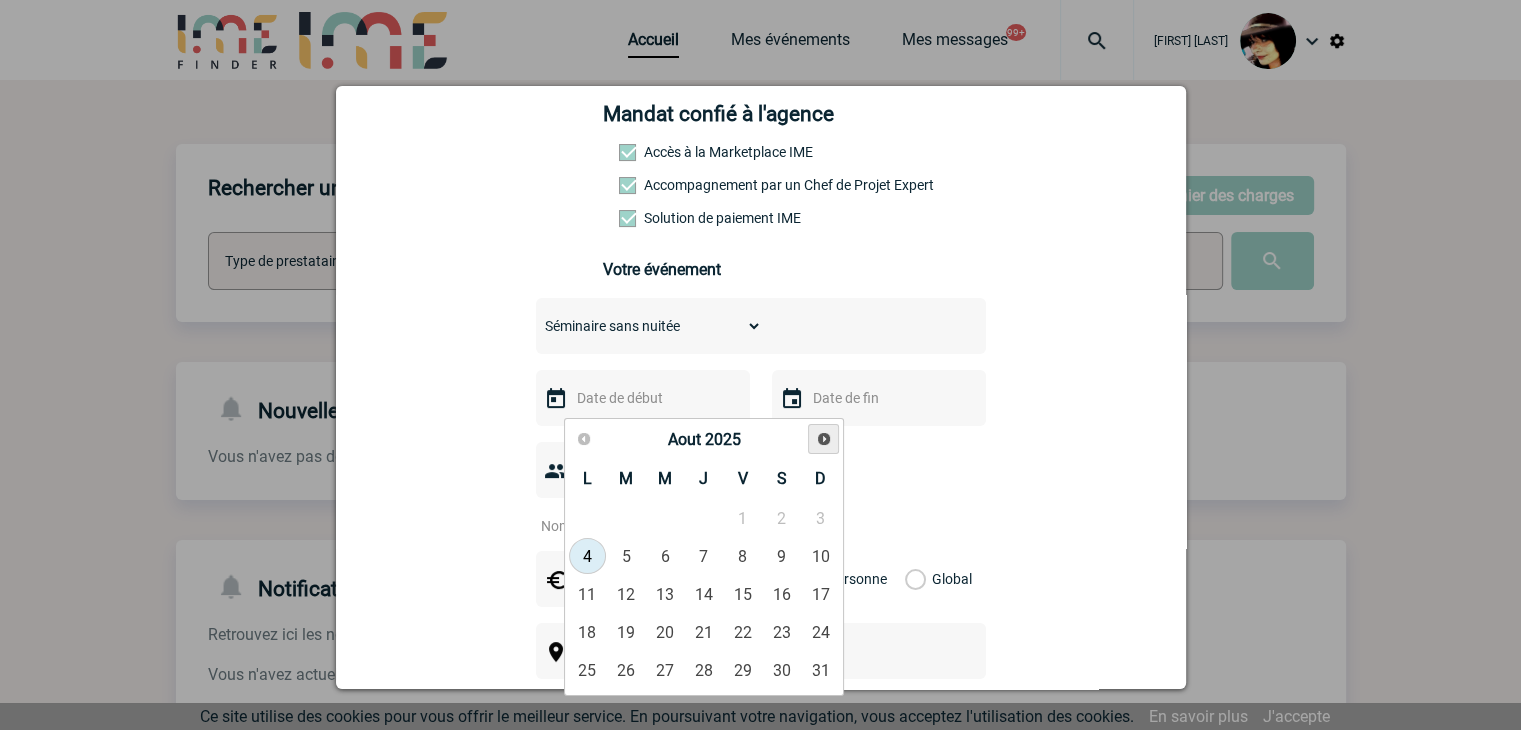 click on "Suivant" at bounding box center [824, 439] 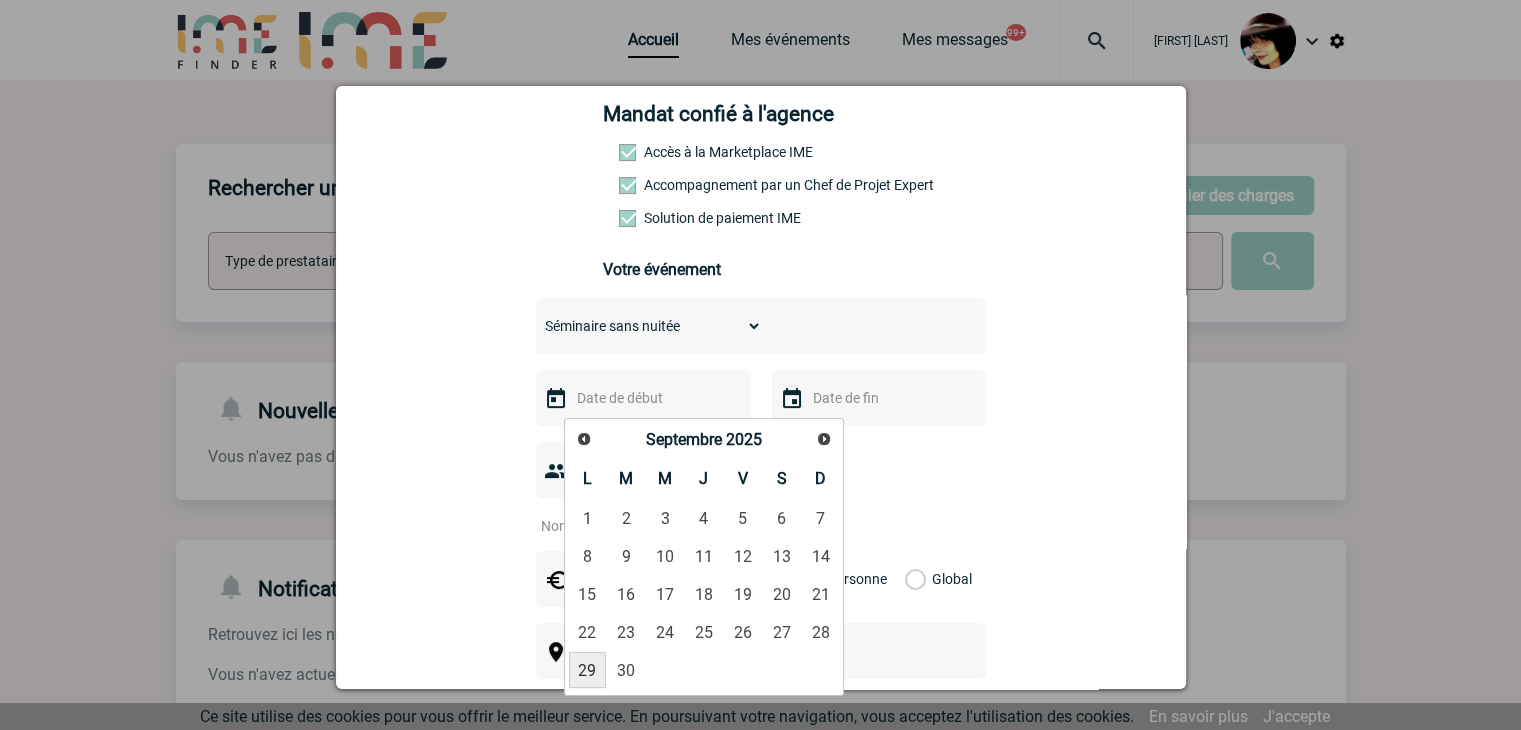 click on "29" at bounding box center [587, 670] 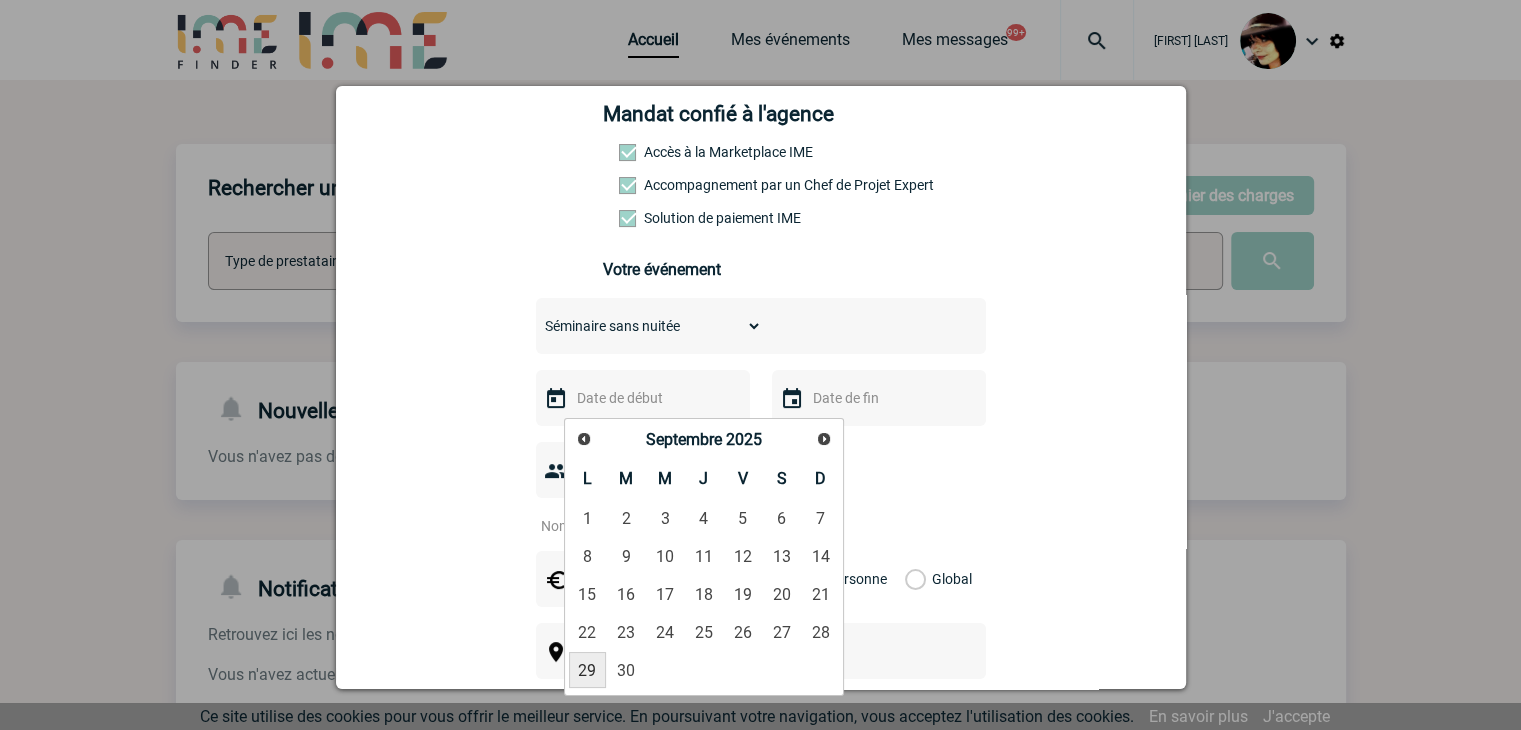 type on "29-09-2025" 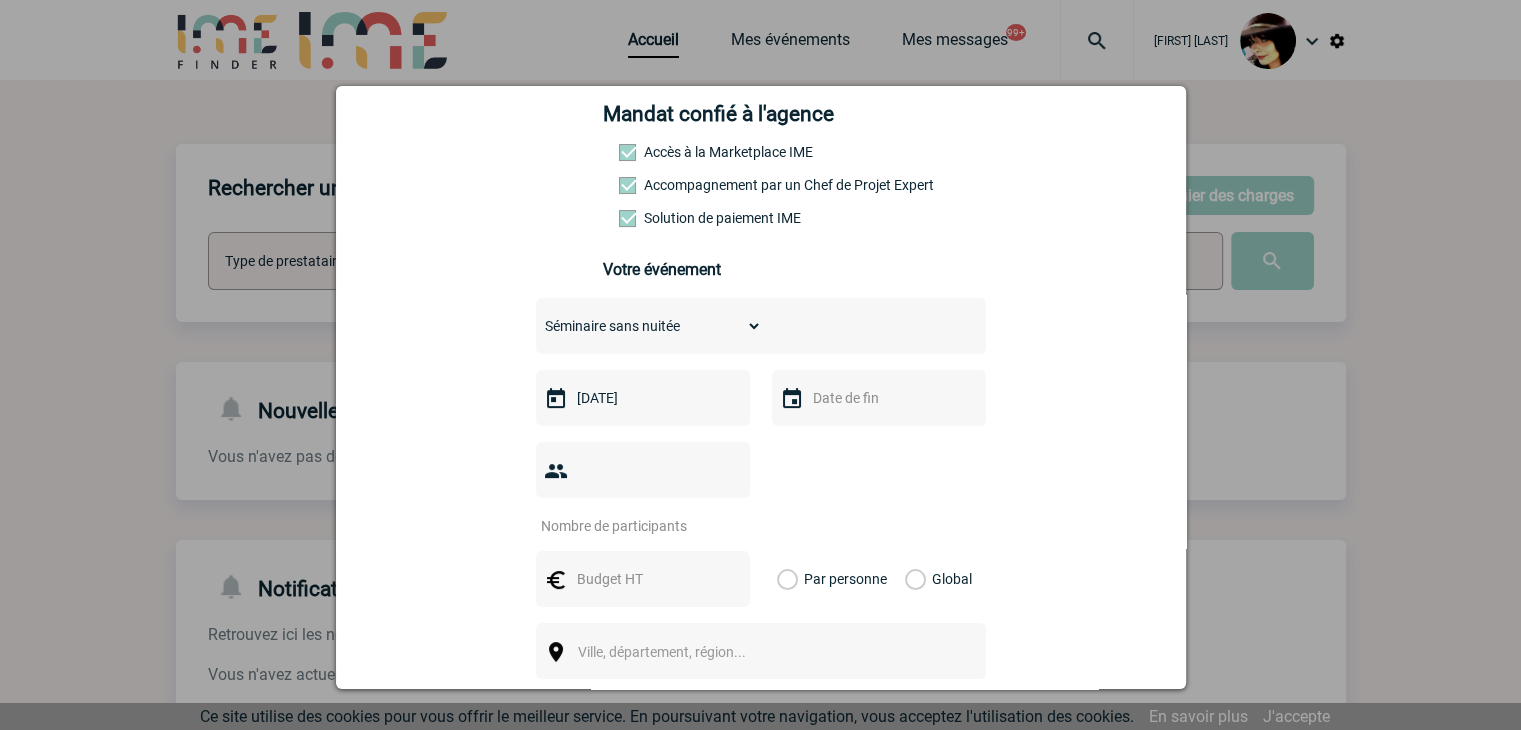 click at bounding box center (630, 526) 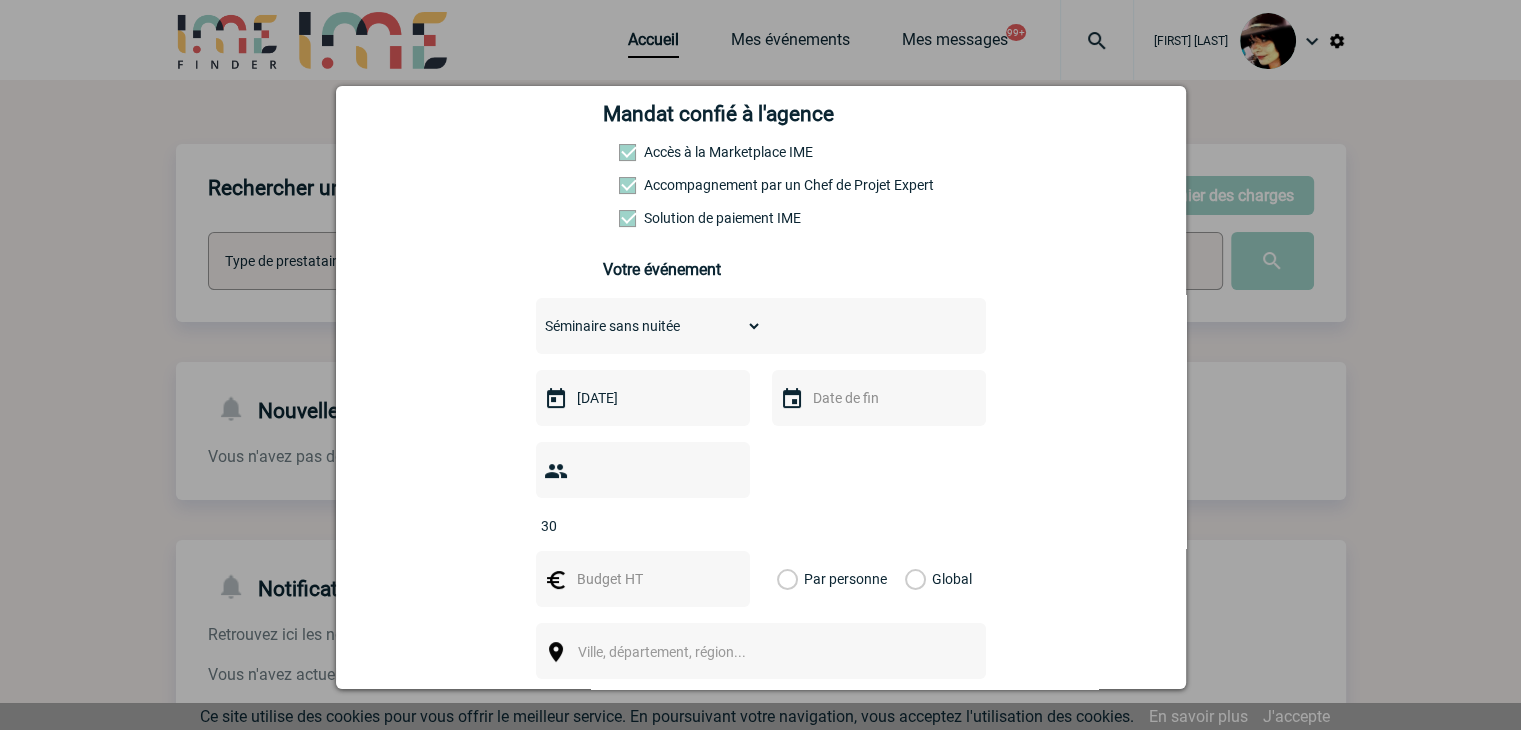 type on "30" 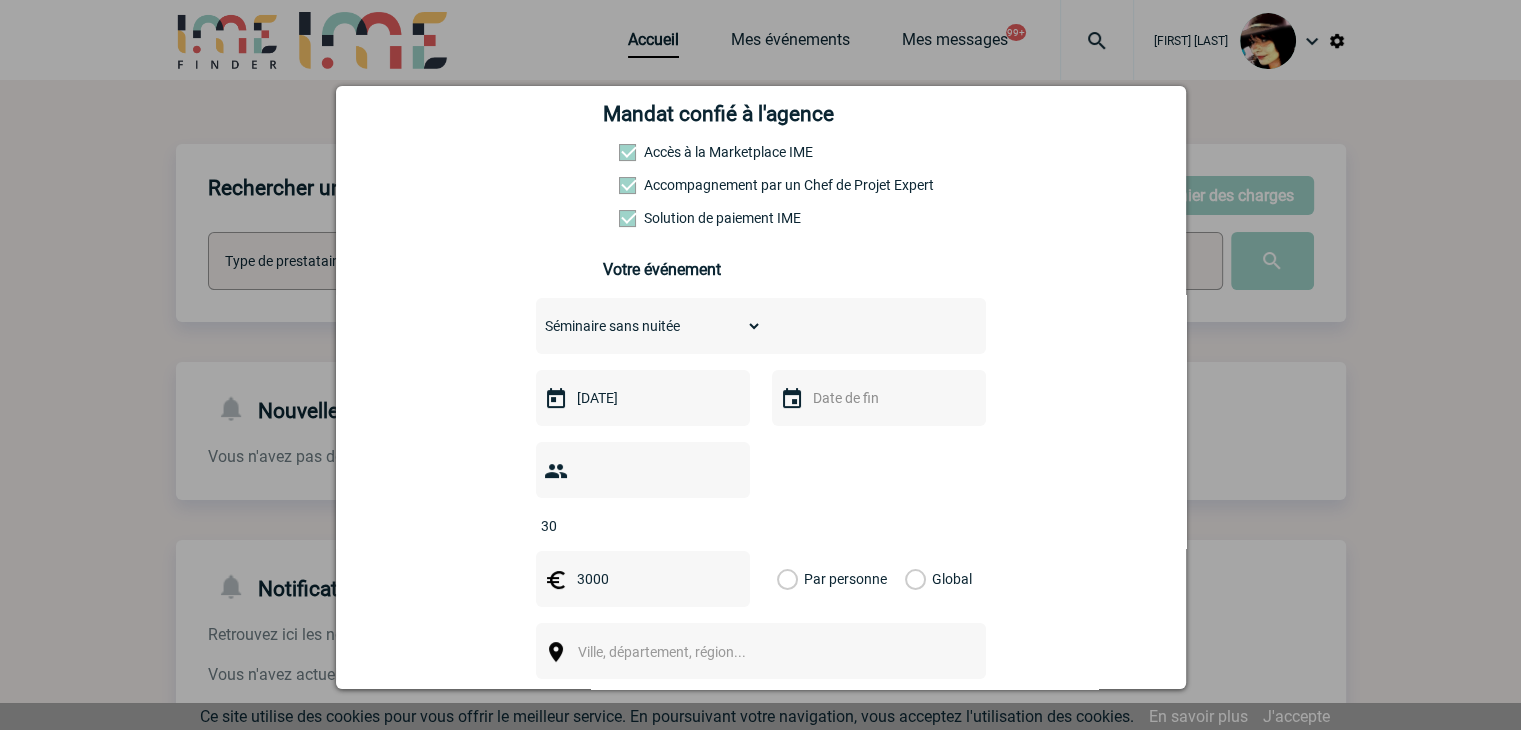 type on "3000" 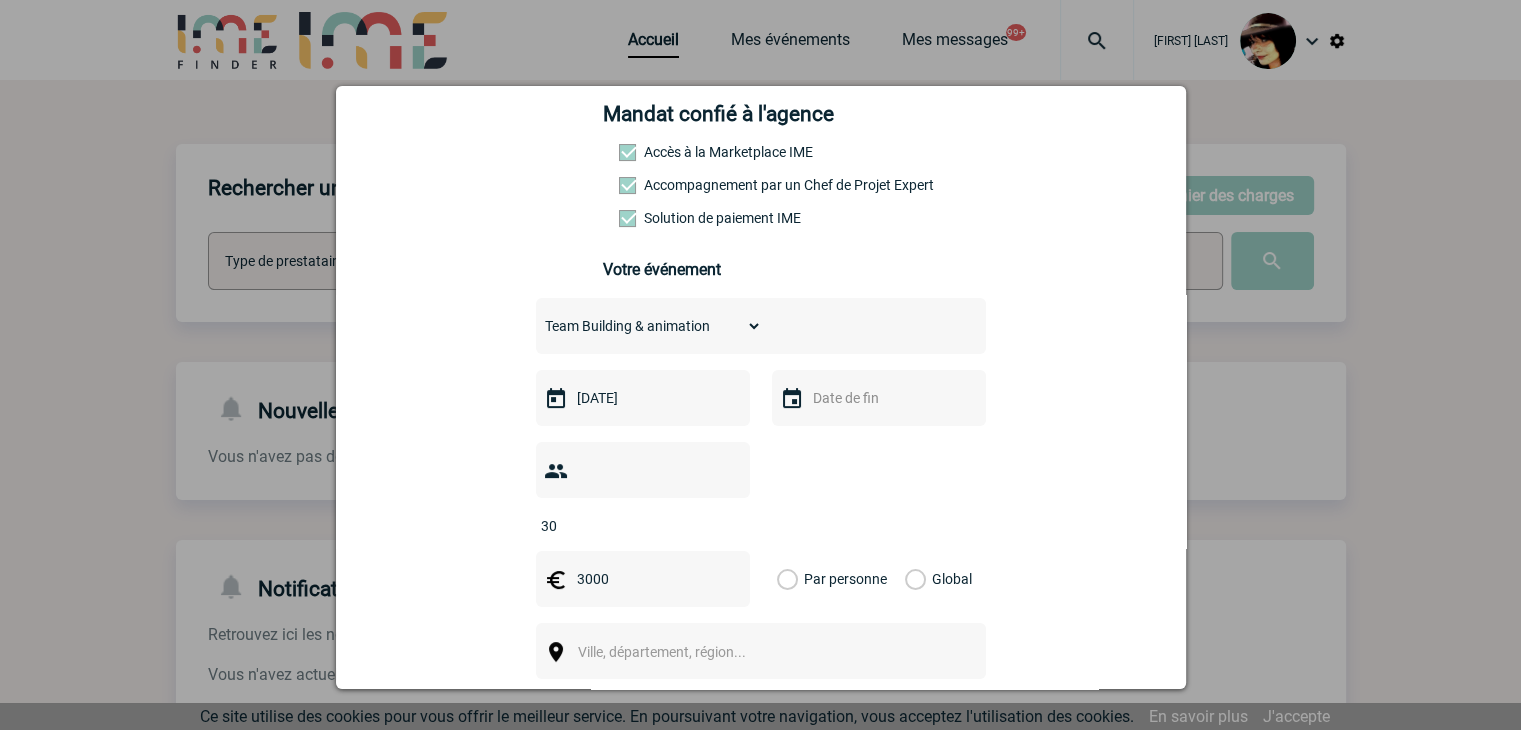 click on "Choisissez un type d'évènement
Séminaire avec nuitée Séminaire sans nuitée Repas de groupe Team Building & animation Prestation traiteur Divers" at bounding box center (649, 326) 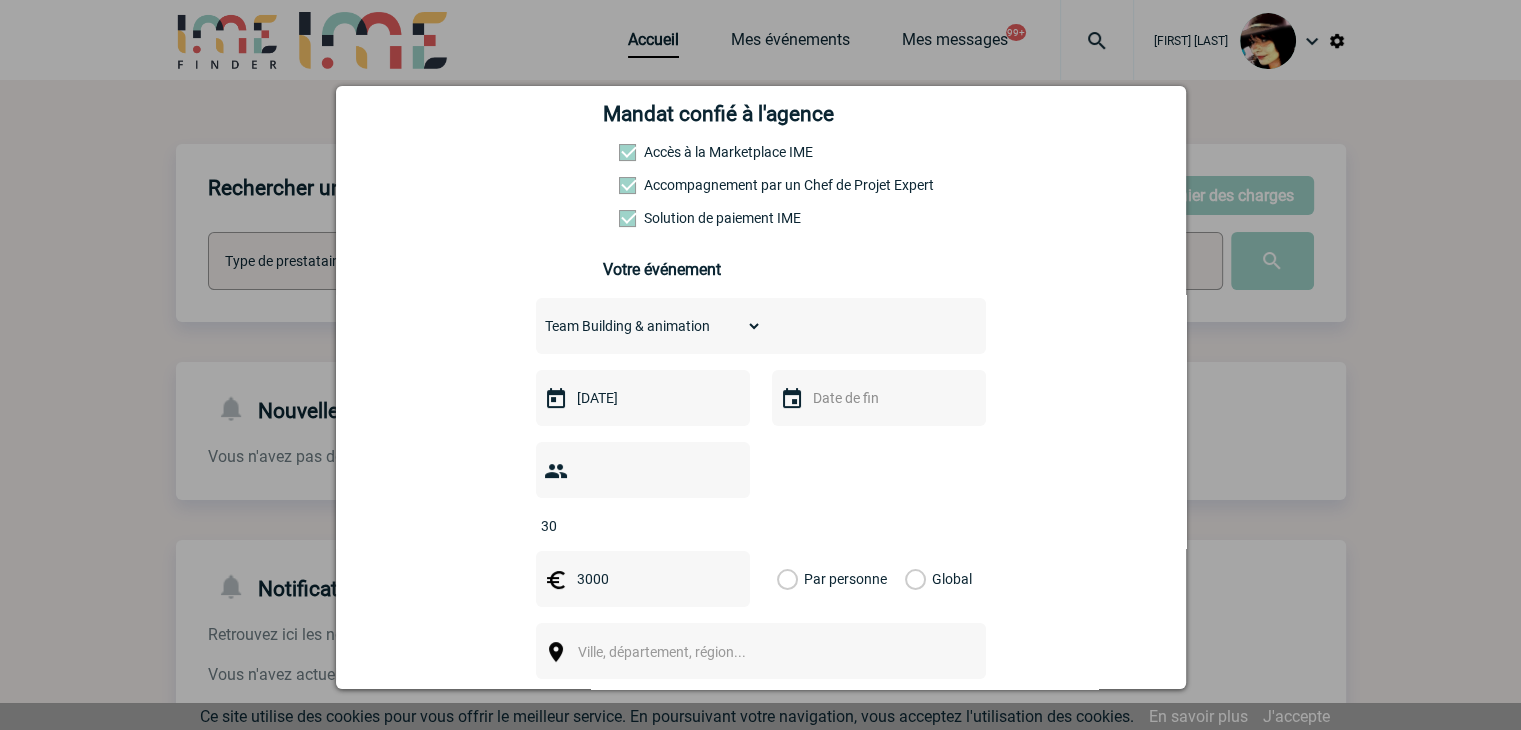 click on "Global" at bounding box center (911, 579) 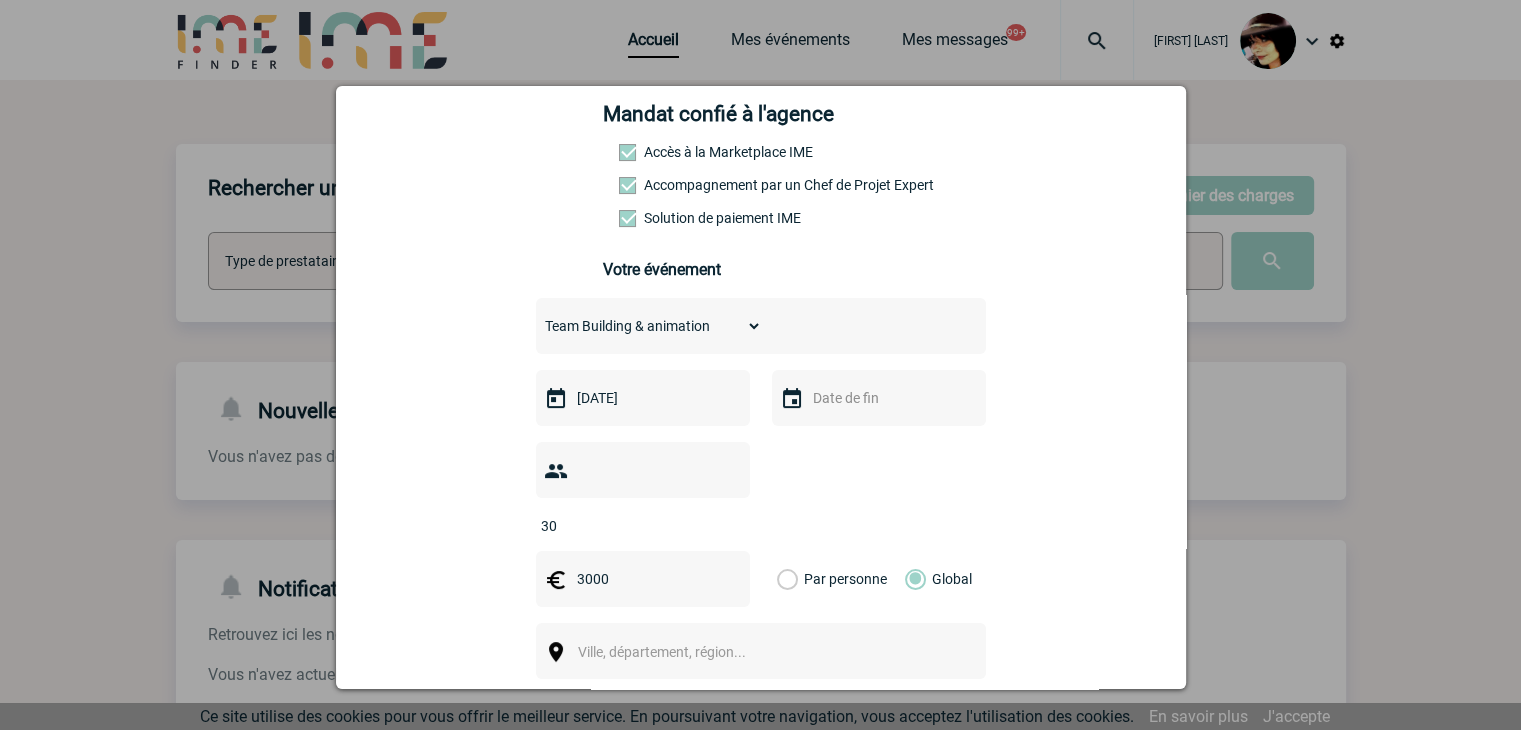 click on "Ville, département, région..." at bounding box center [707, 652] 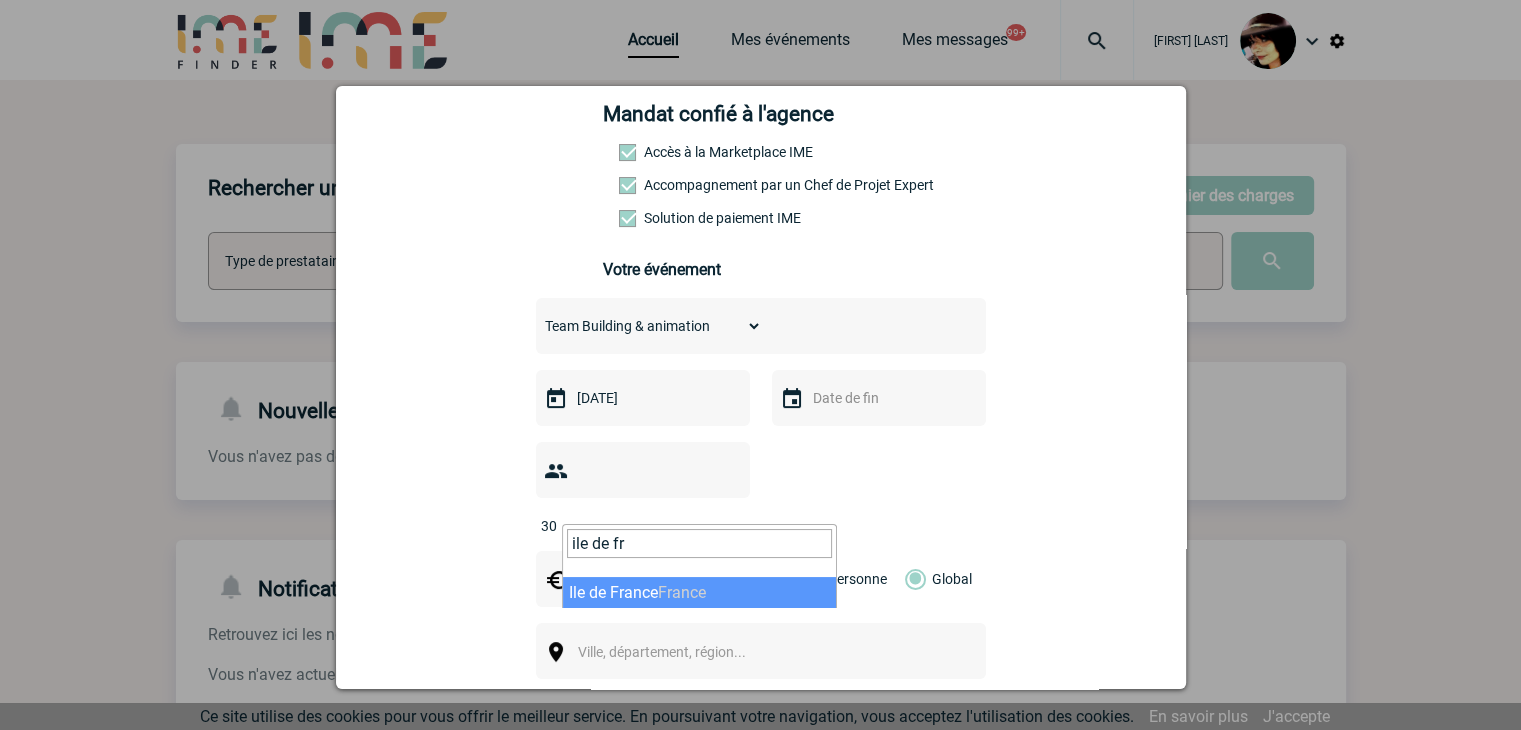 type on "ile de fr" 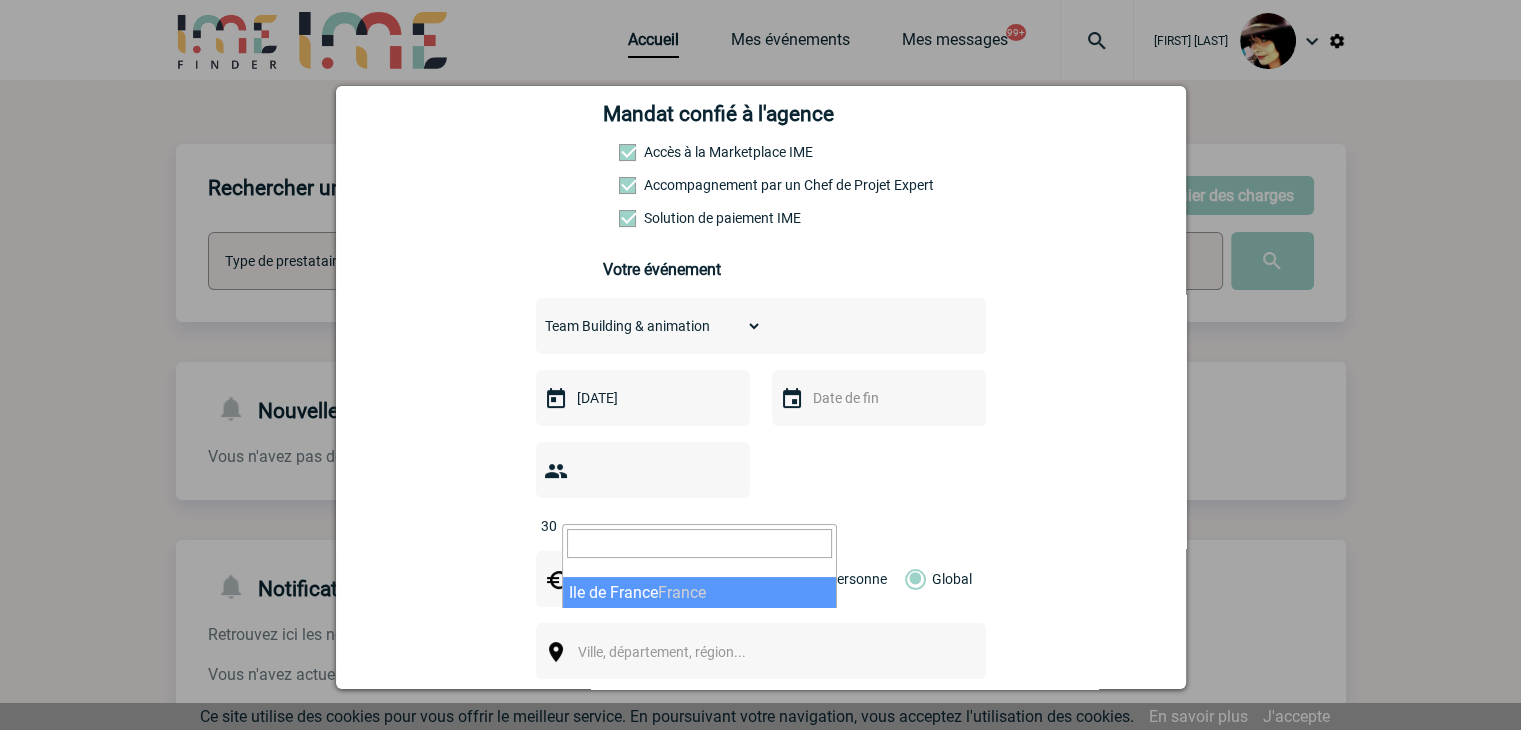 select on "2" 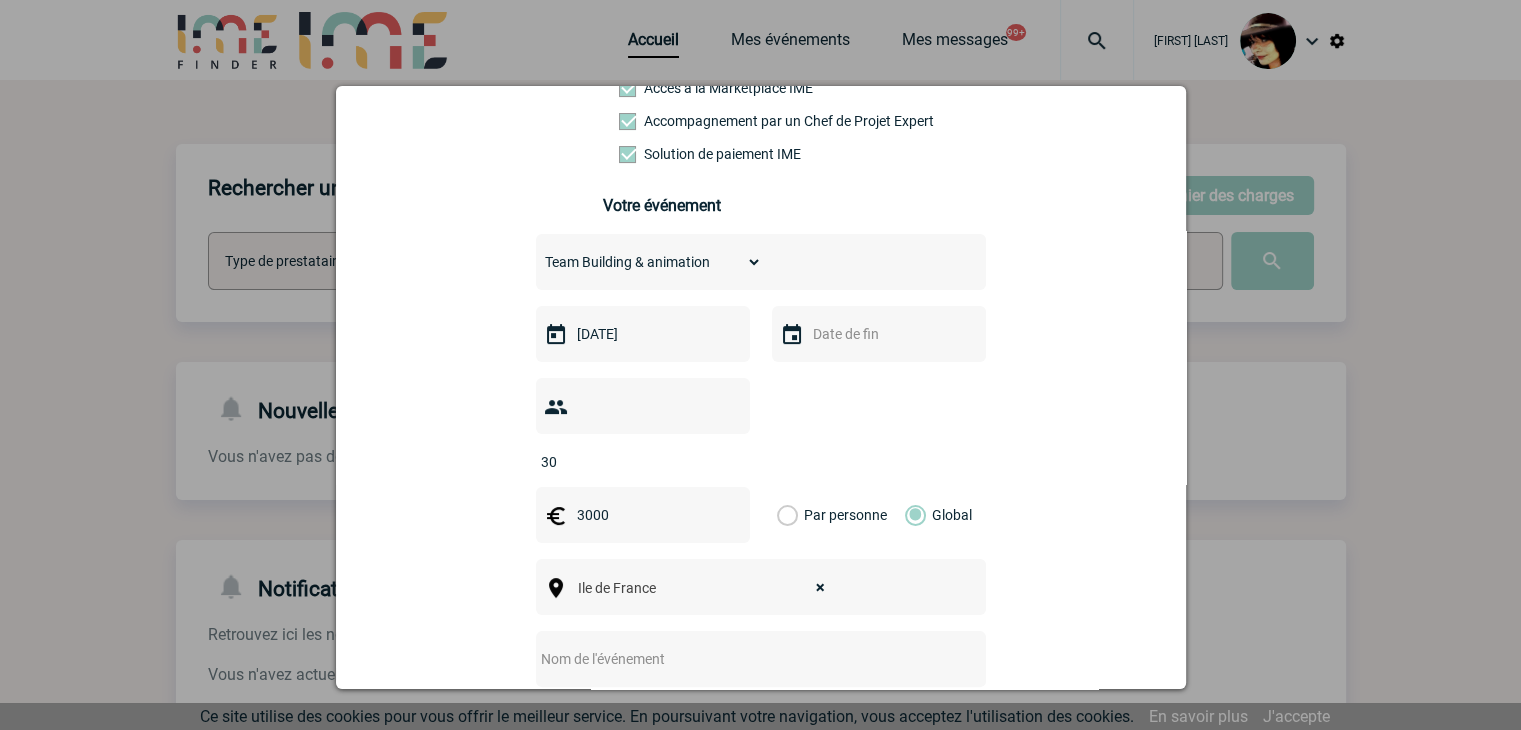 scroll, scrollTop: 400, scrollLeft: 0, axis: vertical 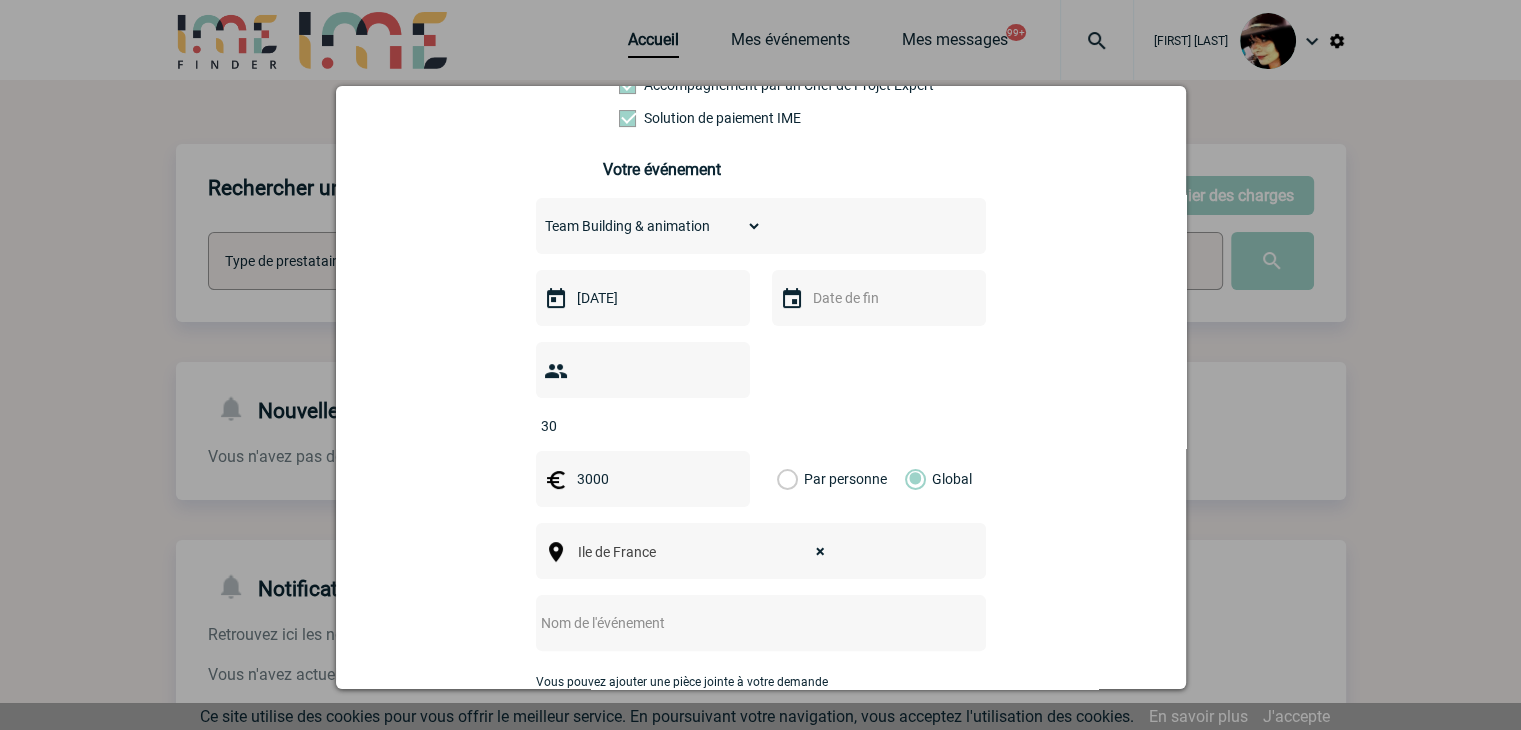 click at bounding box center [734, 623] 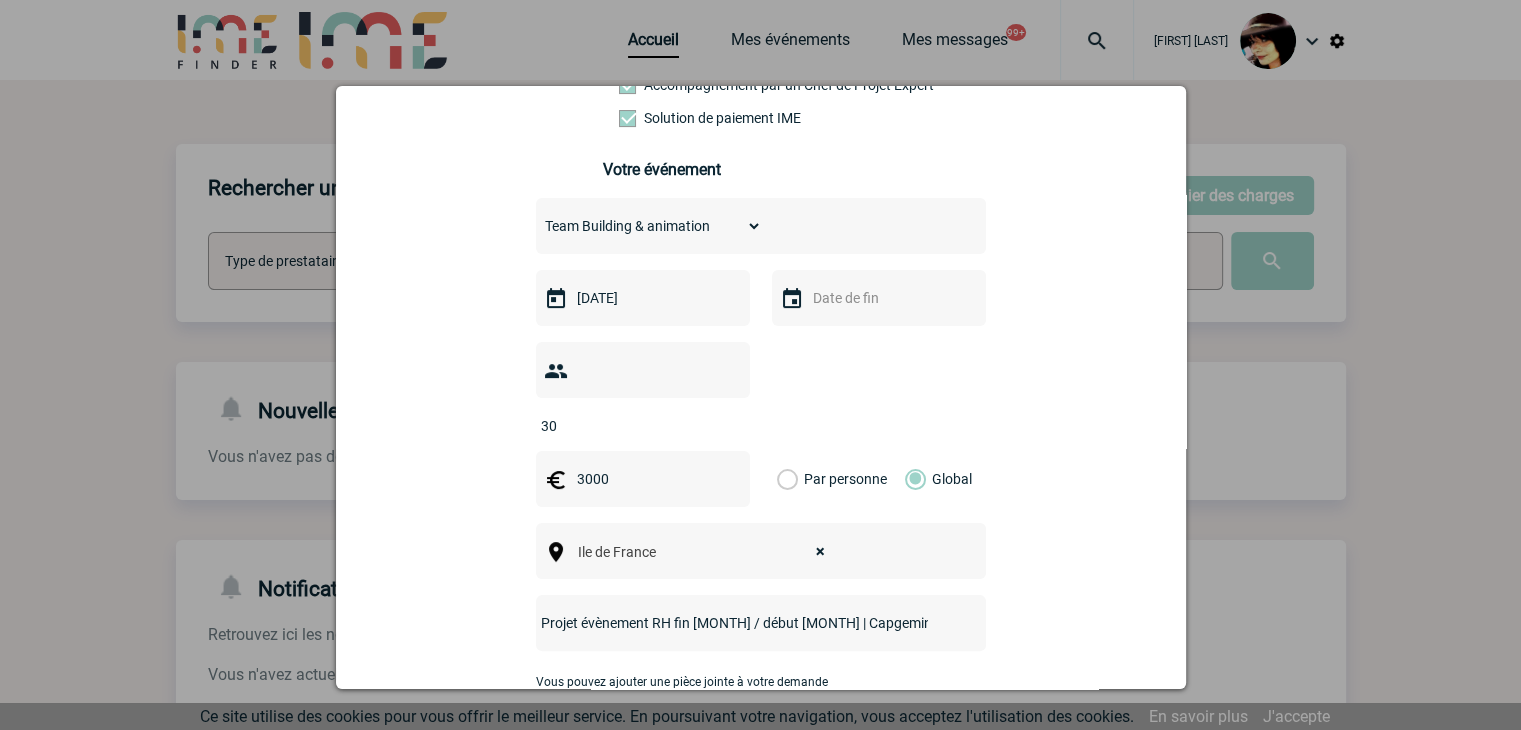 scroll, scrollTop: 0, scrollLeft: 137, axis: horizontal 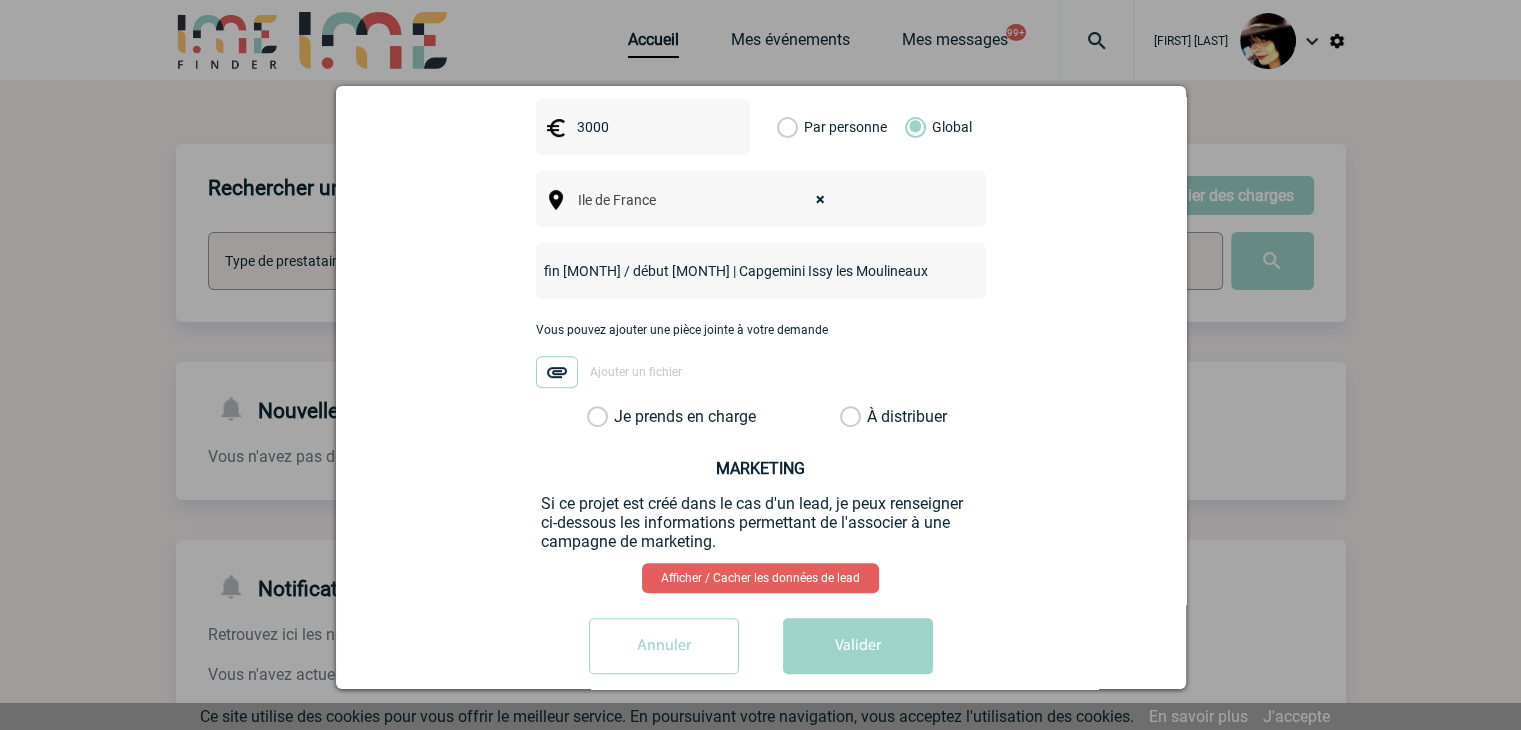 type on "Projet évènement RH fin septembre / début octobre | Capgemini Issy les Moulineaux" 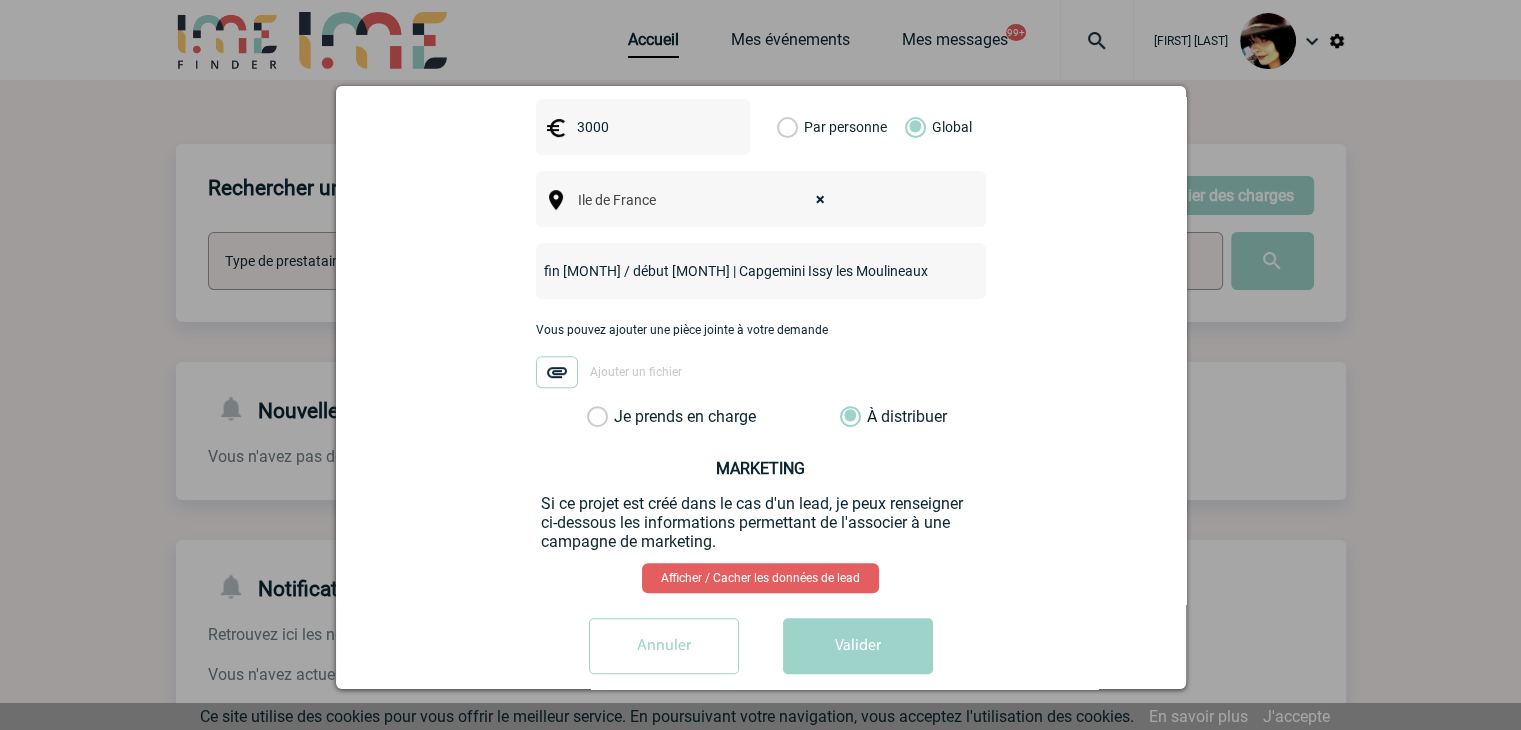 scroll, scrollTop: 0, scrollLeft: 0, axis: both 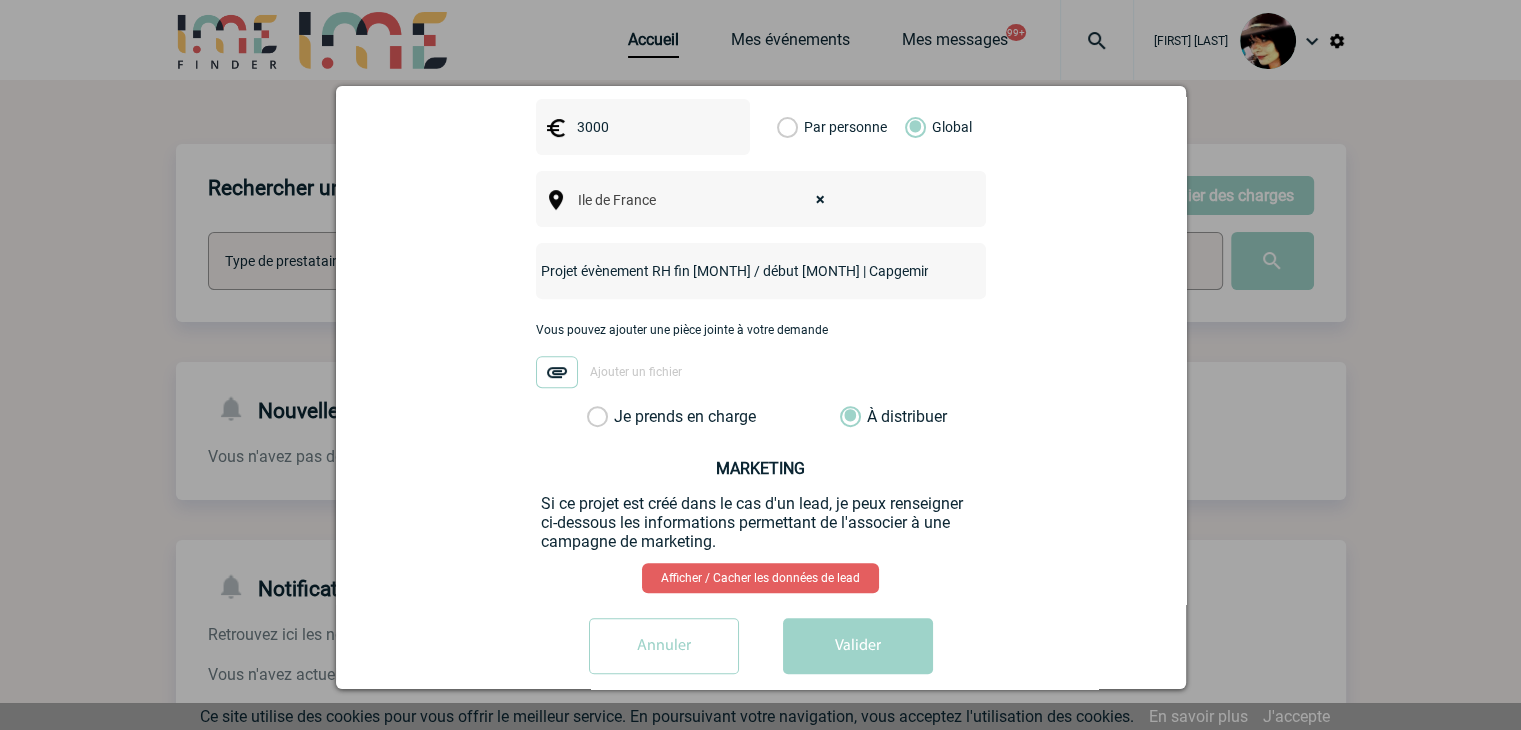 drag, startPoint x: 846, startPoint y: 624, endPoint x: 780, endPoint y: 625, distance: 66.007576 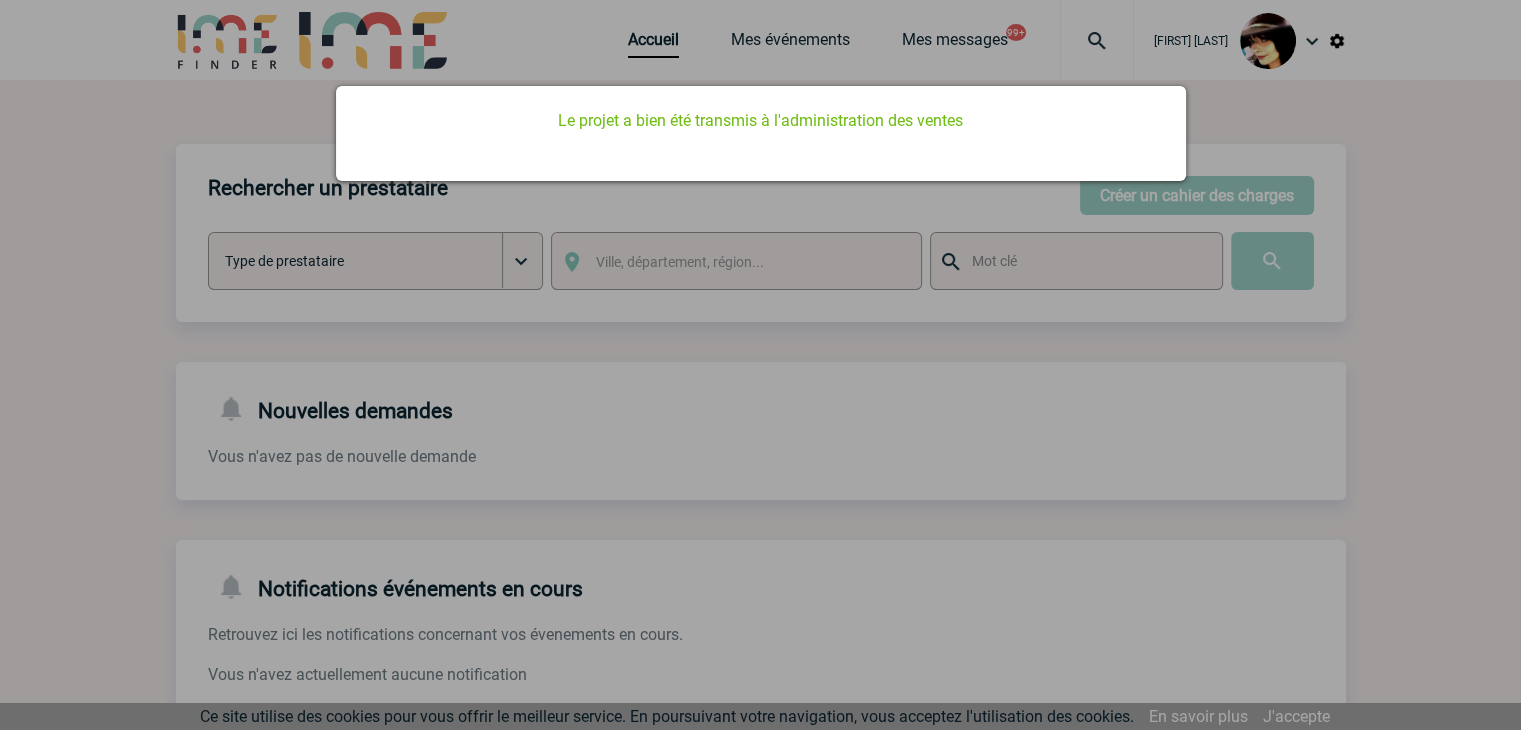 scroll, scrollTop: 0, scrollLeft: 0, axis: both 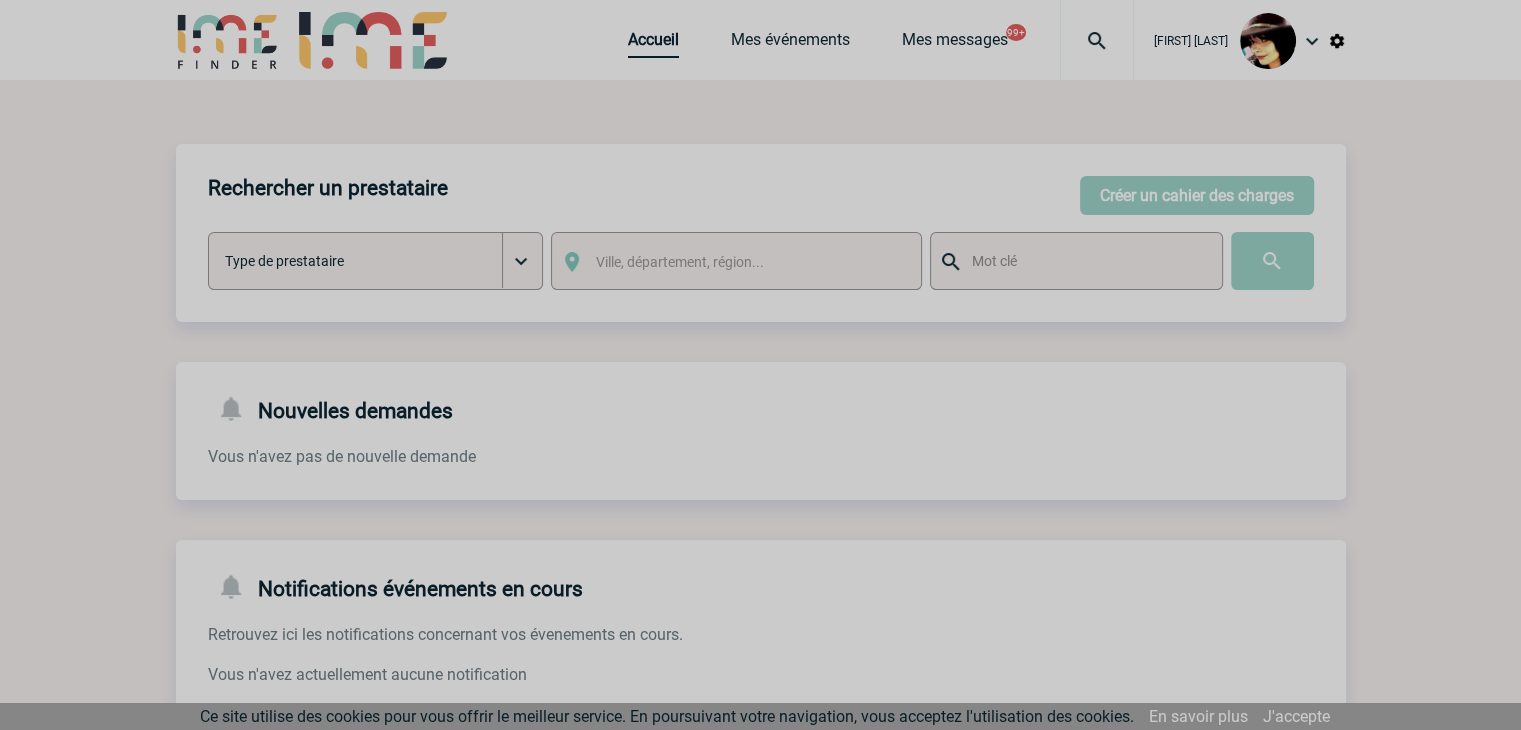 click on "Accueil" at bounding box center (653, 44) 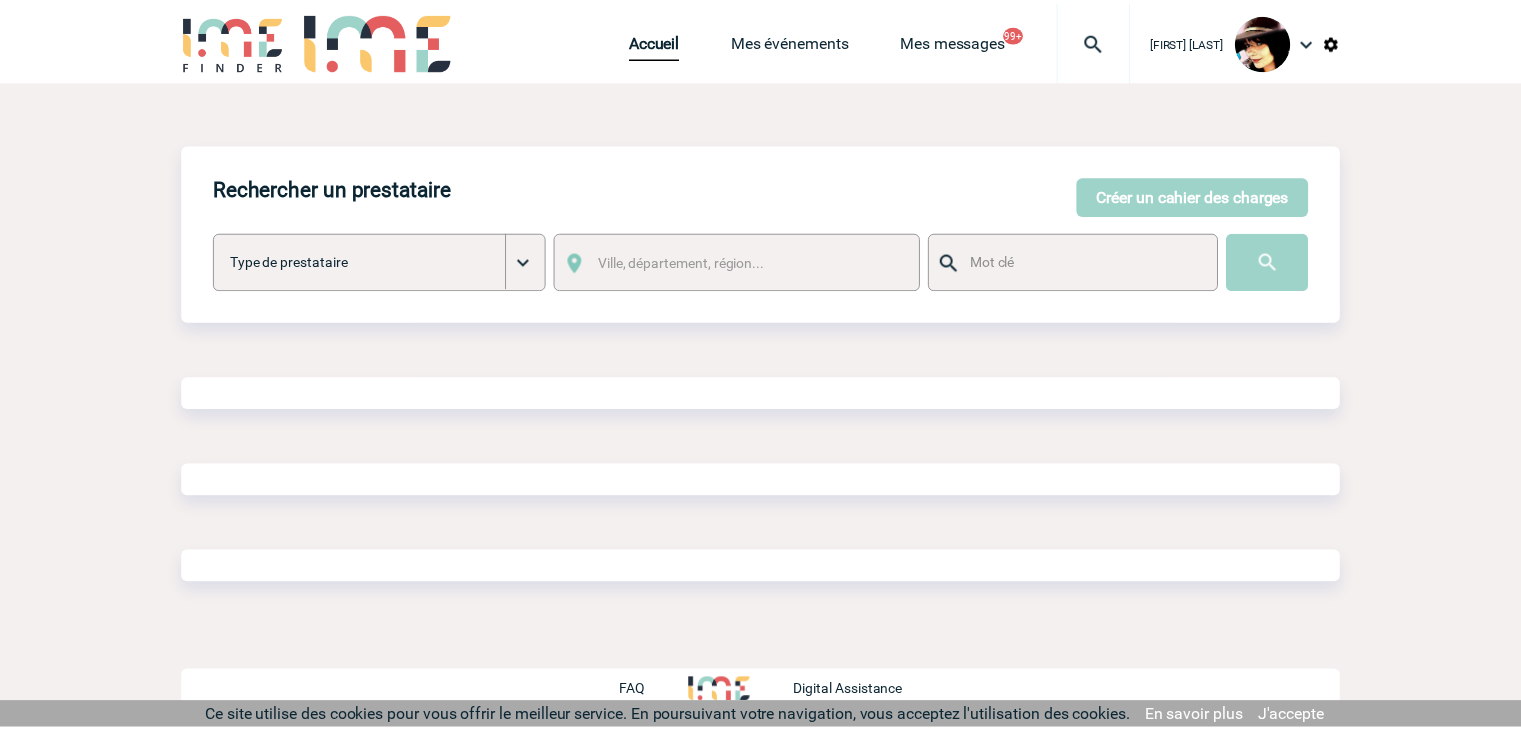 scroll, scrollTop: 0, scrollLeft: 0, axis: both 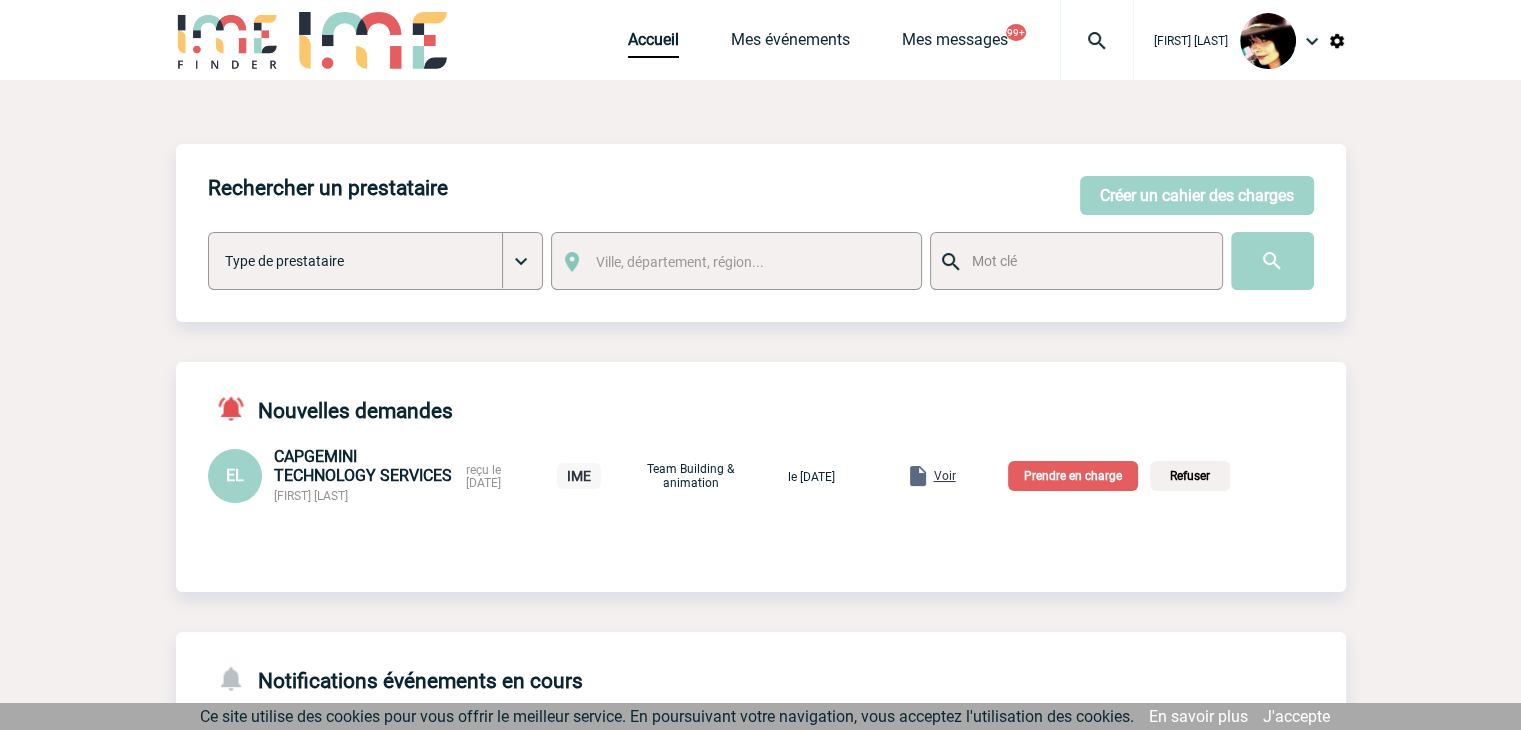 drag, startPoint x: 962, startPoint y: 473, endPoint x: 951, endPoint y: 480, distance: 13.038404 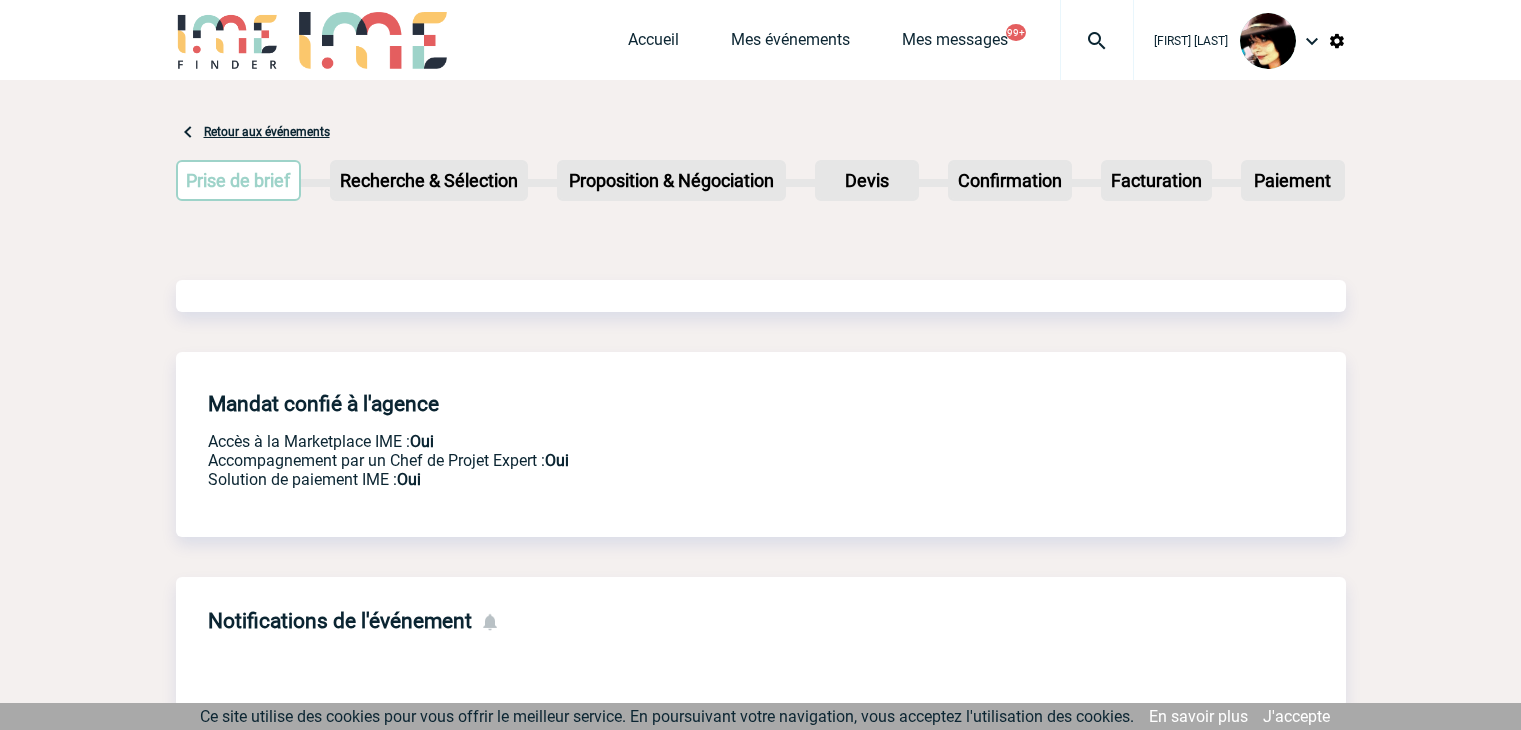 scroll, scrollTop: 0, scrollLeft: 0, axis: both 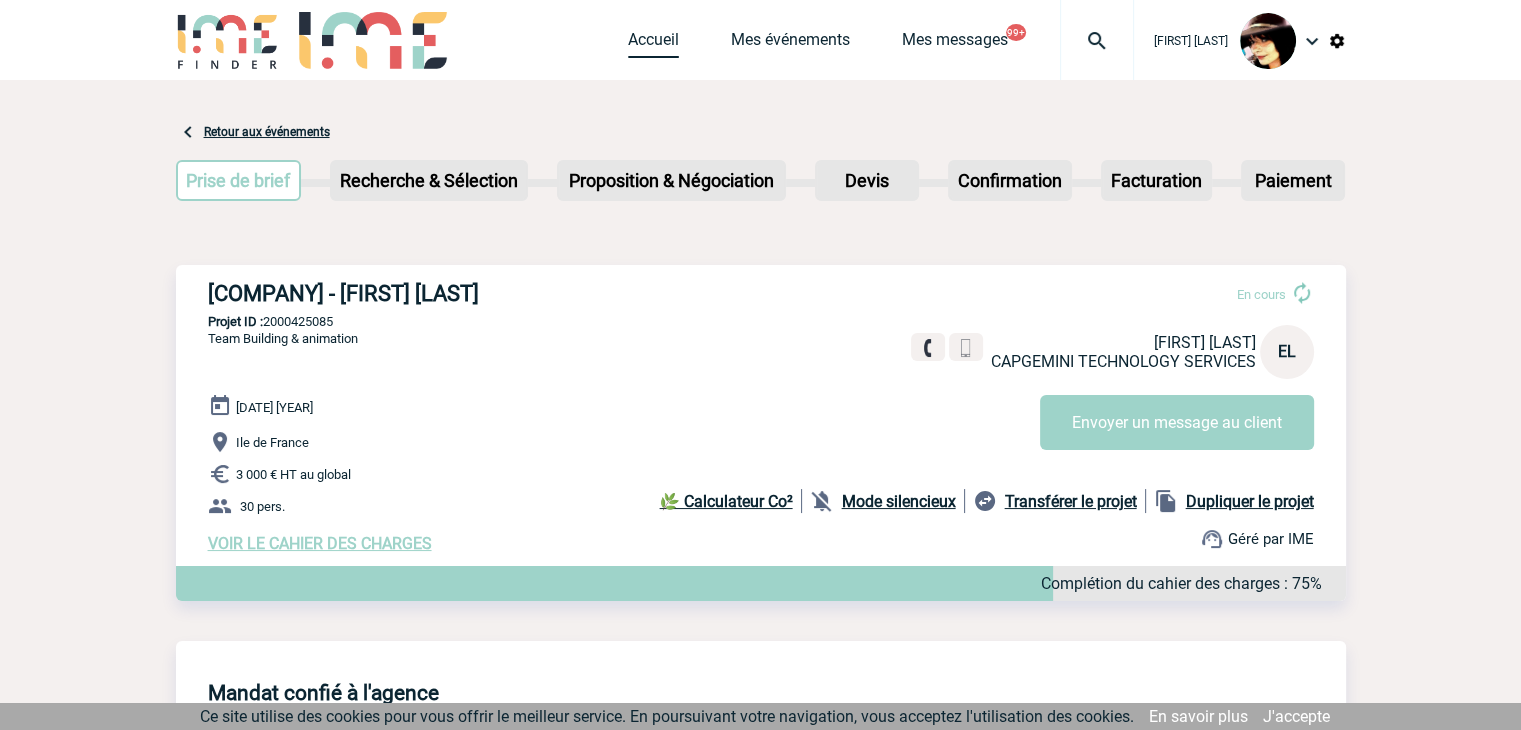 click on "Accueil" at bounding box center (653, 44) 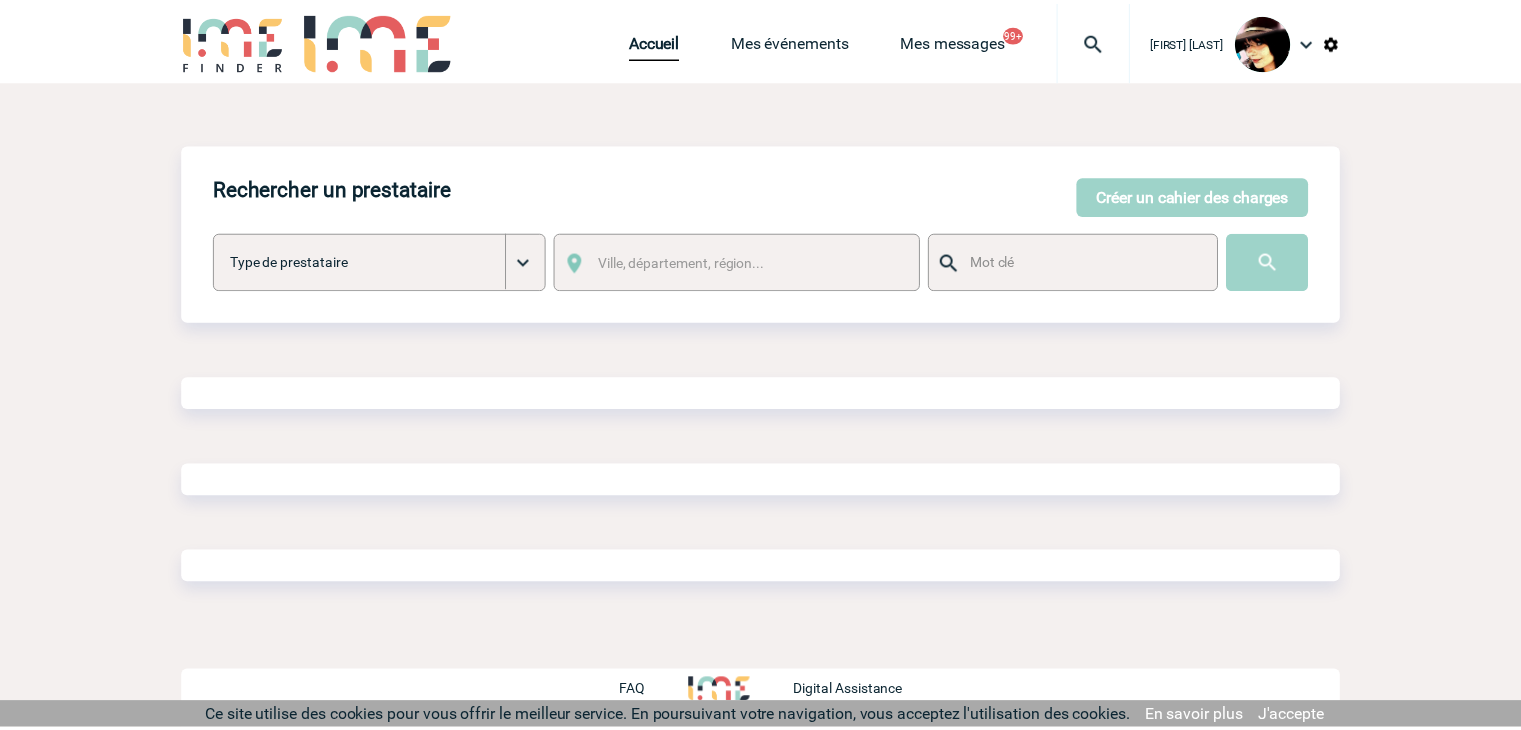 scroll, scrollTop: 0, scrollLeft: 0, axis: both 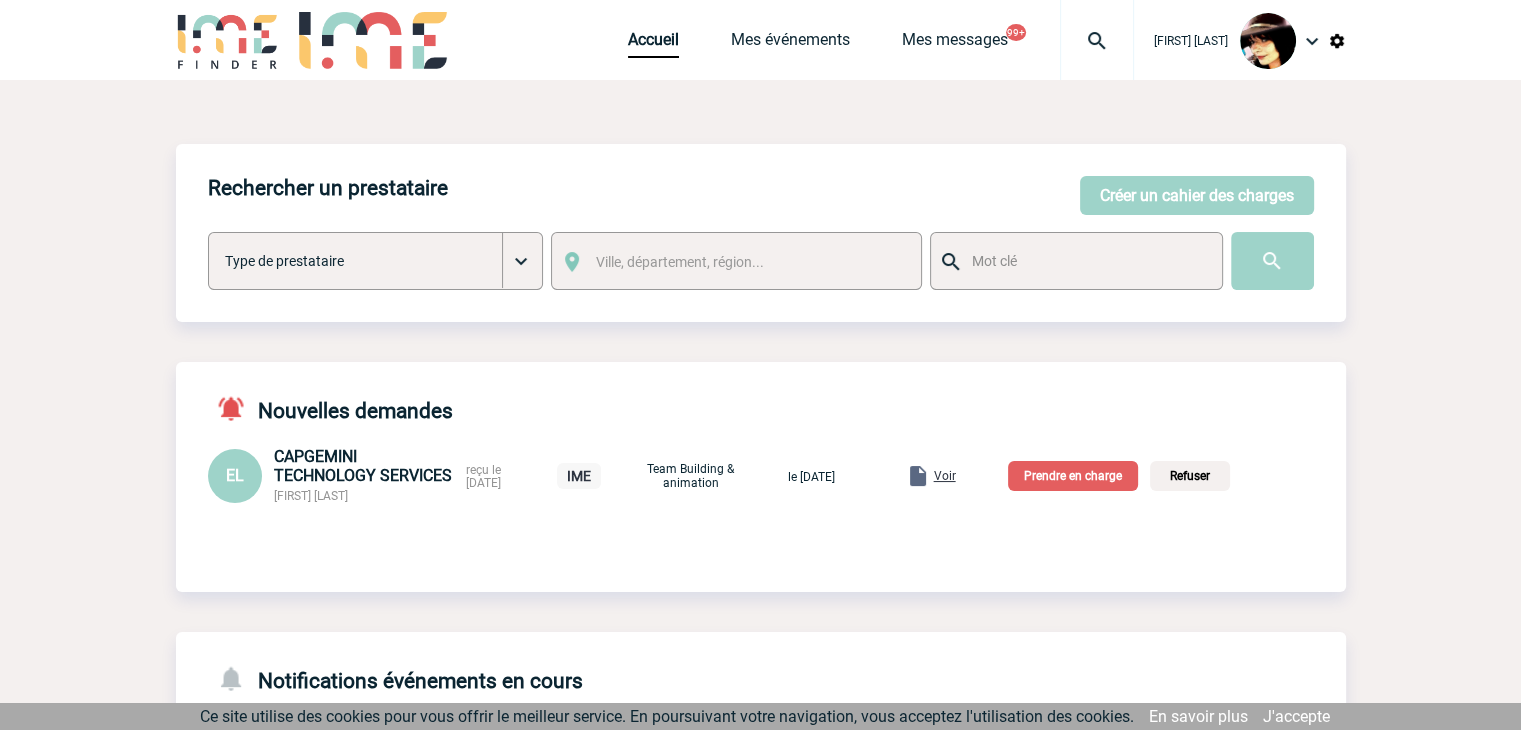 click on "Prendre en charge" at bounding box center (1073, 476) 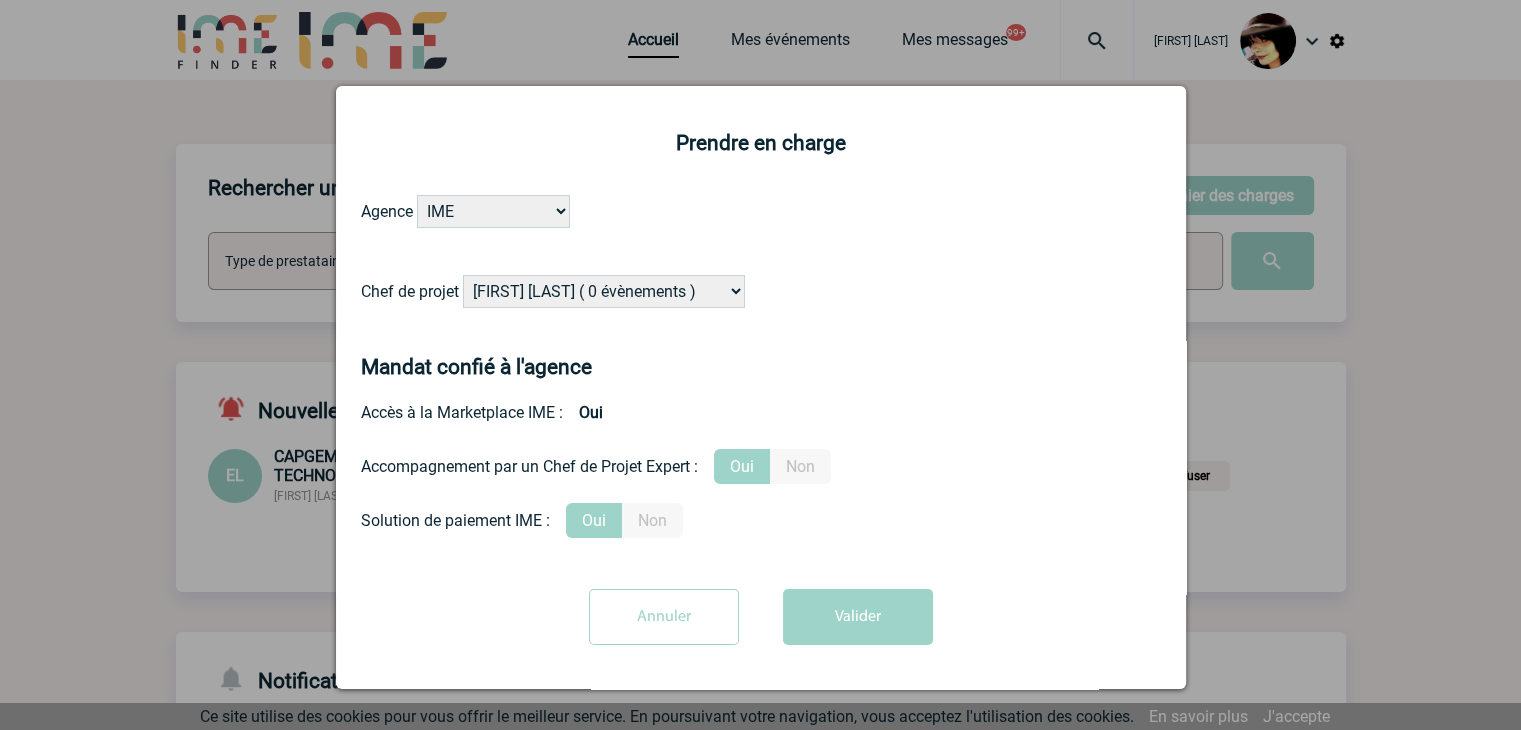 click on "[FIRST] [LAST] ( 0 évènements )
[FIRST] [LAST] ( 1196 évènements )
[FIRST] [LAST] ( 169 évènements )
[FIRST] [LAST] ( 0 évènements )
[FIRST] [LAST] ( 0 évènements )
[FIRST] [LAST] ( 1046 évènements )
[FIRST] [LAST] ( 1005 évènements )
[FIRST] [LAST] ( 0 évènements )
[FIRST] [LAST] ( 14 évènements )
[FIRST] [LAST] ( 5 évènements )
[FIRST] [LAST] ( 0 évènements )" at bounding box center [604, 291] 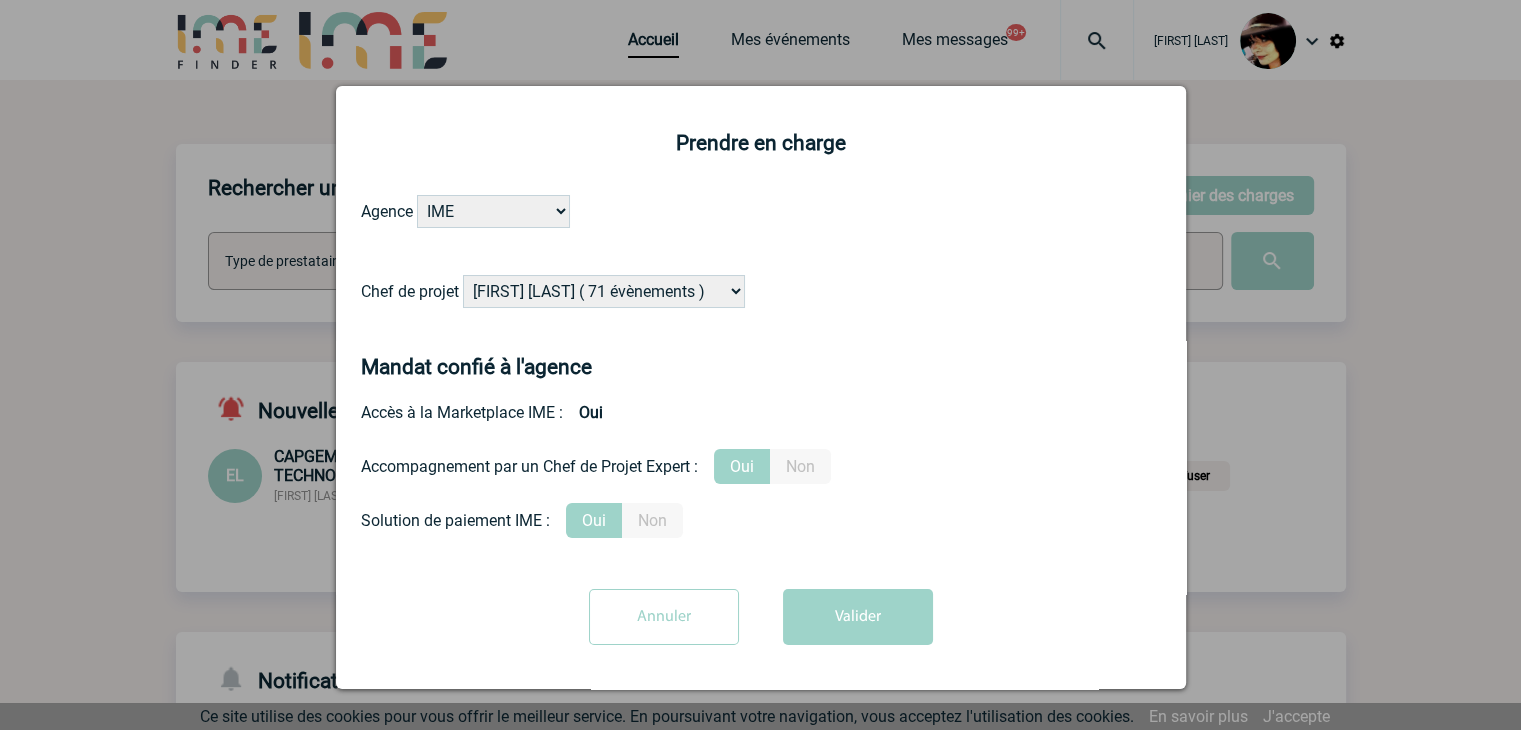 click on "[FIRST] [LAST] ( 0 évènements )
[FIRST] [LAST] ( 1196 évènements )
[FIRST] [LAST] ( 169 évènements )
[FIRST] [LAST] ( 0 évènements )
[FIRST] [LAST] ( 0 évènements )
[FIRST] [LAST] ( 1046 évènements )
[FIRST] [LAST] ( 1005 évènements )
[FIRST] [LAST] ( 0 évènements )
[FIRST] [LAST] ( 14 évènements )
[FIRST] [LAST] ( 5 évènements )
[FIRST] [LAST] ( 0 évènements )" at bounding box center (604, 291) 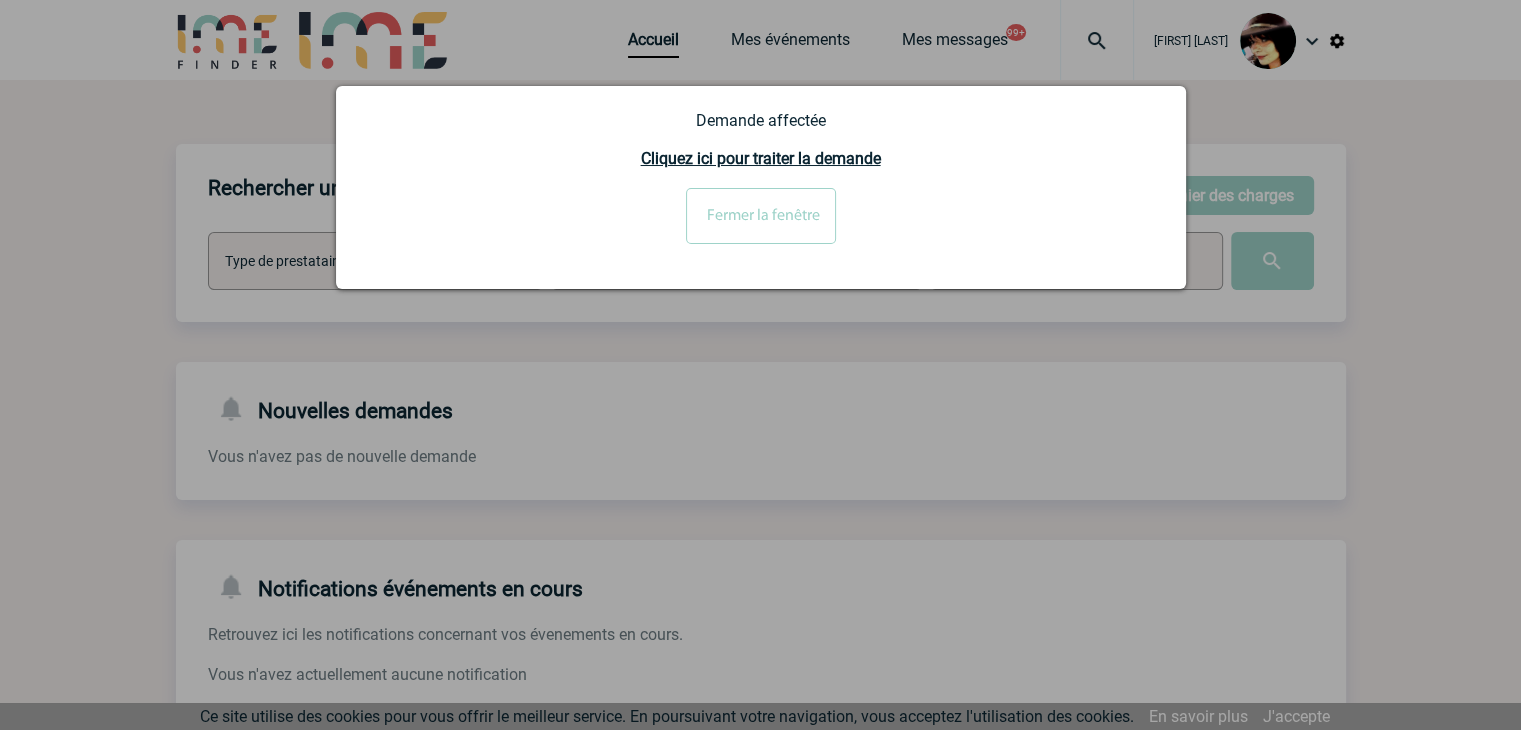 drag, startPoint x: 624, startPoint y: 425, endPoint x: 613, endPoint y: 92, distance: 333.18164 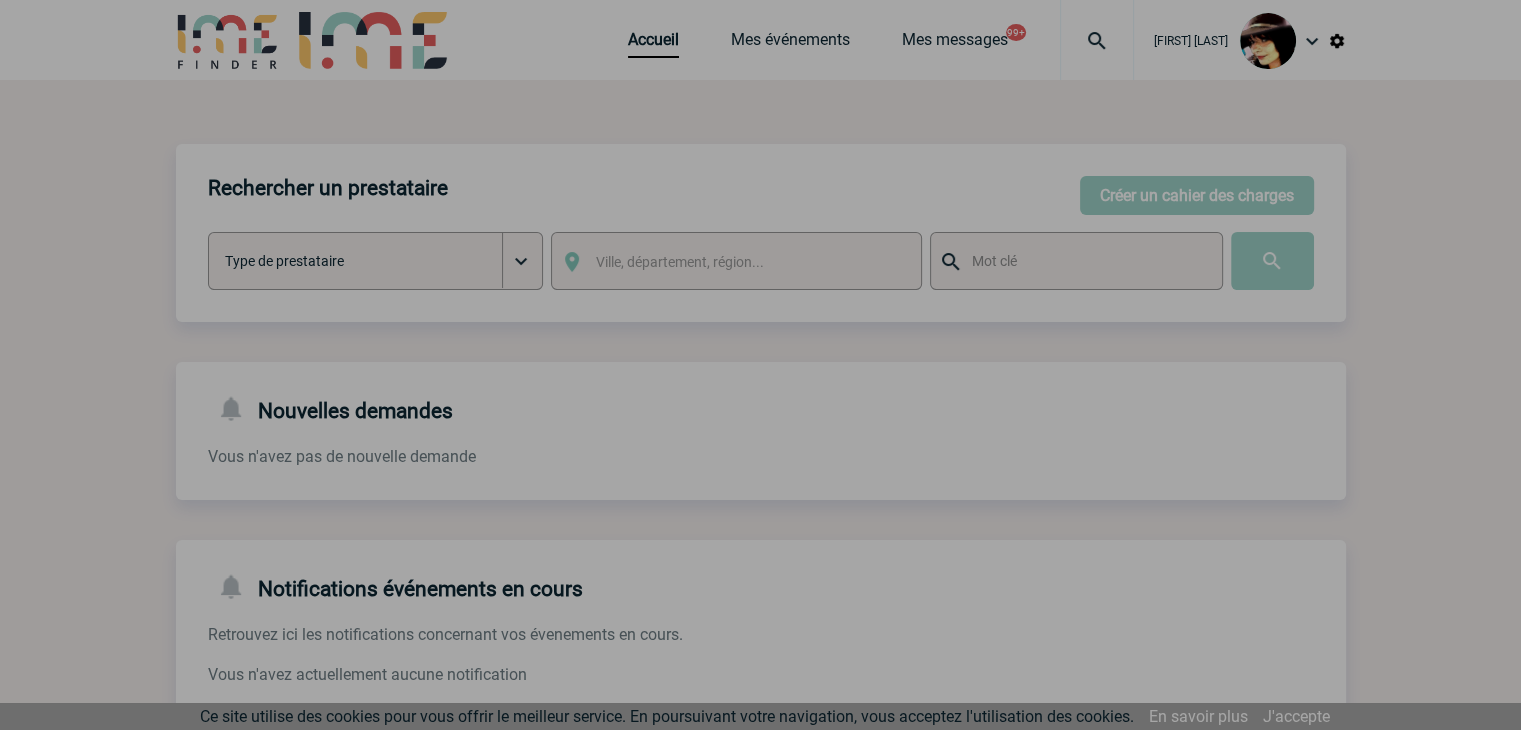 click at bounding box center [760, 365] 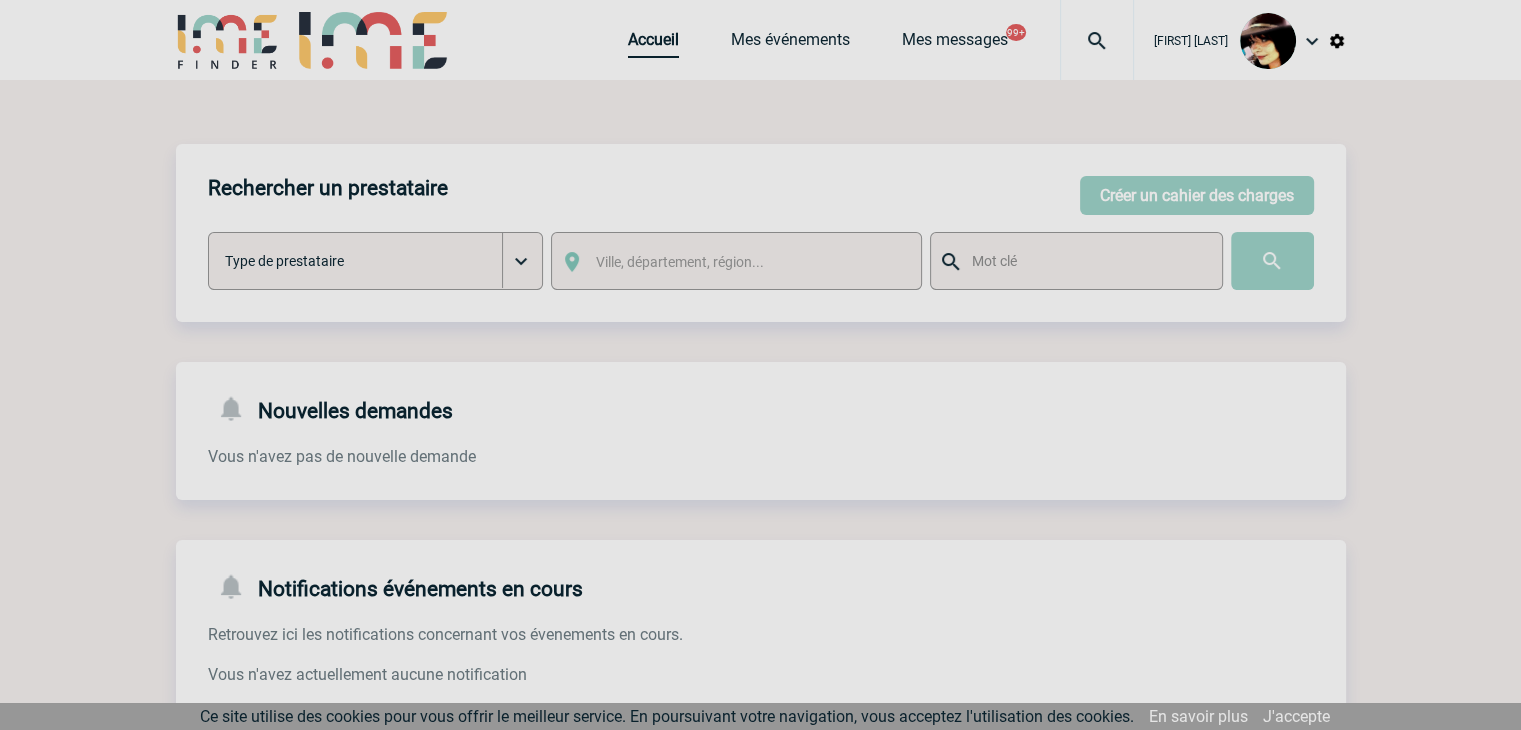 click on "Accueil" at bounding box center (653, 44) 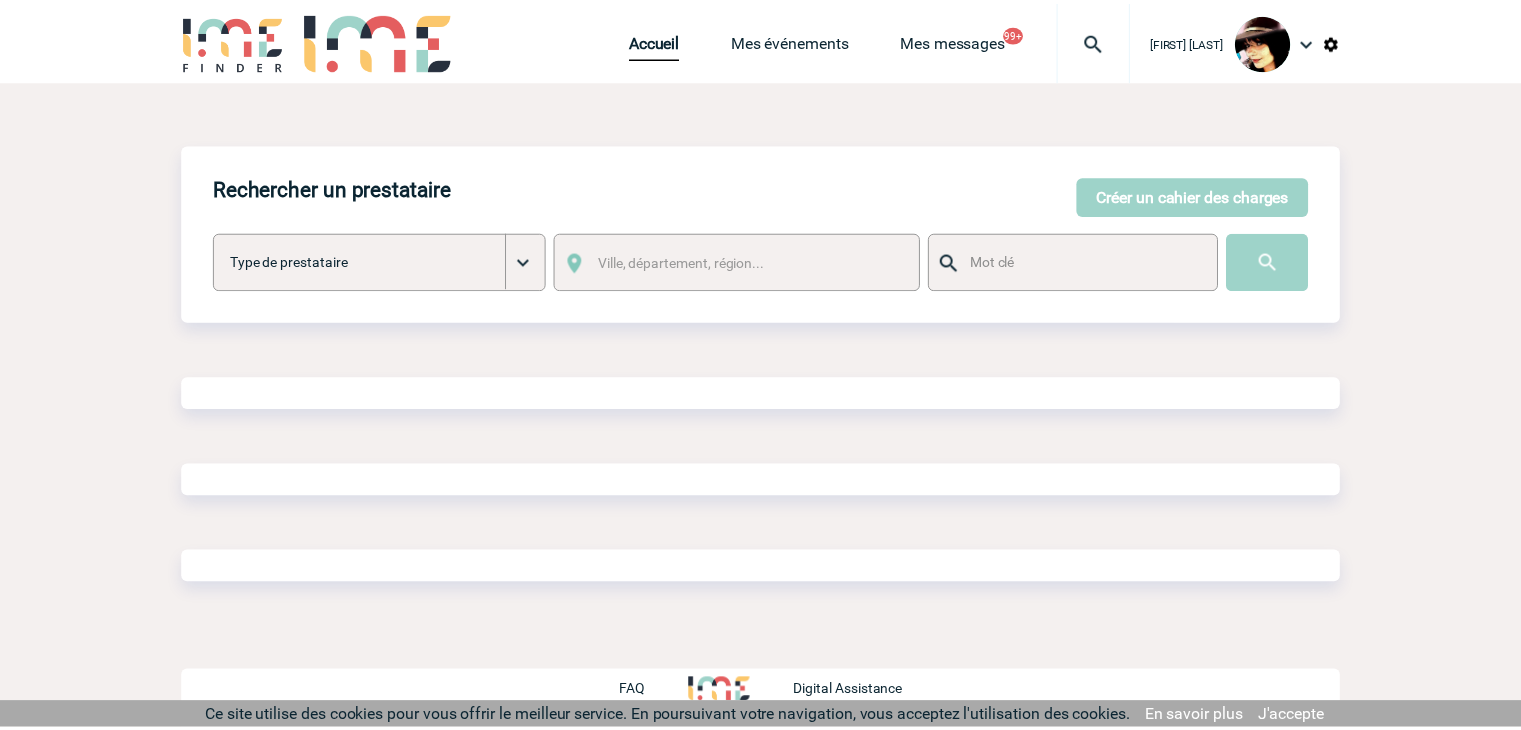 scroll, scrollTop: 0, scrollLeft: 0, axis: both 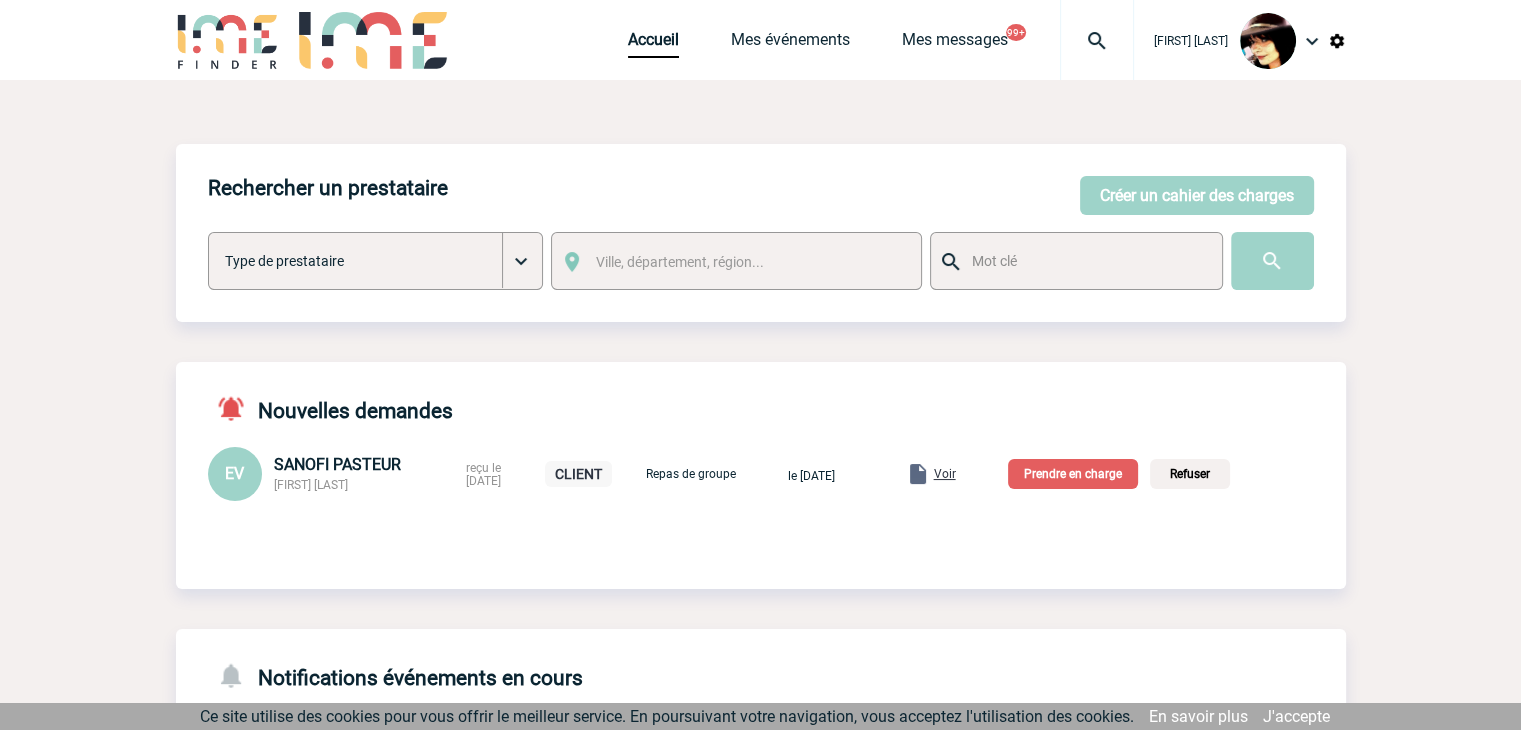 click on "Voir" at bounding box center (945, 474) 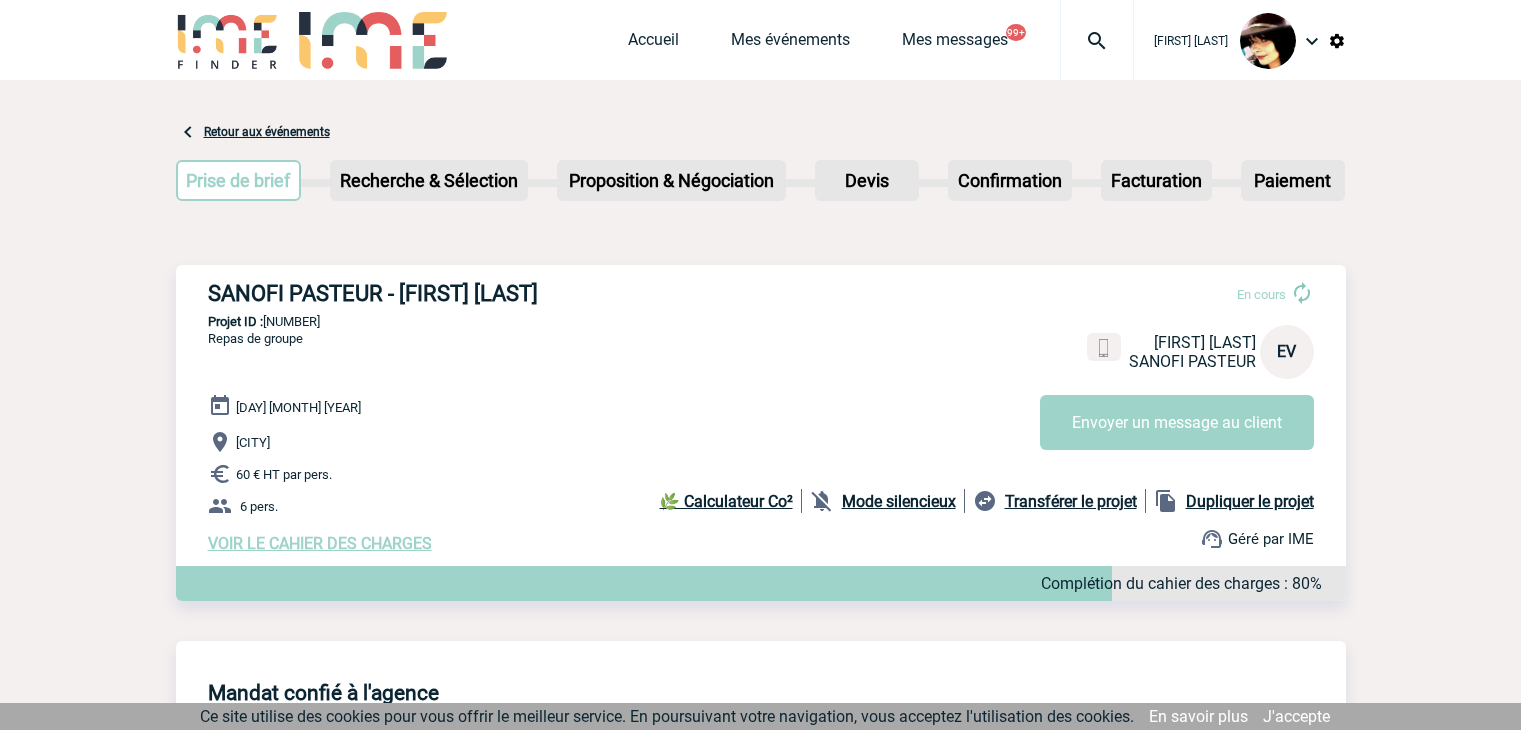 scroll, scrollTop: 0, scrollLeft: 0, axis: both 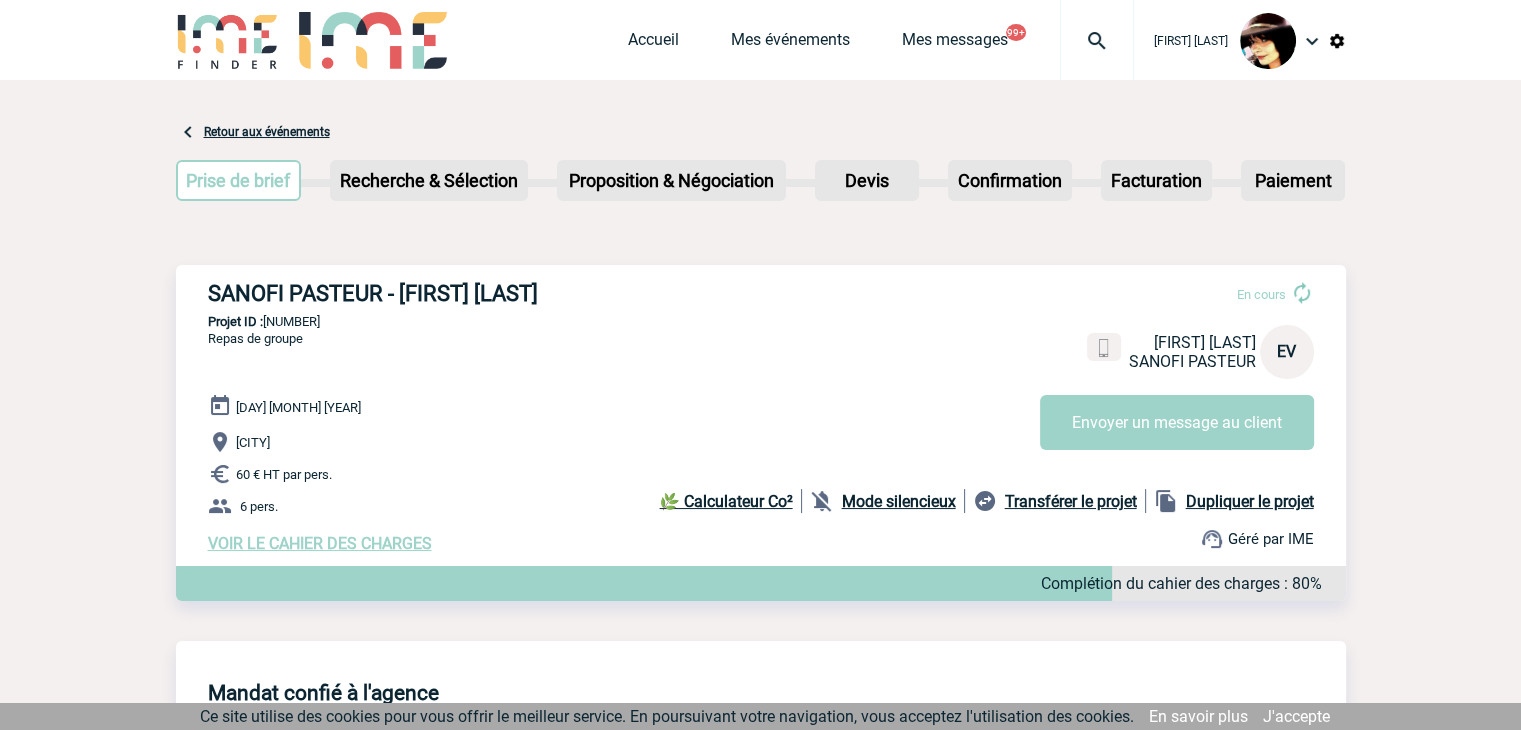 click on "VOIR LE CAHIER DES CHARGES" at bounding box center [320, 543] 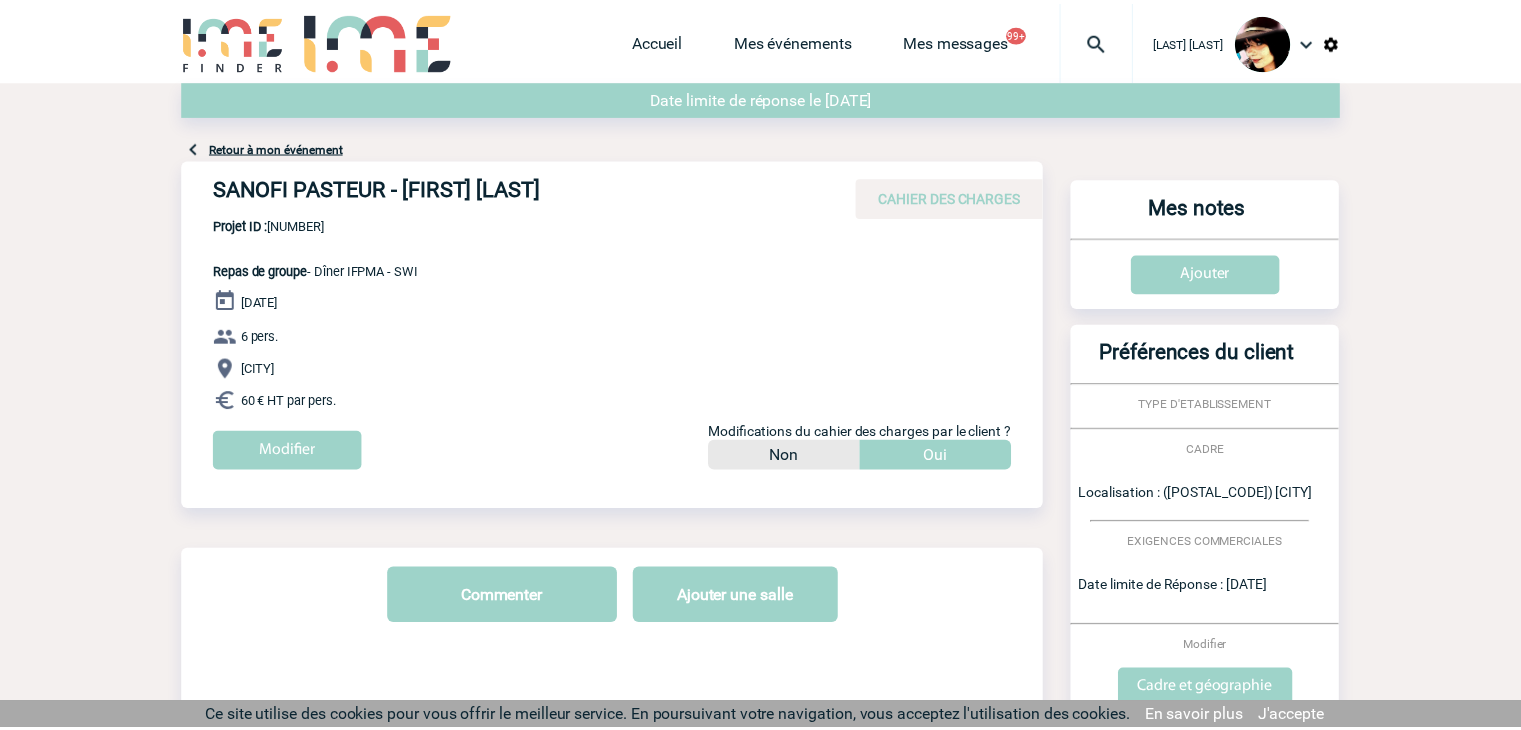 scroll, scrollTop: 0, scrollLeft: 0, axis: both 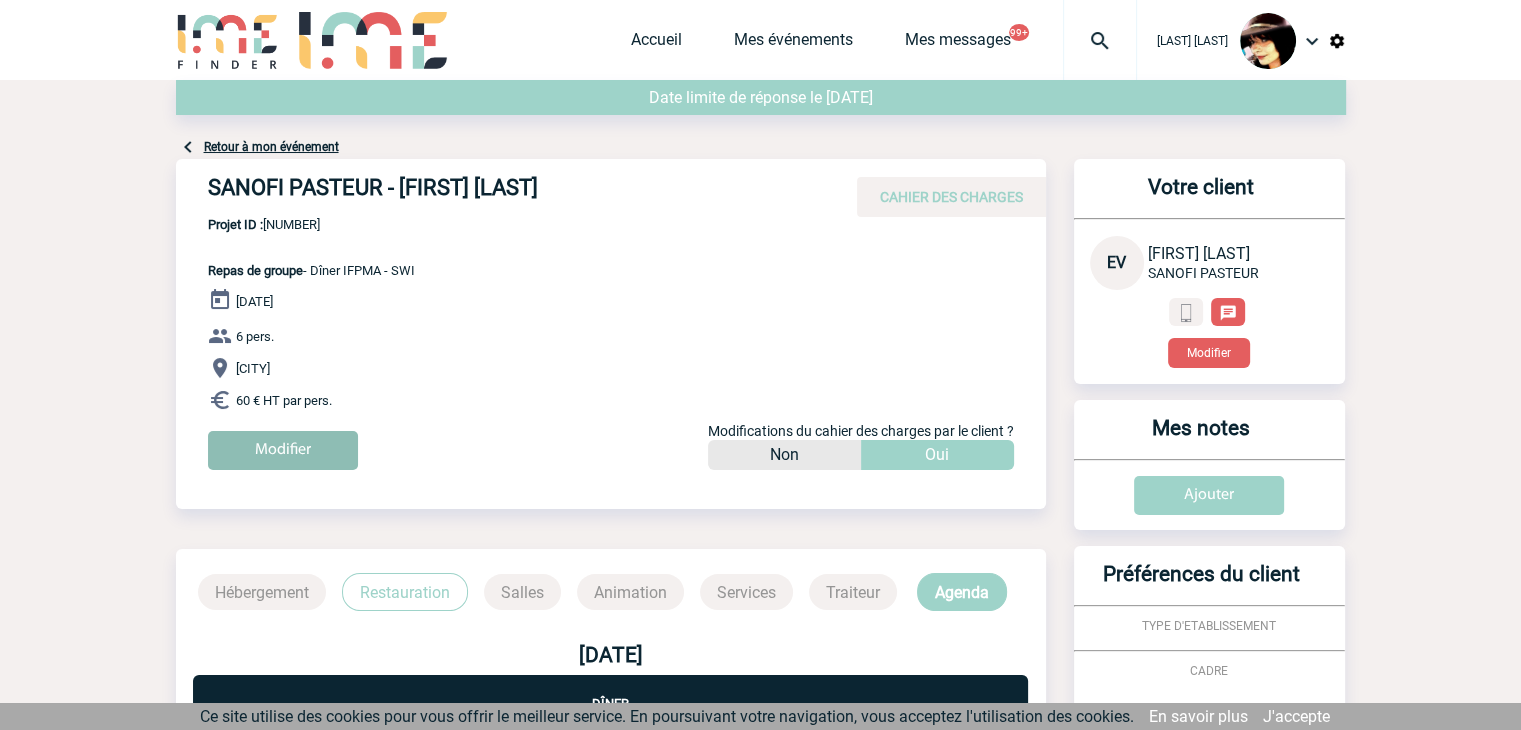 click on "Modifier" at bounding box center [283, 450] 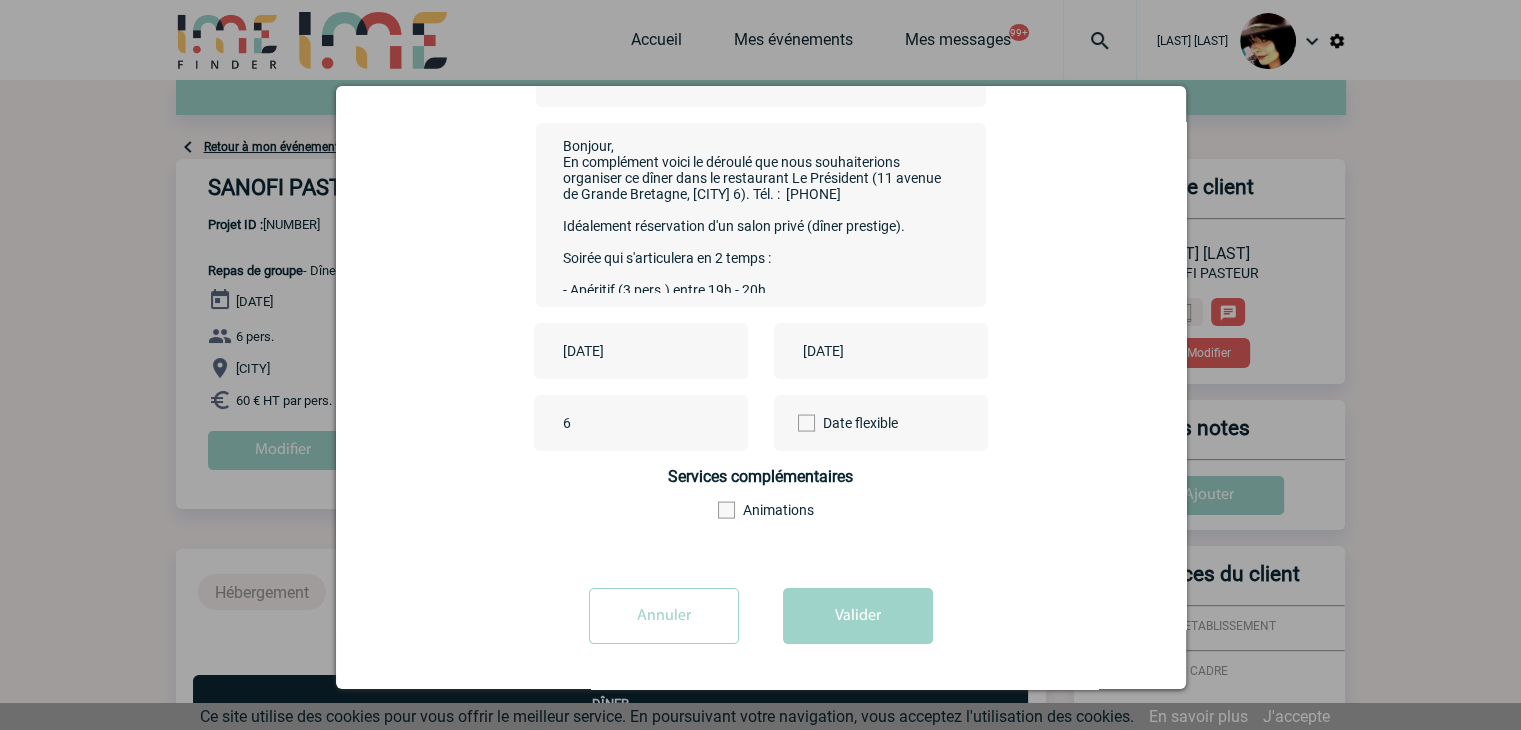 scroll, scrollTop: 222, scrollLeft: 0, axis: vertical 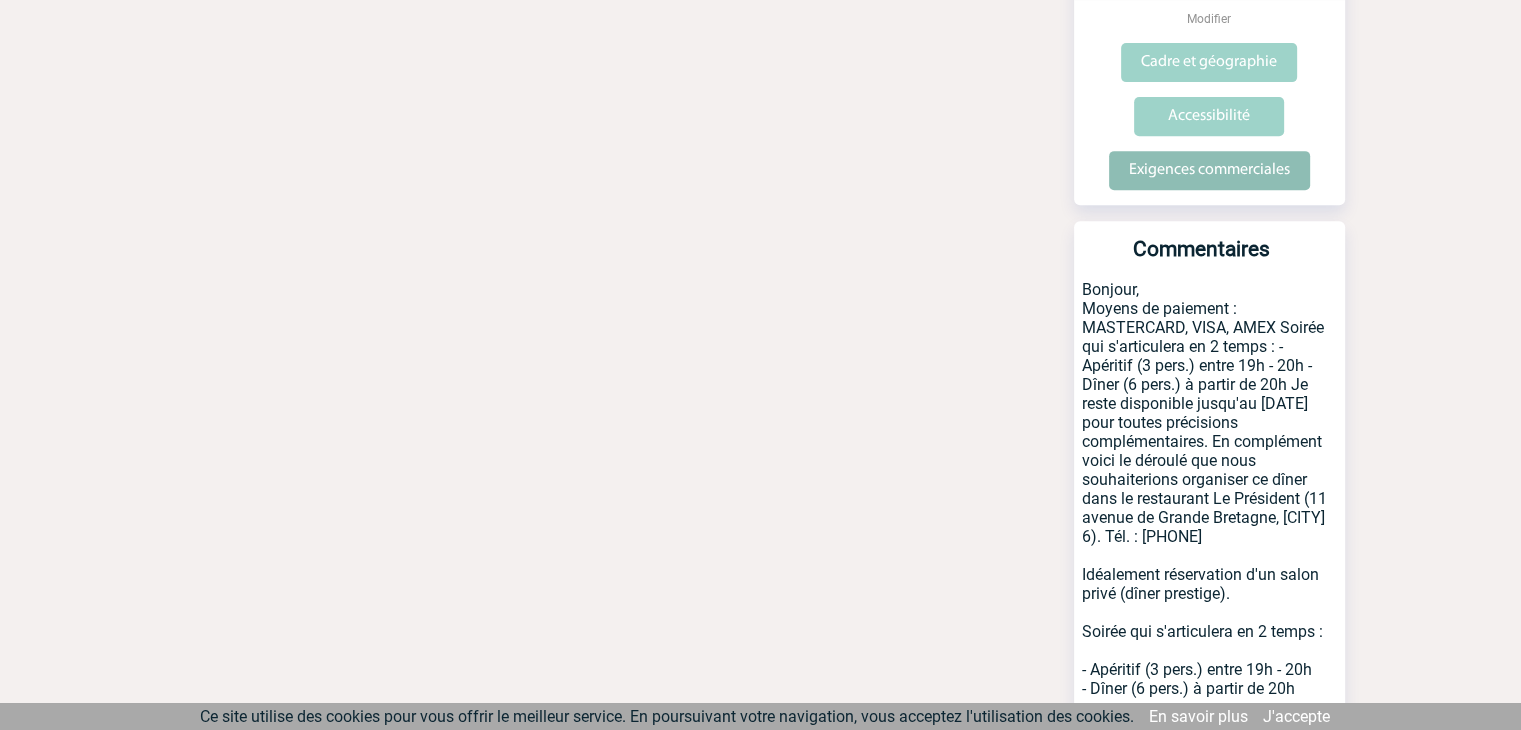 click on "Exigences commerciales" at bounding box center (1209, 170) 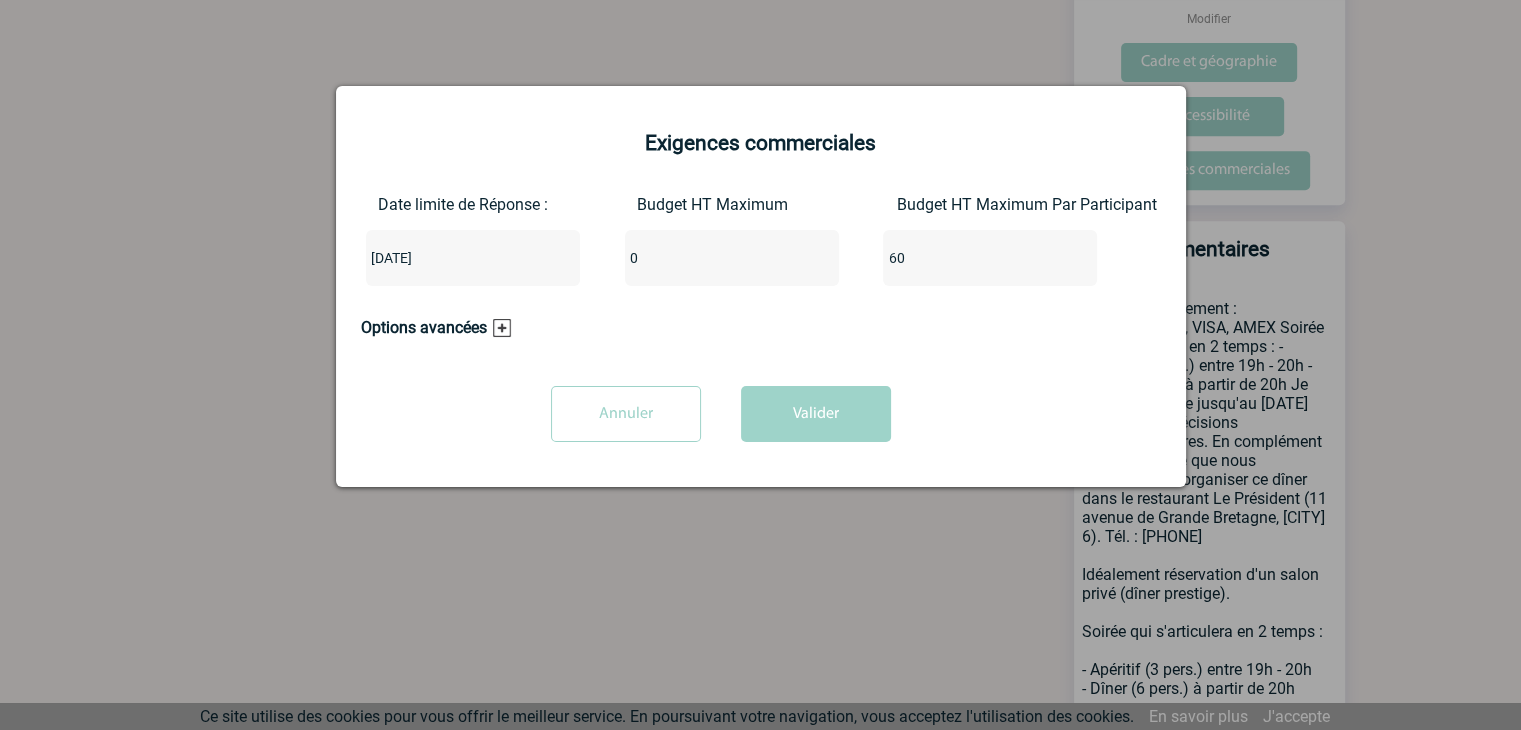 click on "0" at bounding box center [719, 258] 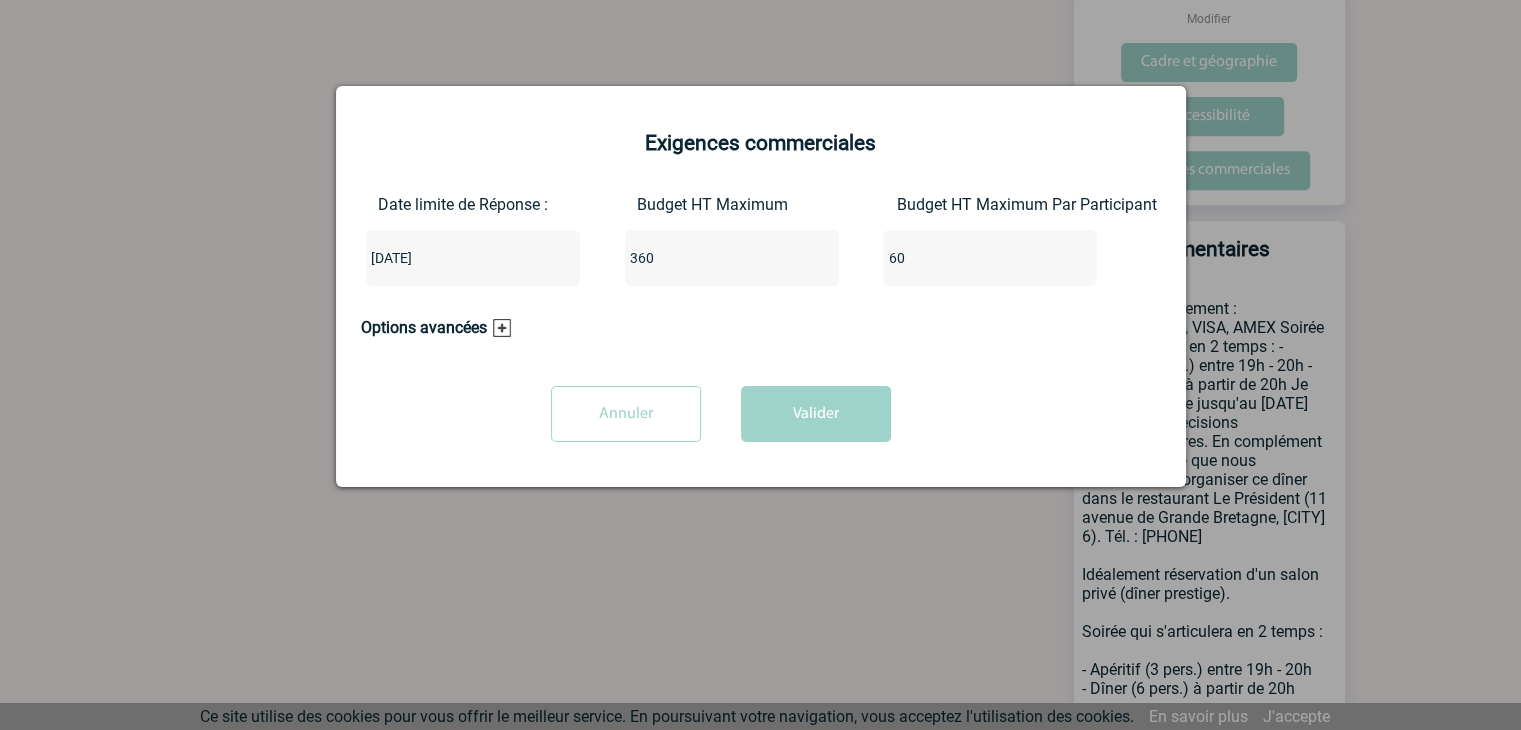 type on "360" 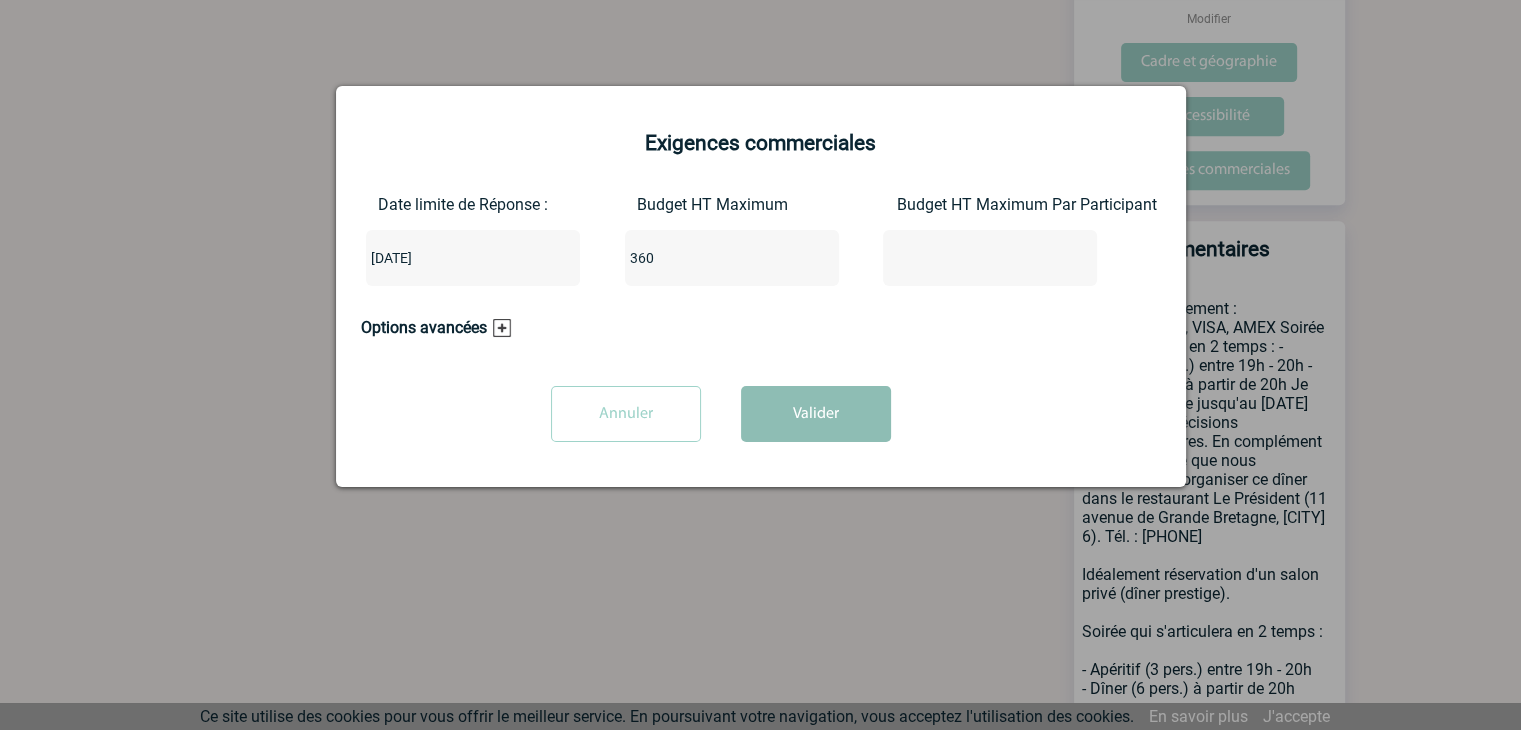 type 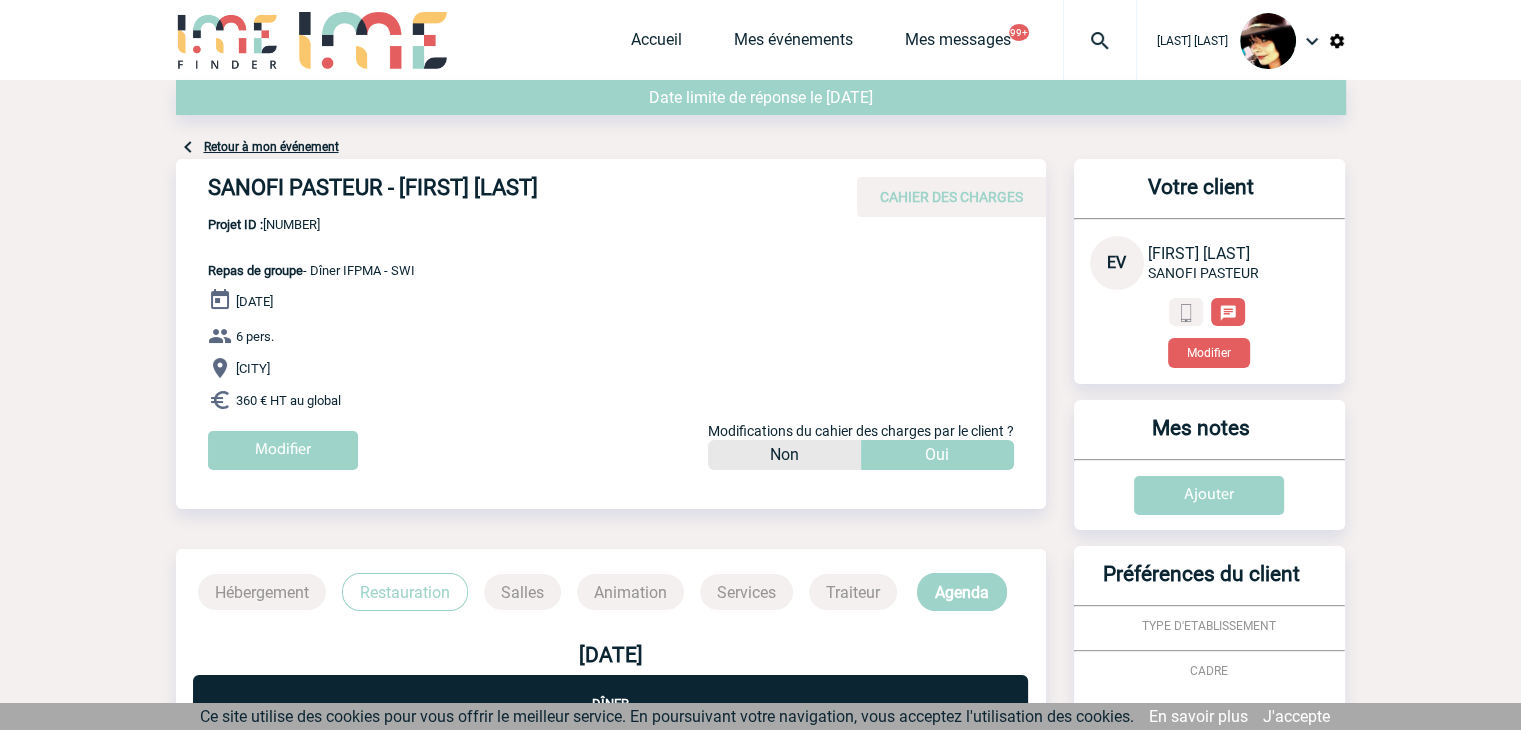 scroll, scrollTop: 0, scrollLeft: 0, axis: both 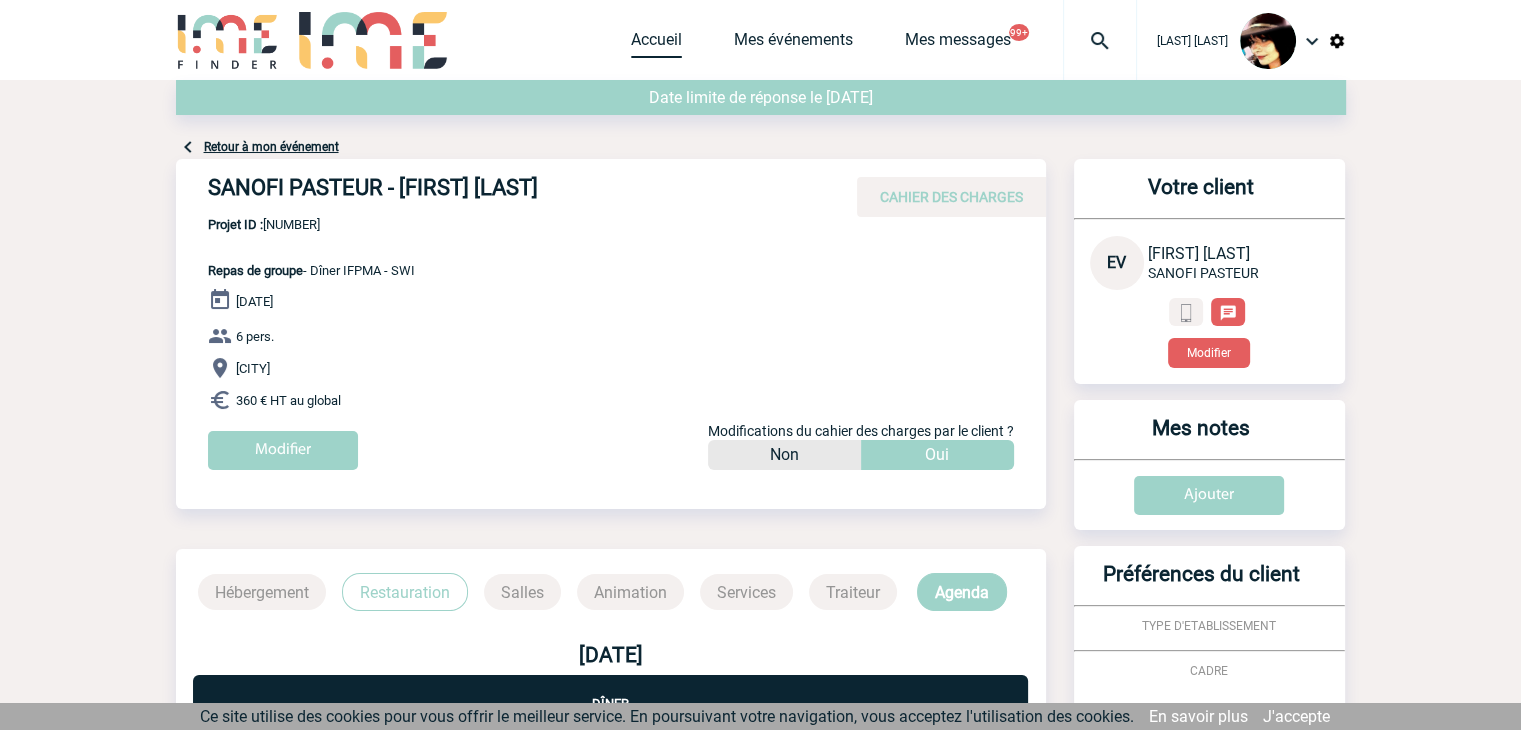click on "Accueil" at bounding box center [656, 44] 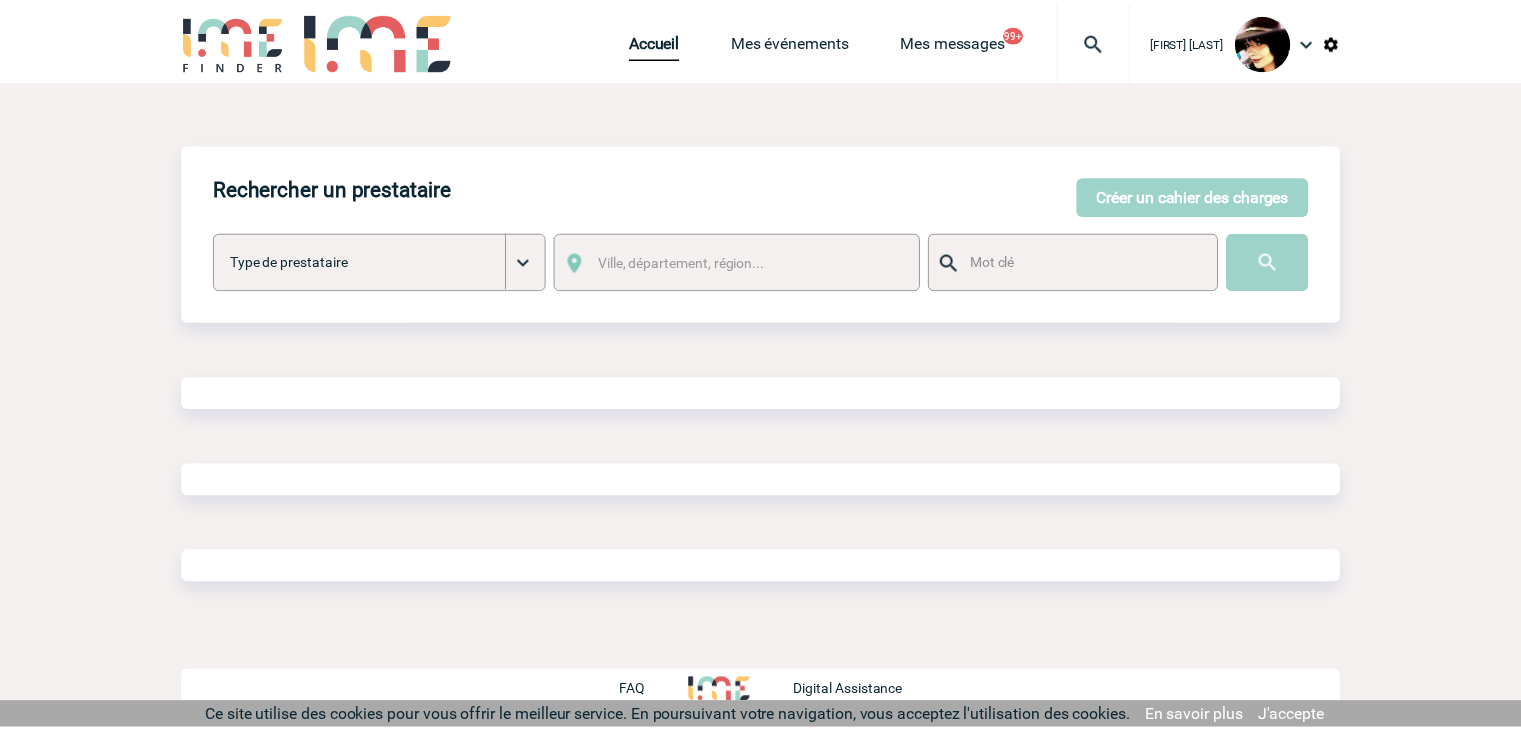 scroll, scrollTop: 0, scrollLeft: 0, axis: both 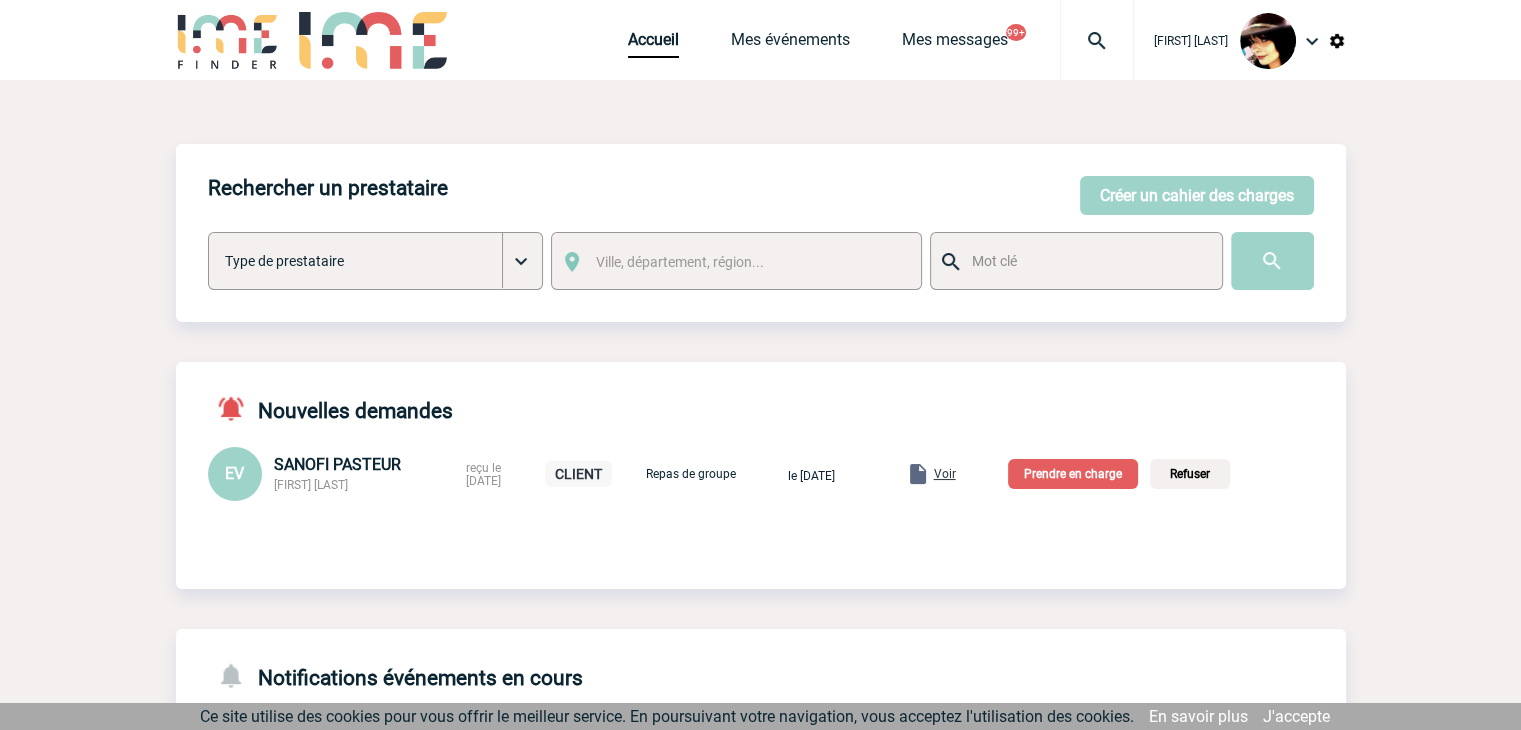 click on "Voir" at bounding box center [945, 474] 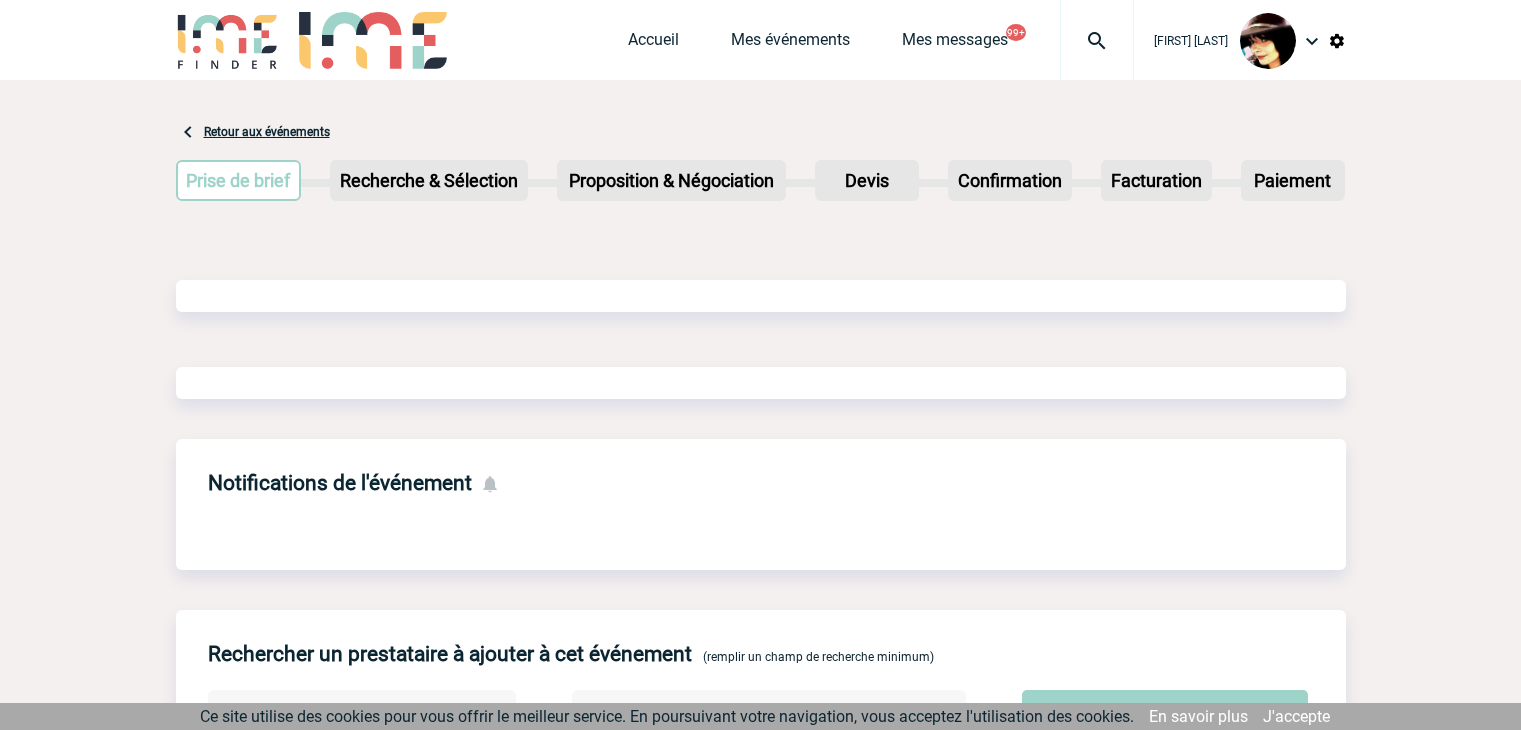scroll, scrollTop: 0, scrollLeft: 0, axis: both 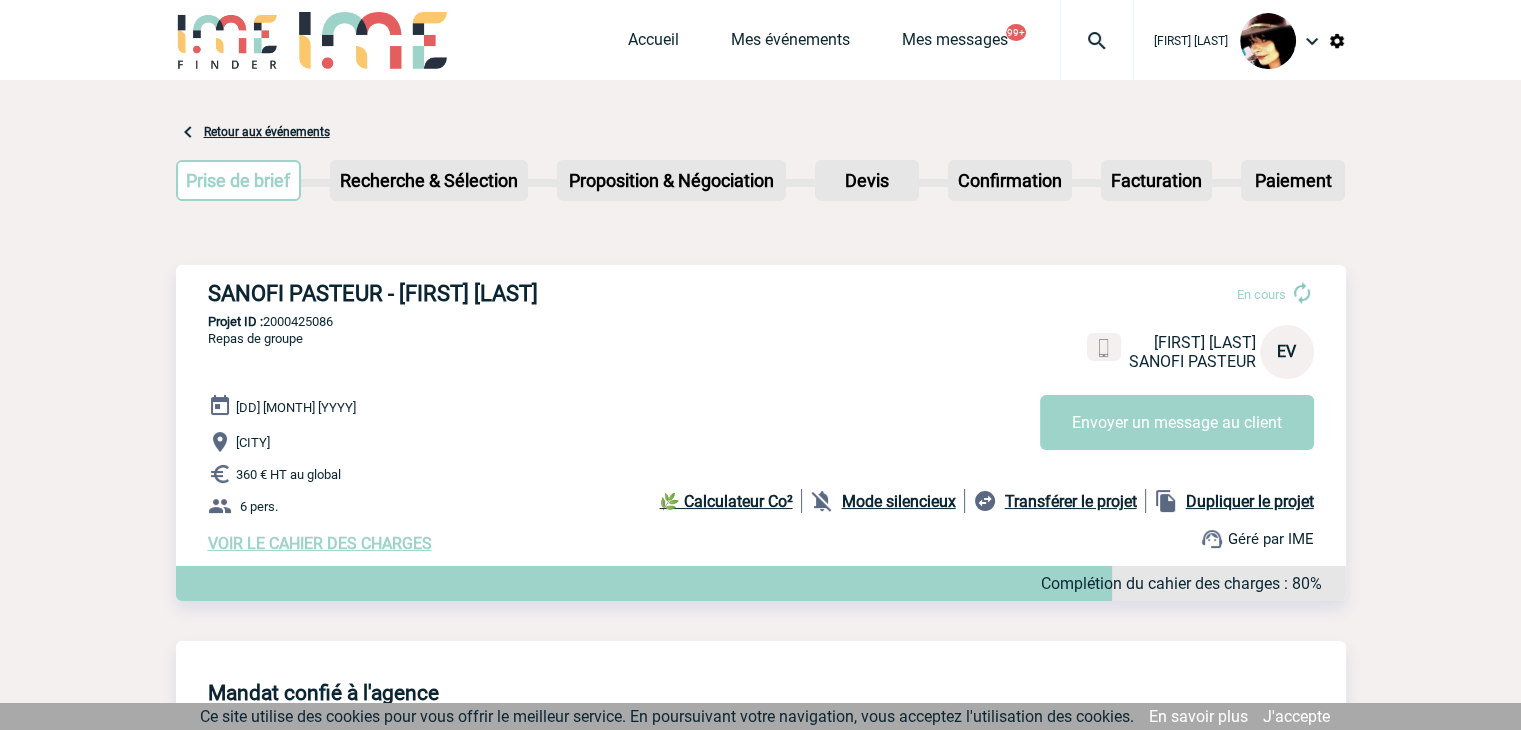 click on "Projet ID :  2000425086" at bounding box center (761, 321) 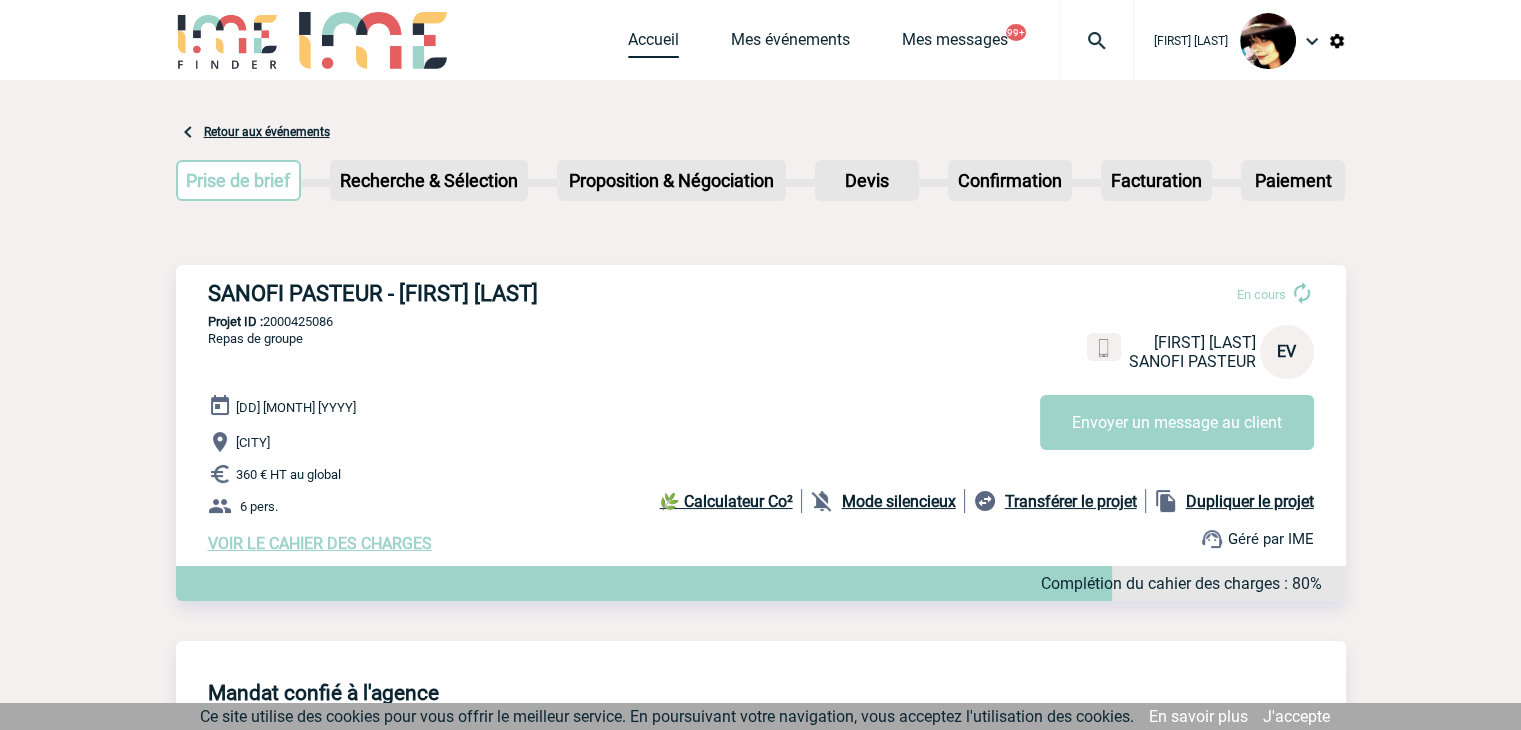 click on "Accueil" at bounding box center [653, 44] 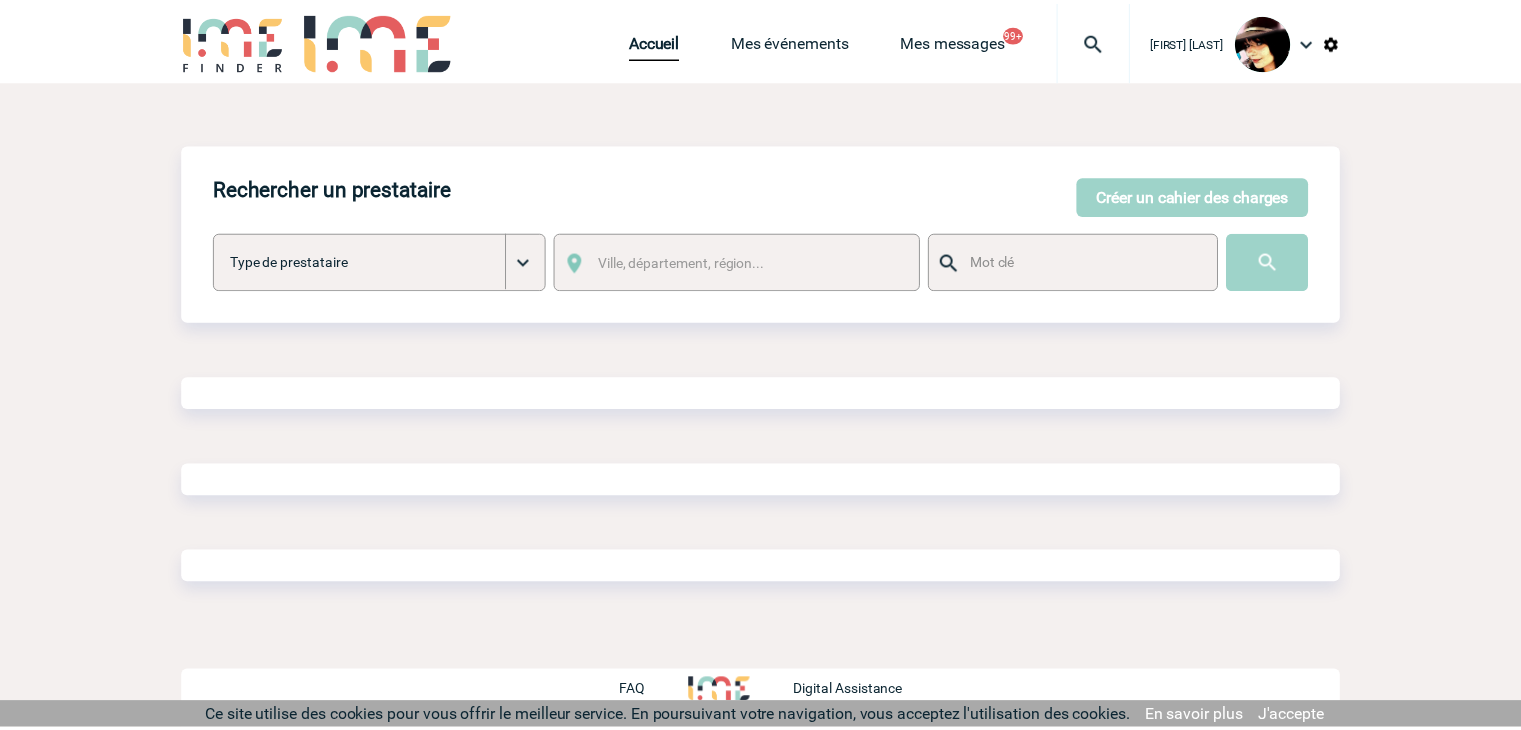scroll, scrollTop: 0, scrollLeft: 0, axis: both 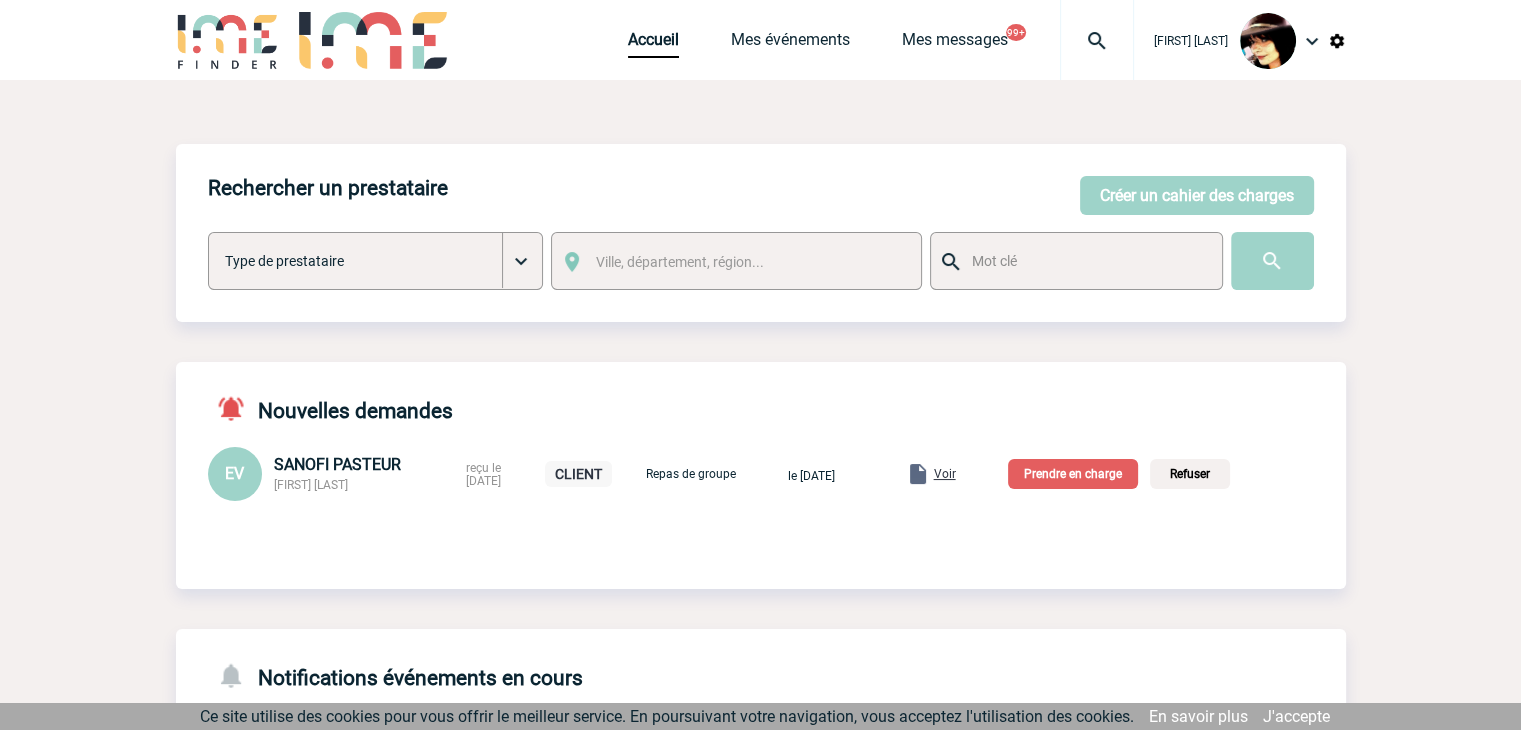 click on "Prendre en charge" at bounding box center (1073, 474) 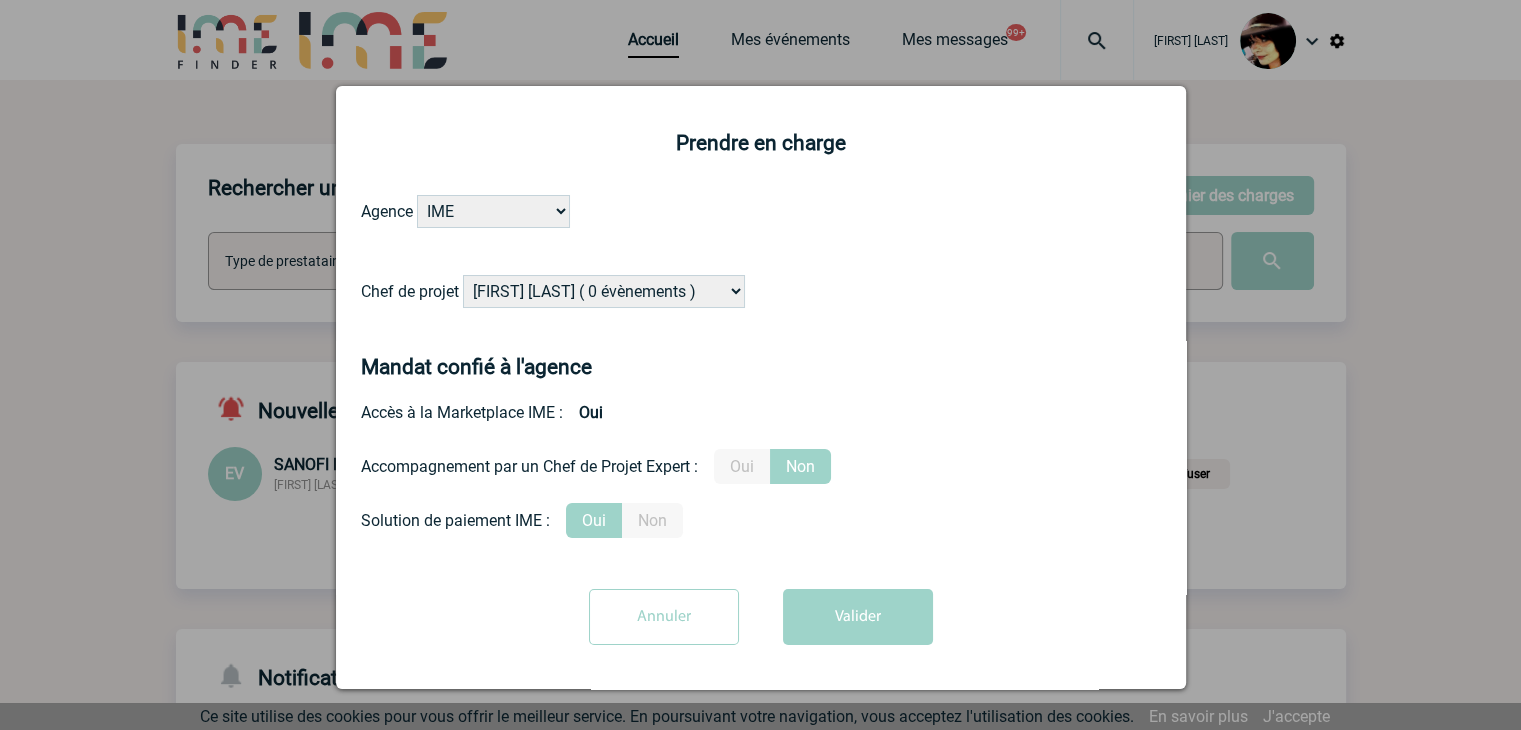 click on "[FIRST] [LAST] ( 0 évènements )
[FIRST] [LAST] ( 1196 évènements )
[FIRST] [LAST] ( 169 évènements )
[FIRST] [LAST] ( 0 évènements )
[FIRST] [LAST] ( 0 évènements )
[FIRST] [LAST] ( 1046 évènements )
[FIRST] [LAST] ( 1005 évènements )
[FIRST] [LAST] ( 0 évènements )
[FIRST] [LAST] ( 14 évènements )
[FIRST] [LAST] ( 5 évènements )
[FIRST] [LAST] ( 0 évènements )" at bounding box center [604, 291] 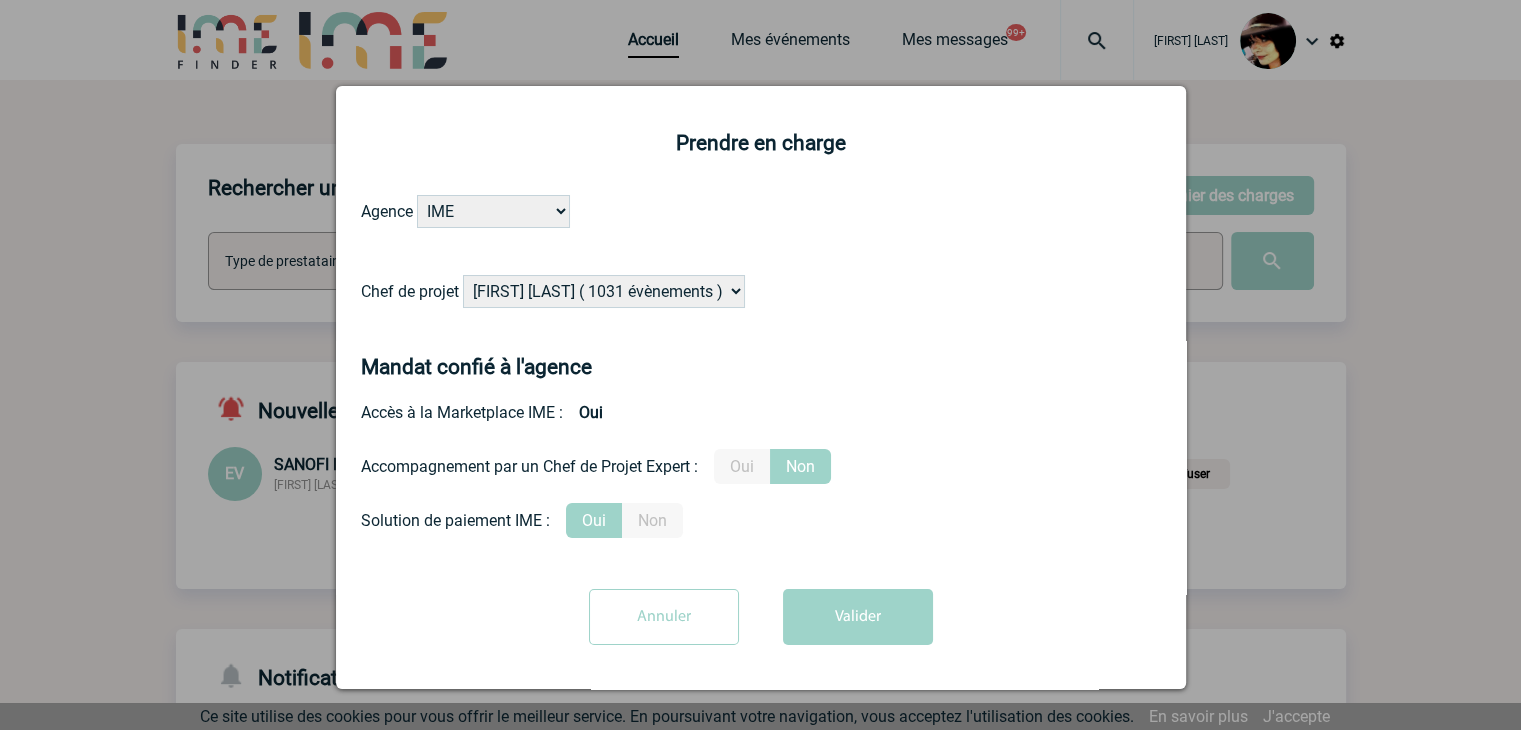 click on "Alizée VERLAGUET ( 0 évènements )
Anne GIRAUD ( 1196 évènements )
Anne-Françoise BONHOMME ( 169 évènements )
Anne-Sophie DELION ( 0 évènements )
Baptiste FEYEUX ( 0 évènements )
Benjamin ROLAND ( 1046 évènements )
Bérengère LEMONNIER ( 1005 évènements )
Caroline BAATZ ( 0 évènements )
Caroline CORNU ( 14 évènements )
Céline MERCIER ( 5 évènements )
Céline THIENOT ( 0 évènements )" at bounding box center [604, 291] 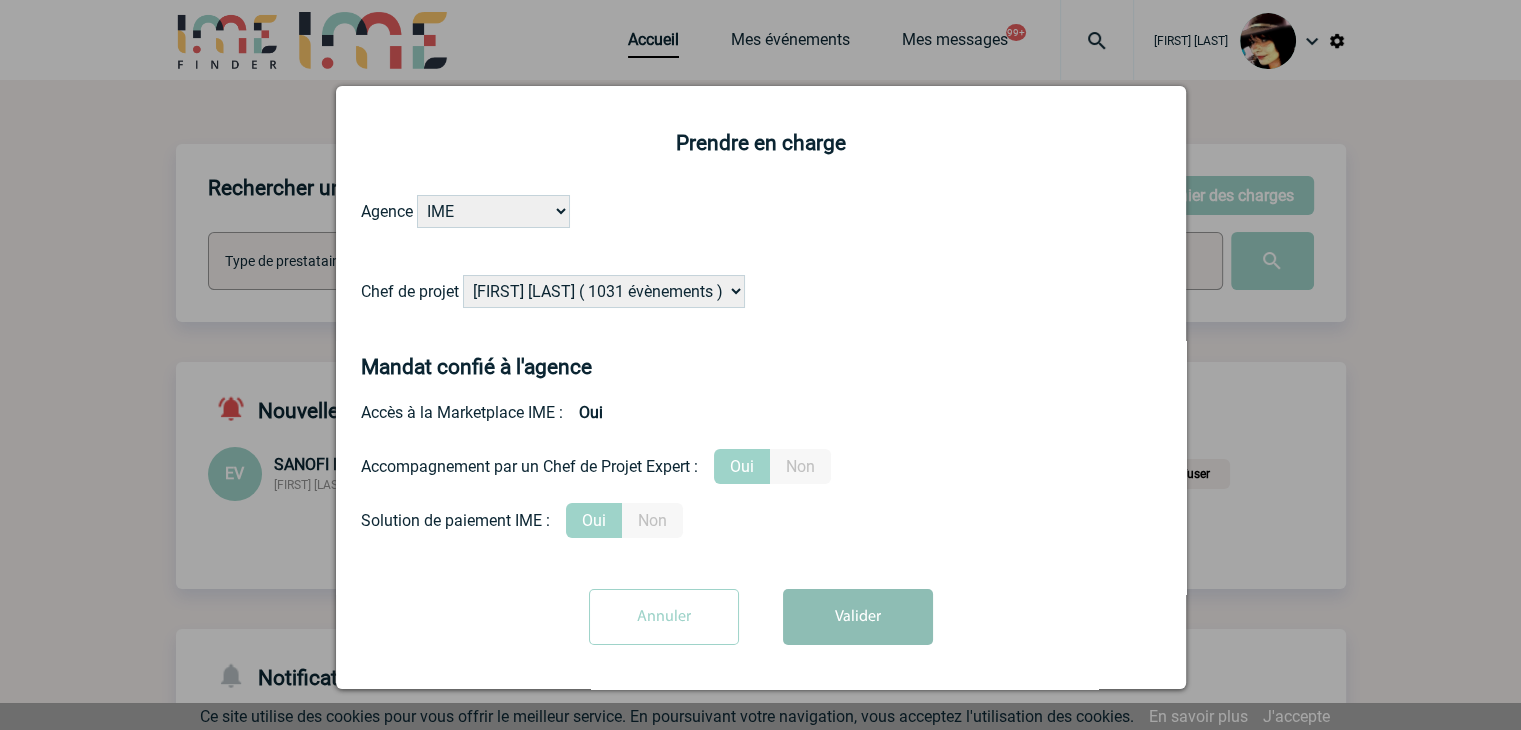 click on "Valider" at bounding box center [858, 617] 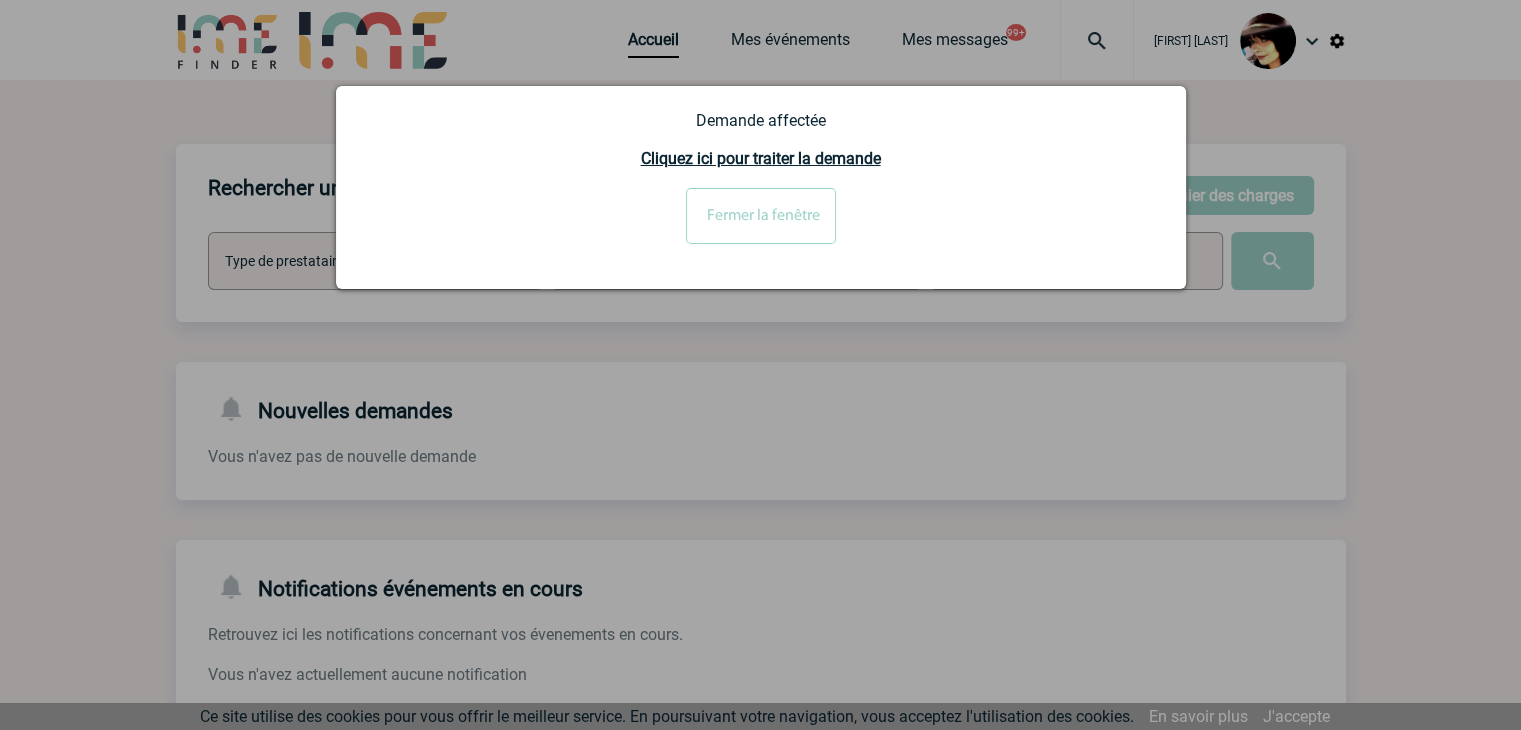 click on "Fermer la fenêtre" at bounding box center (761, 216) 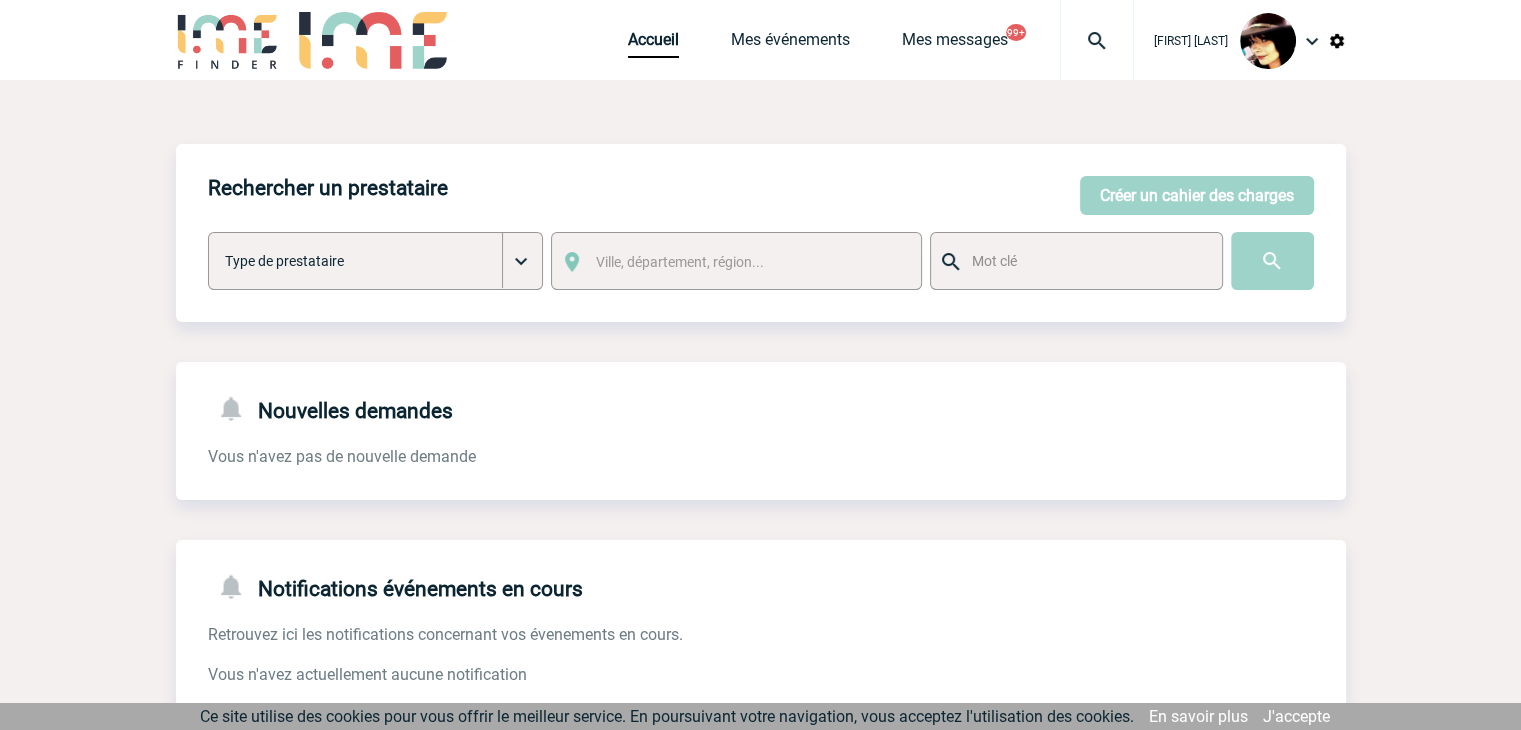 click at bounding box center [1097, 41] 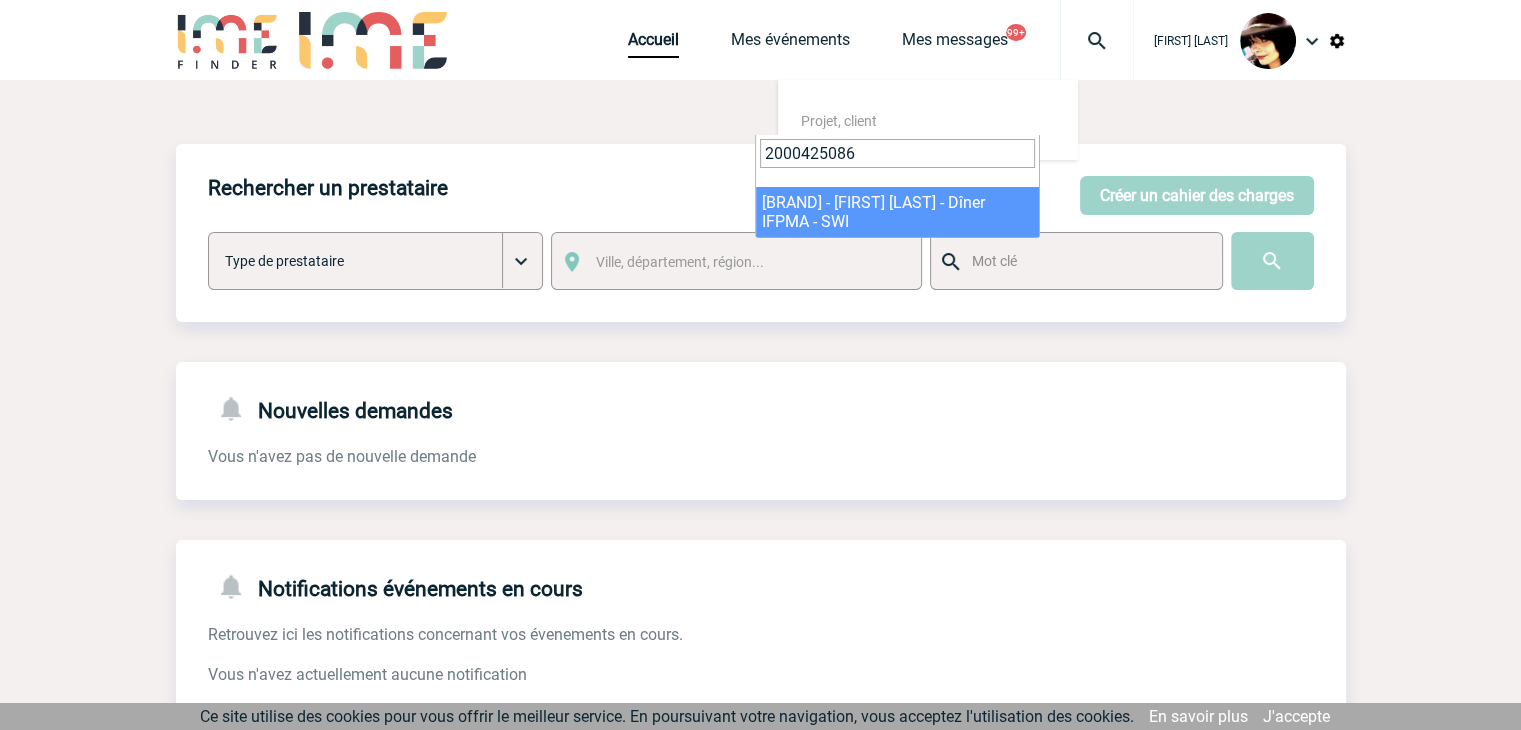 type on "2000425086" 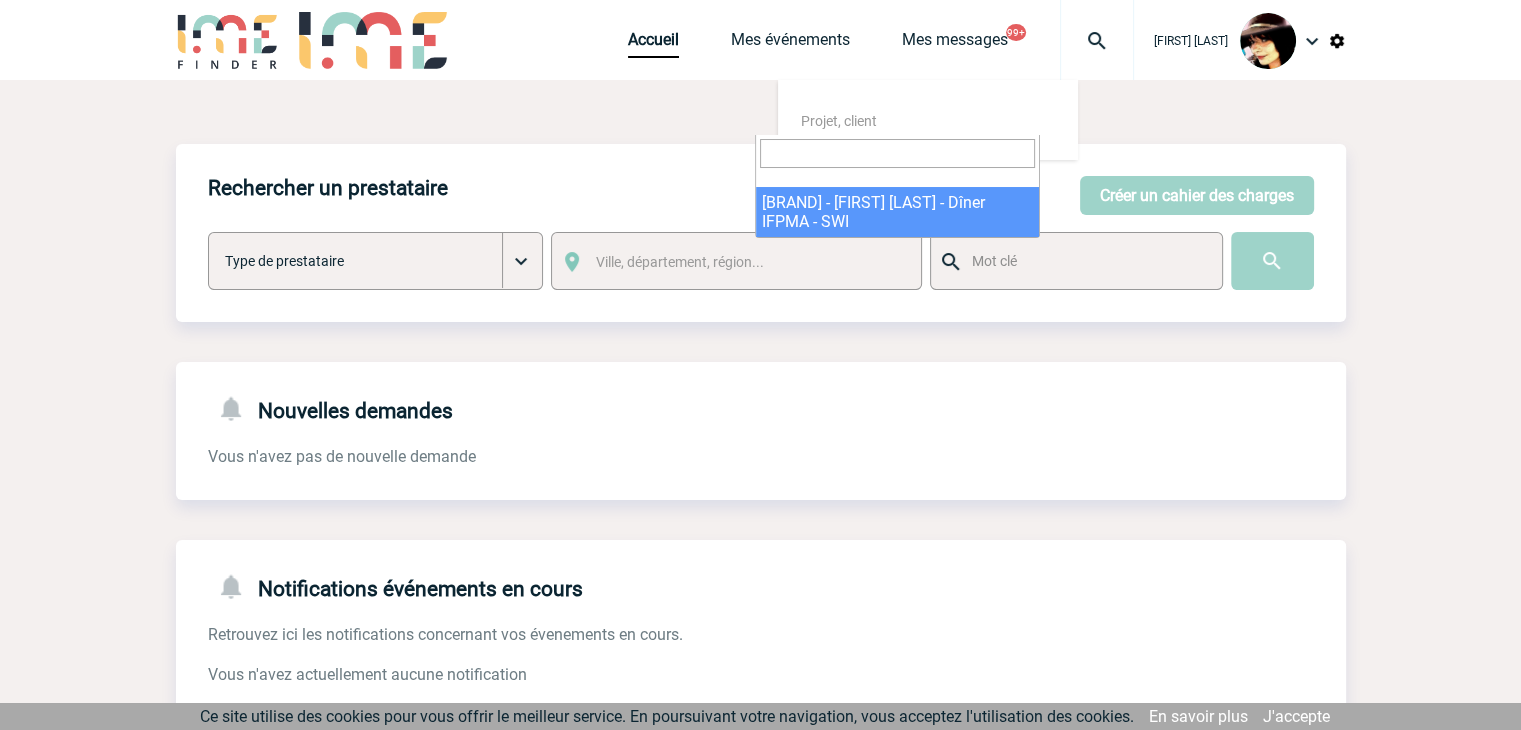 select on "24587" 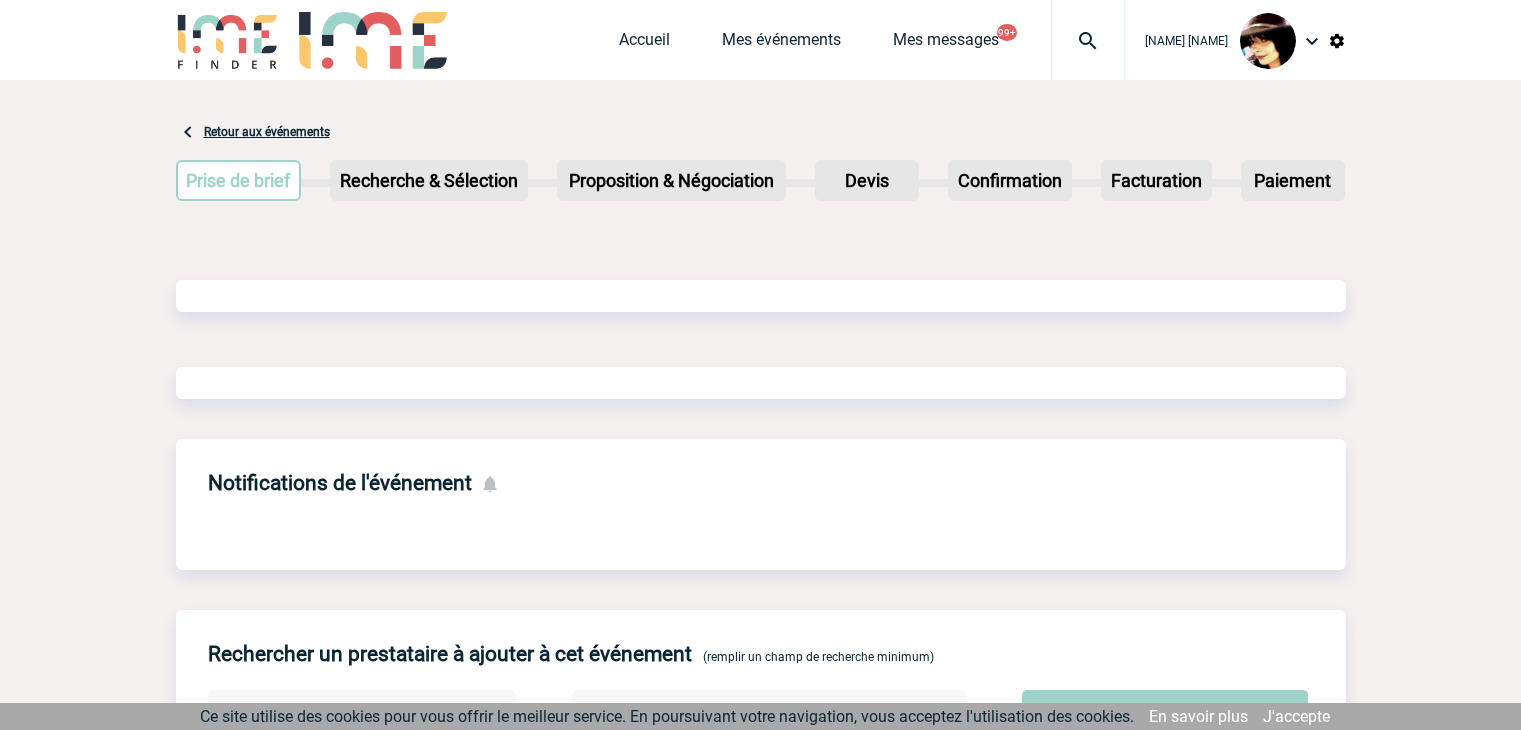 scroll, scrollTop: 0, scrollLeft: 0, axis: both 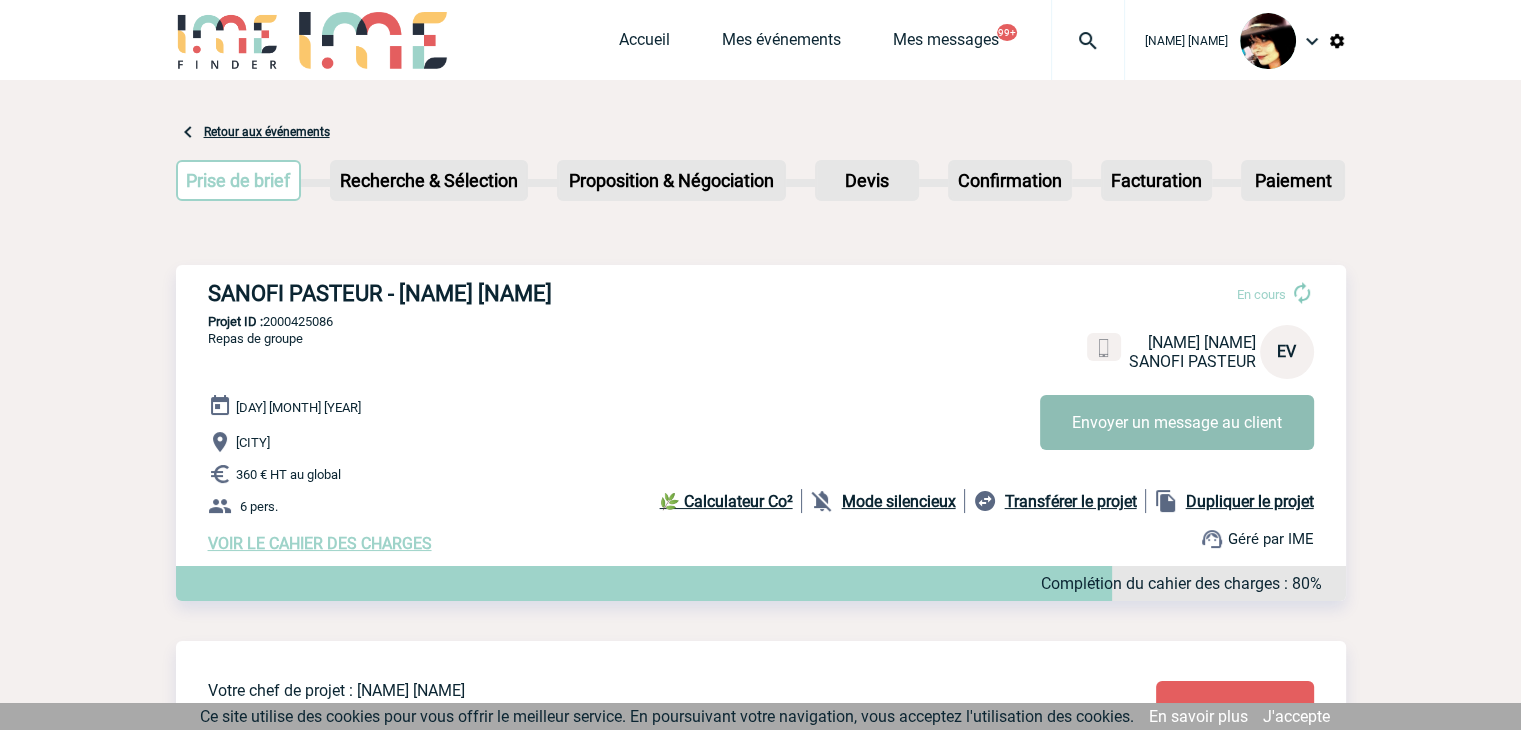 click on "Envoyer un message au client" at bounding box center [1177, 422] 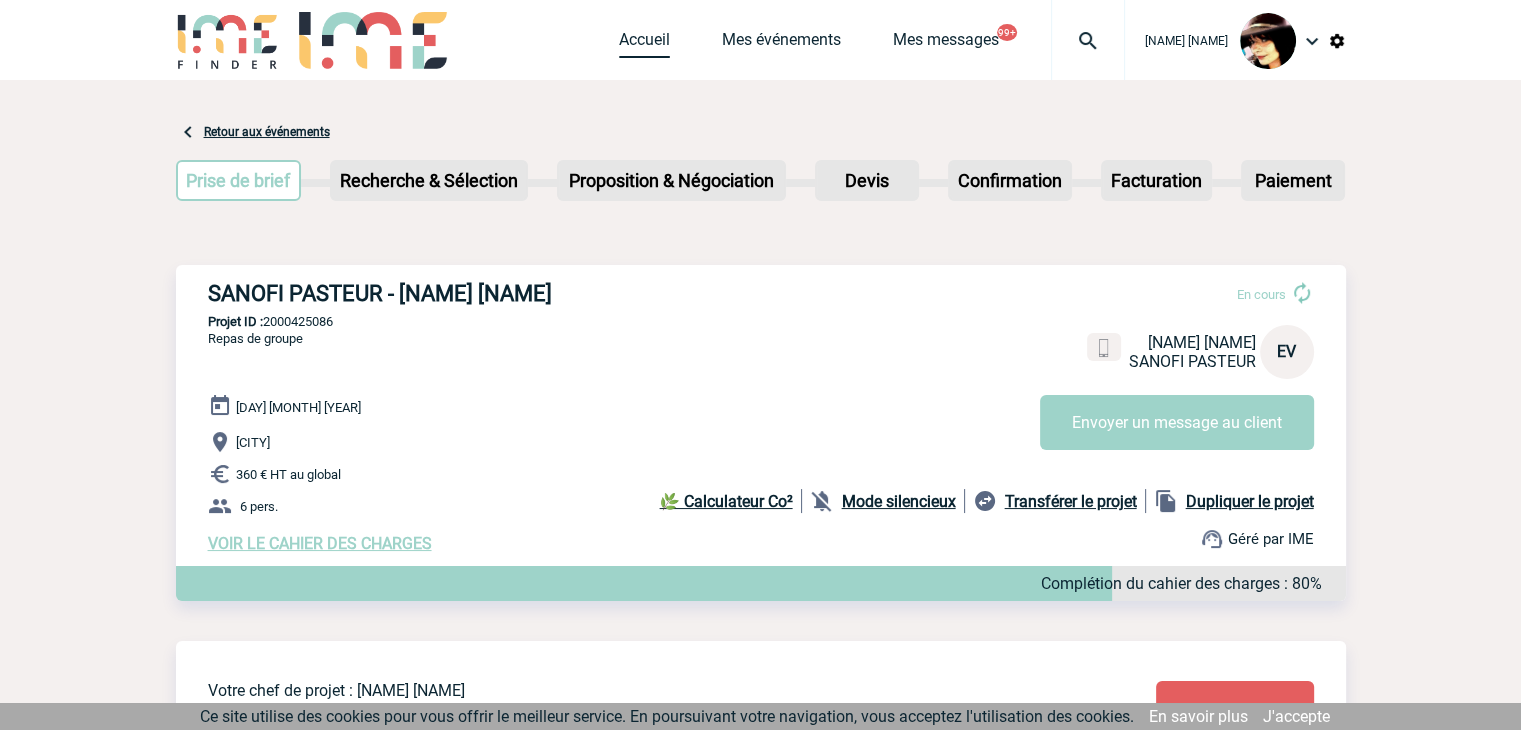 click on "Accueil" at bounding box center [644, 44] 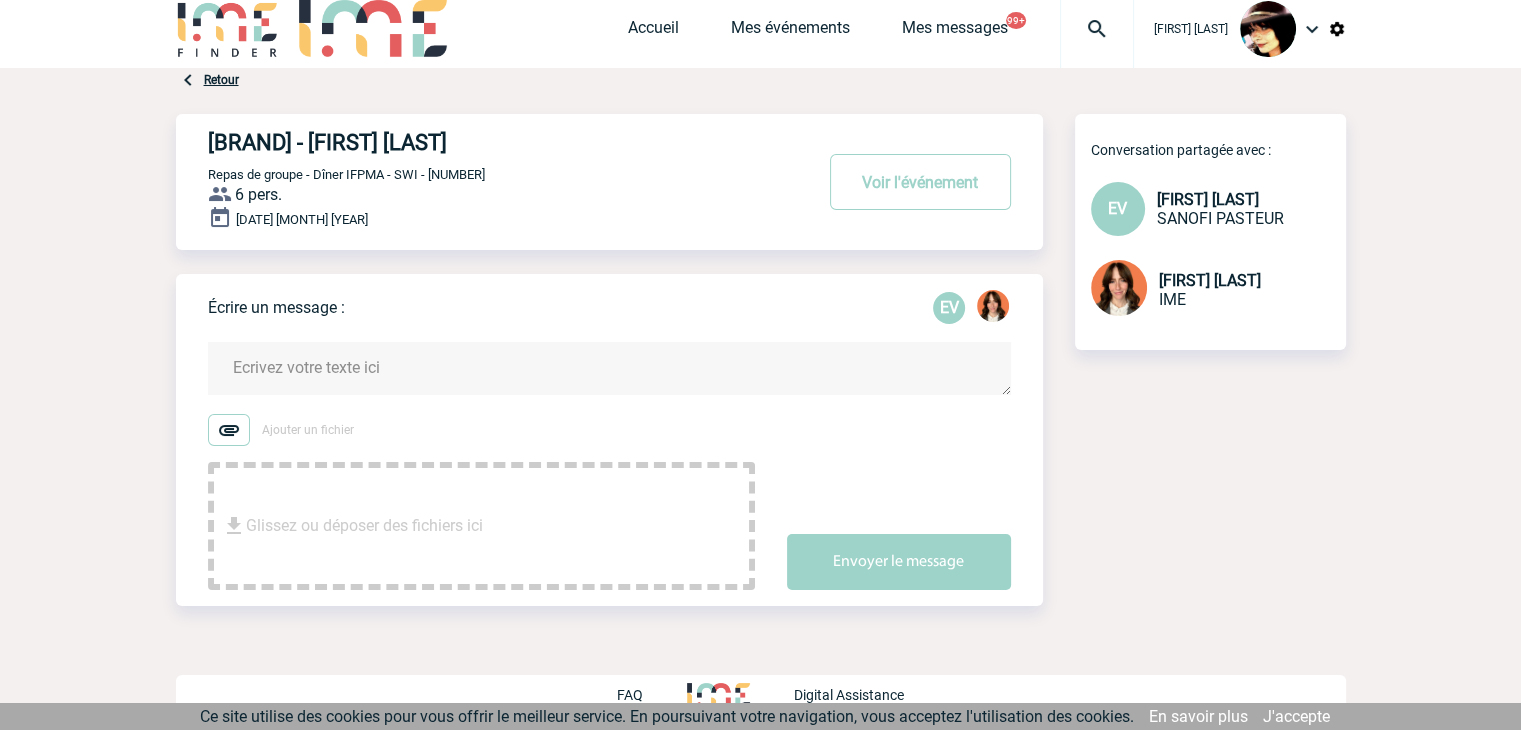scroll, scrollTop: 16, scrollLeft: 0, axis: vertical 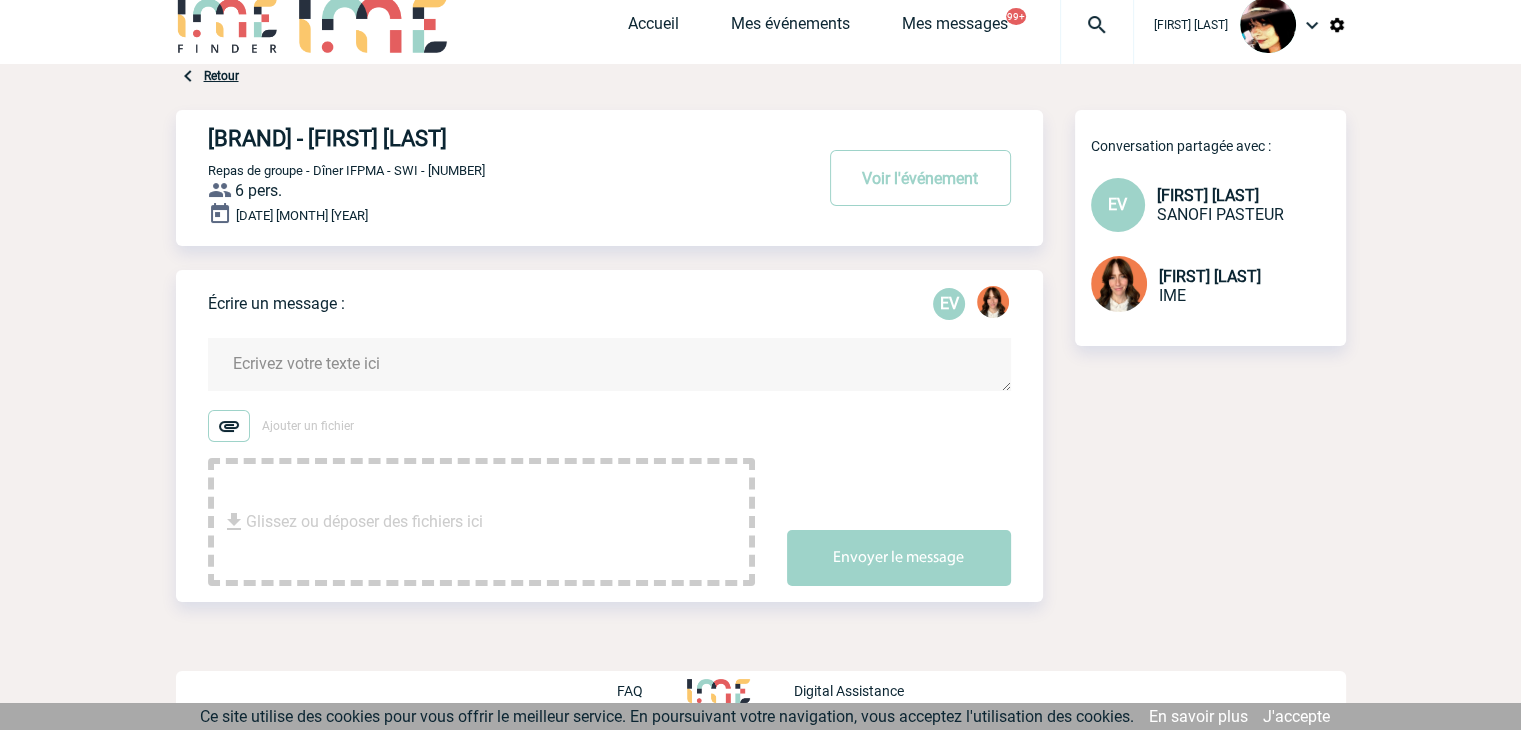click at bounding box center [609, 364] 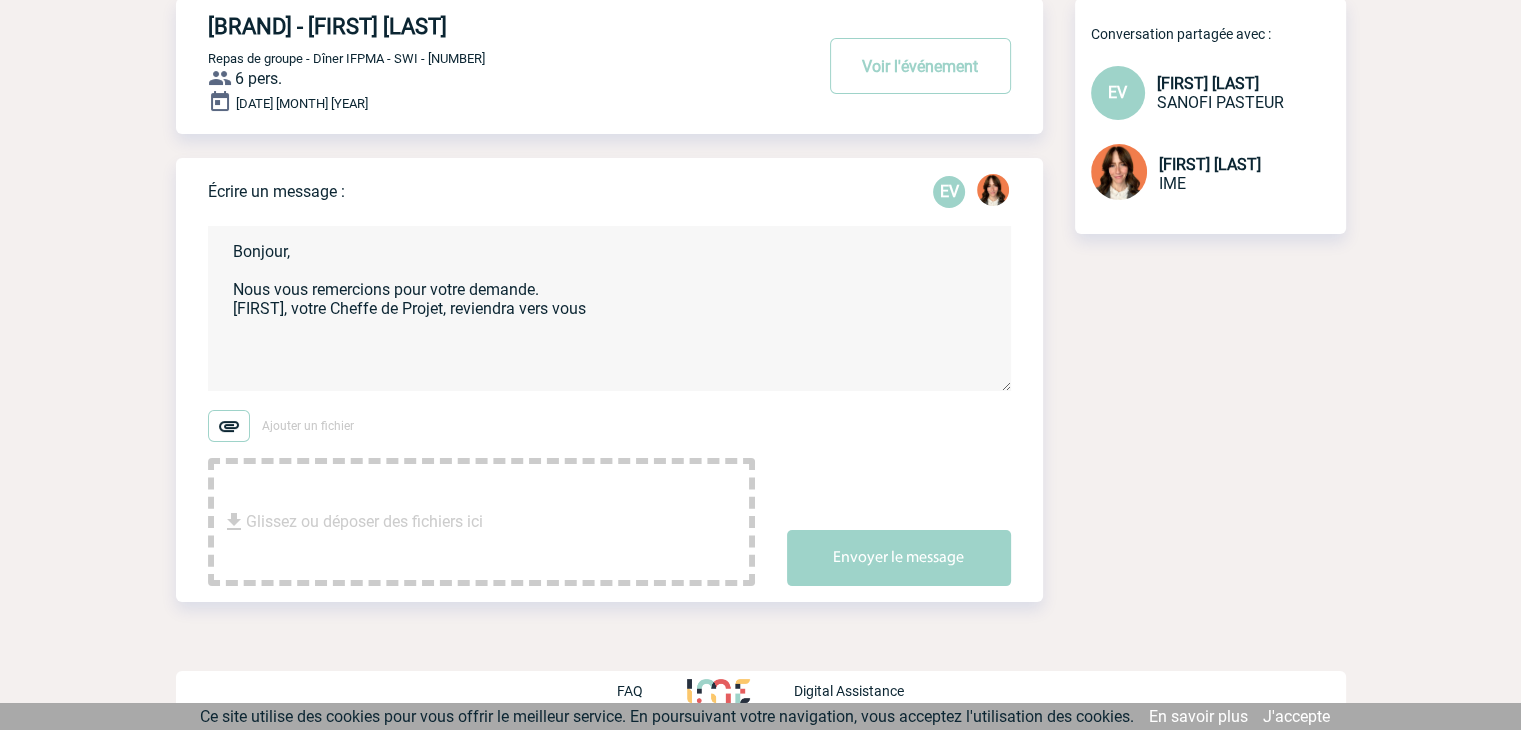scroll, scrollTop: 28, scrollLeft: 0, axis: vertical 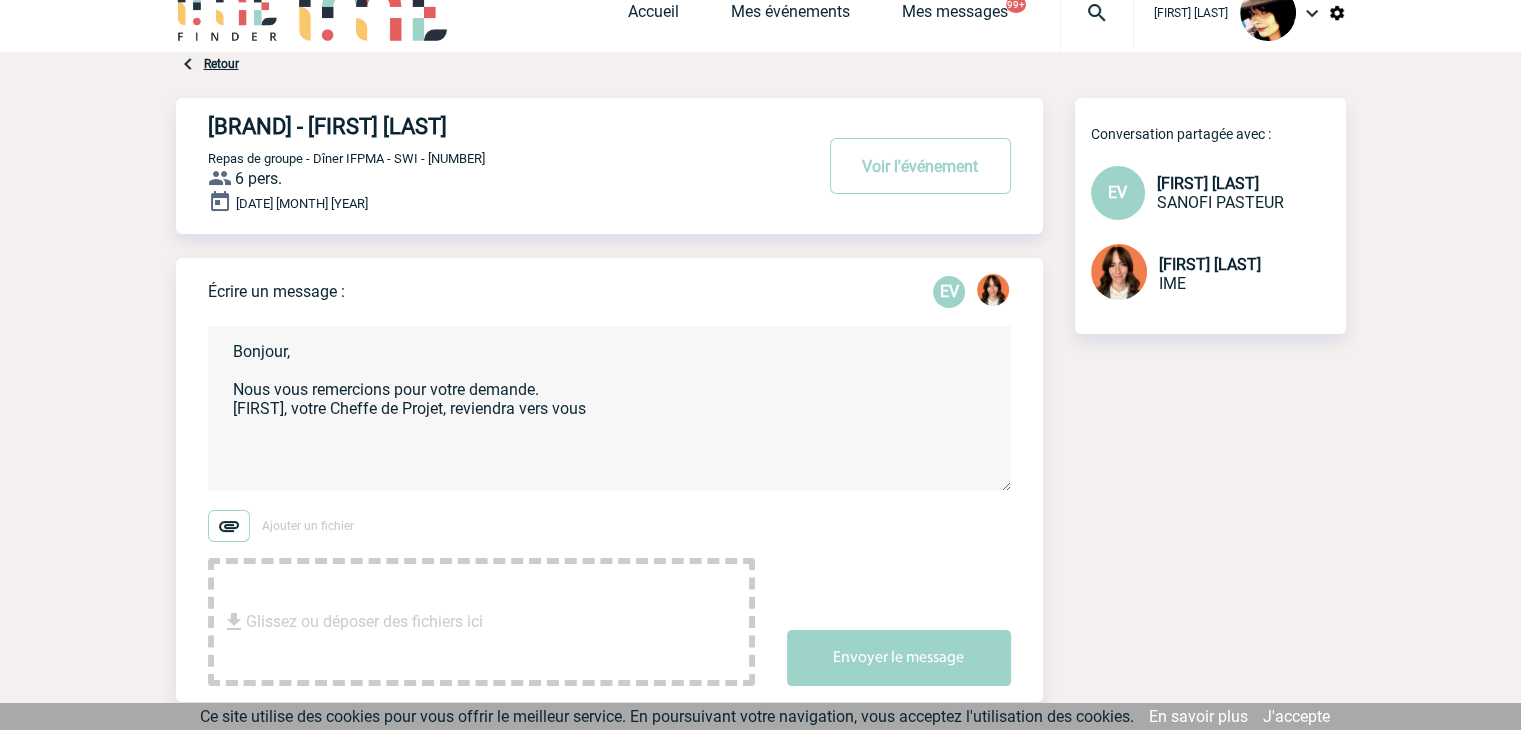 click on "Bonjour,
Nous vous remercions pour votre demande.
Julie, votre Cheffe de Projet, reviendra vers vous" at bounding box center [609, 408] 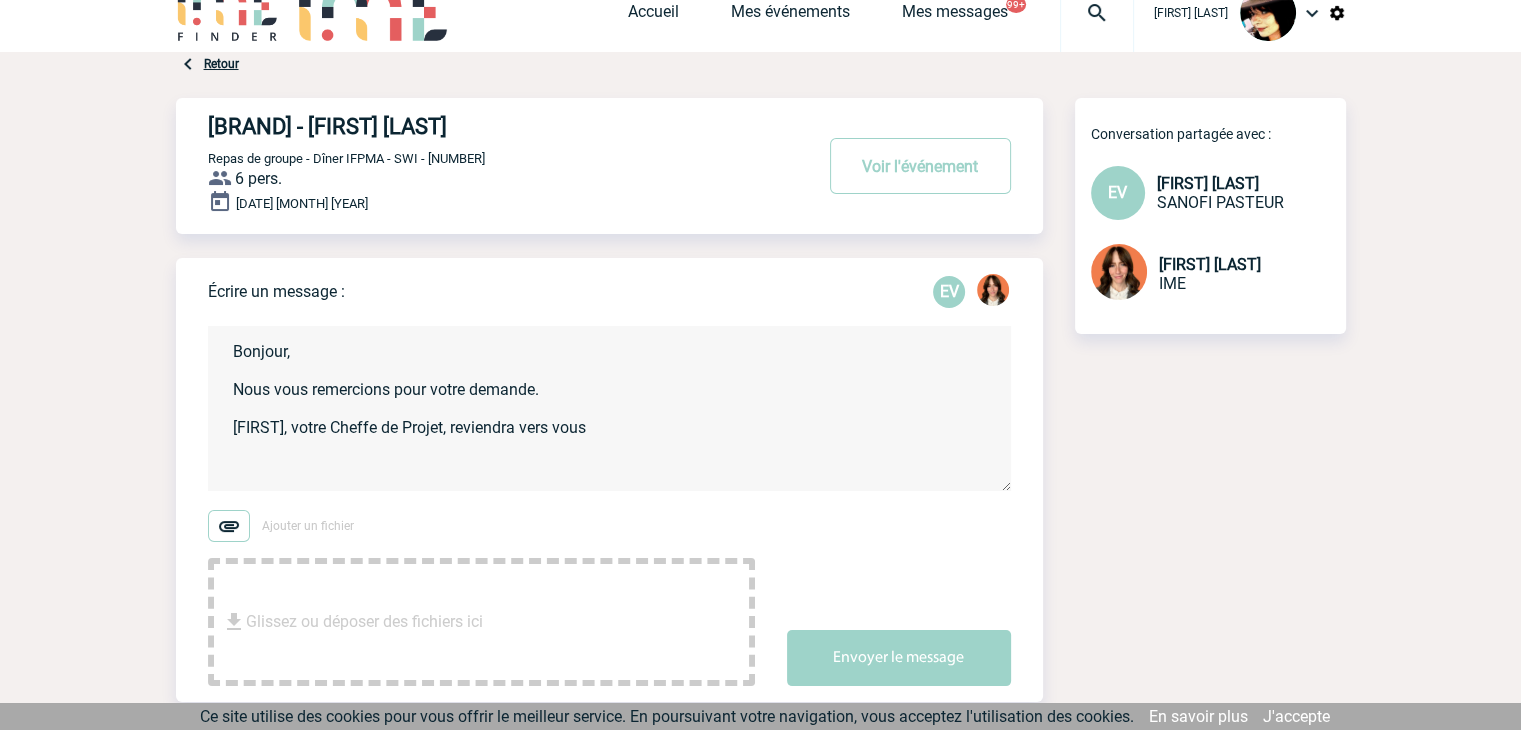 drag, startPoint x: 600, startPoint y: 428, endPoint x: 620, endPoint y: 432, distance: 20.396078 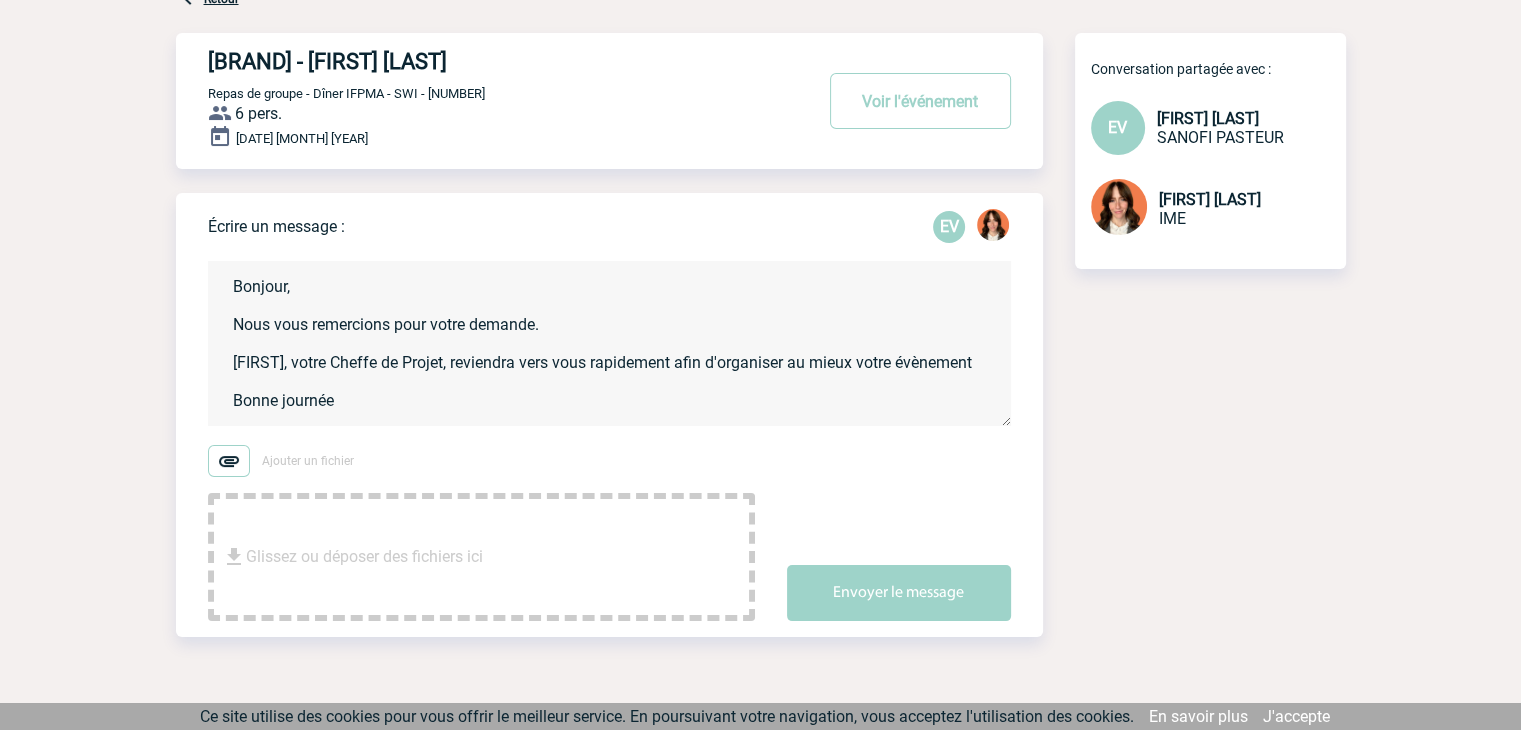 scroll, scrollTop: 128, scrollLeft: 0, axis: vertical 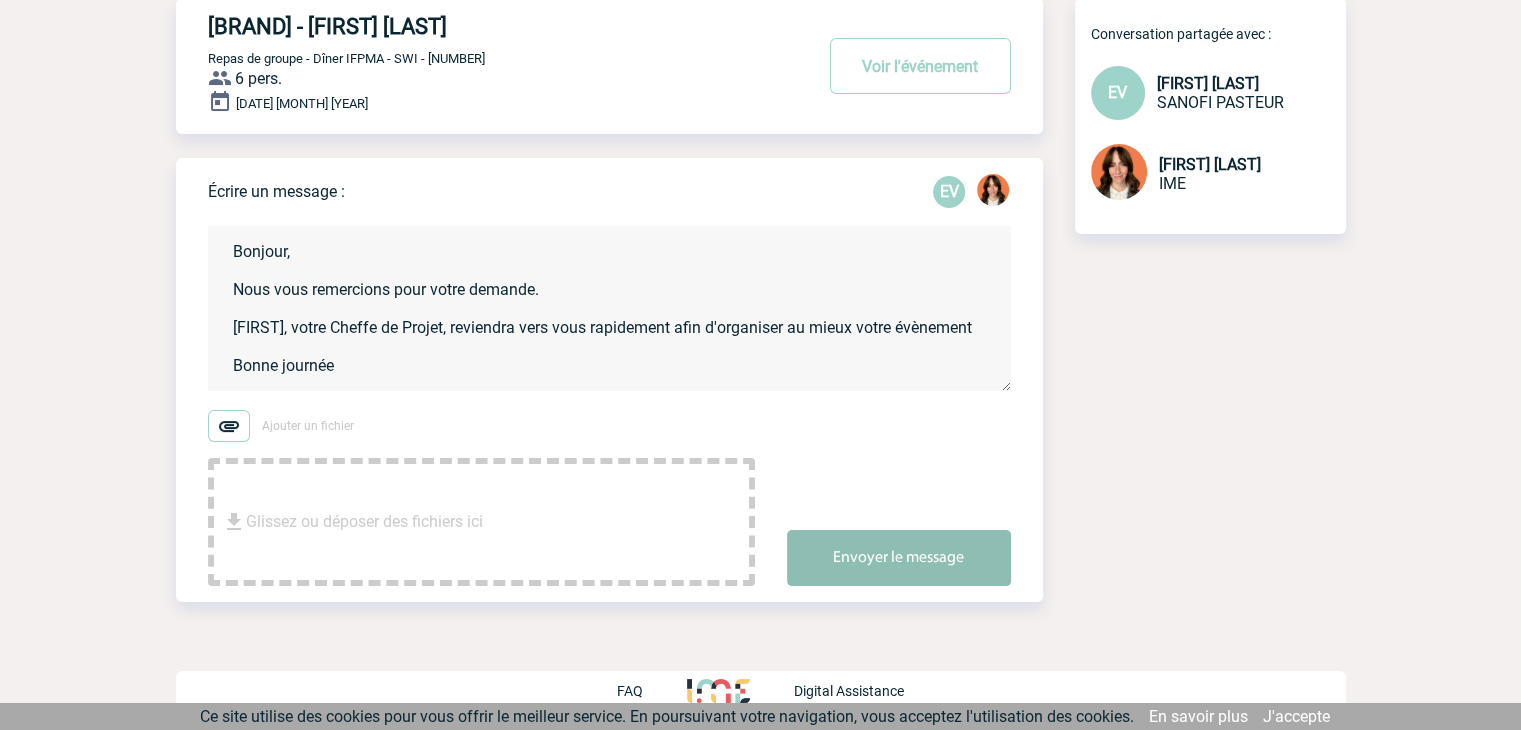 type on "Bonjour,
Nous vous remercions pour votre demande.
Julie, votre Cheffe de Projet, reviendra vers vous rapidement afin d'organiser au mieux votre évènement
Bonne journée" 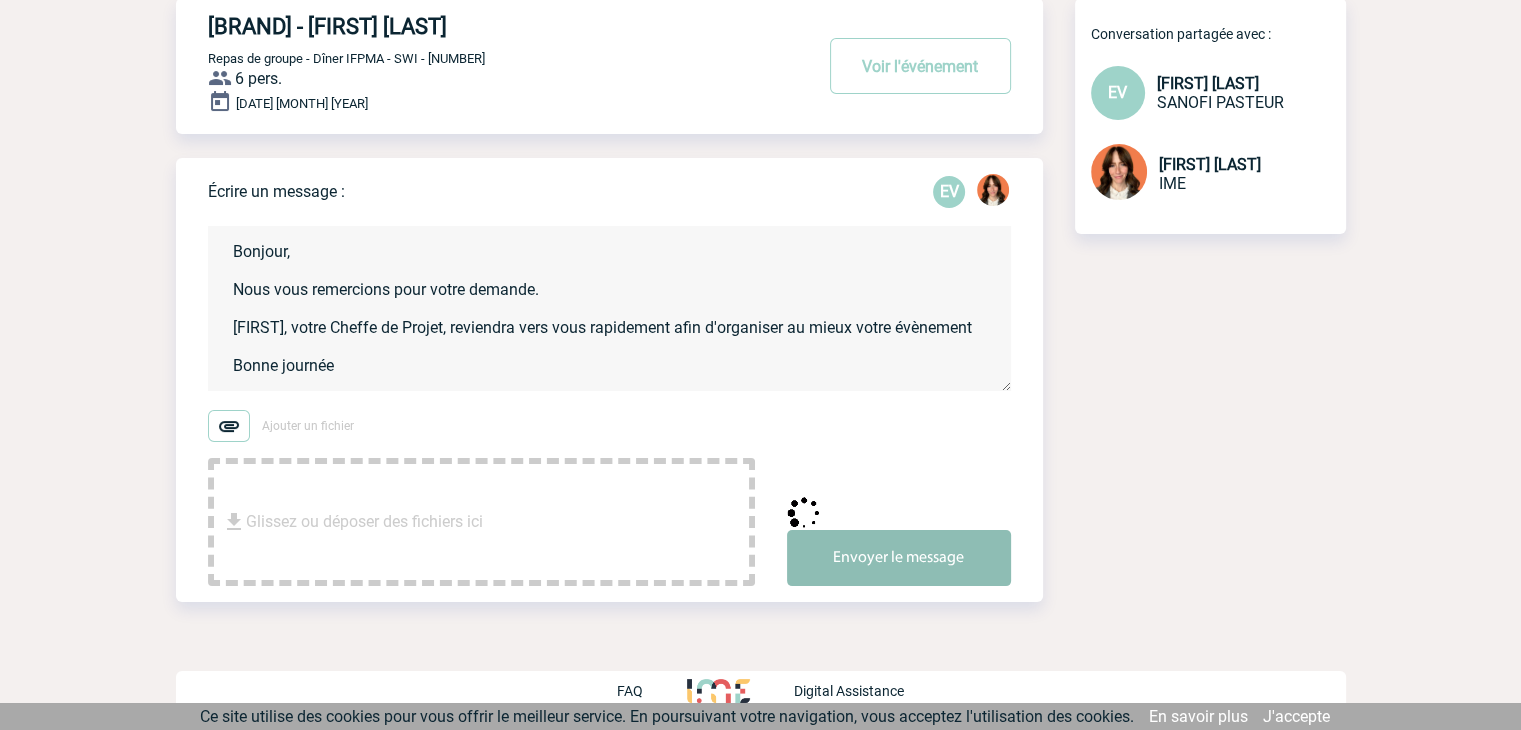 type 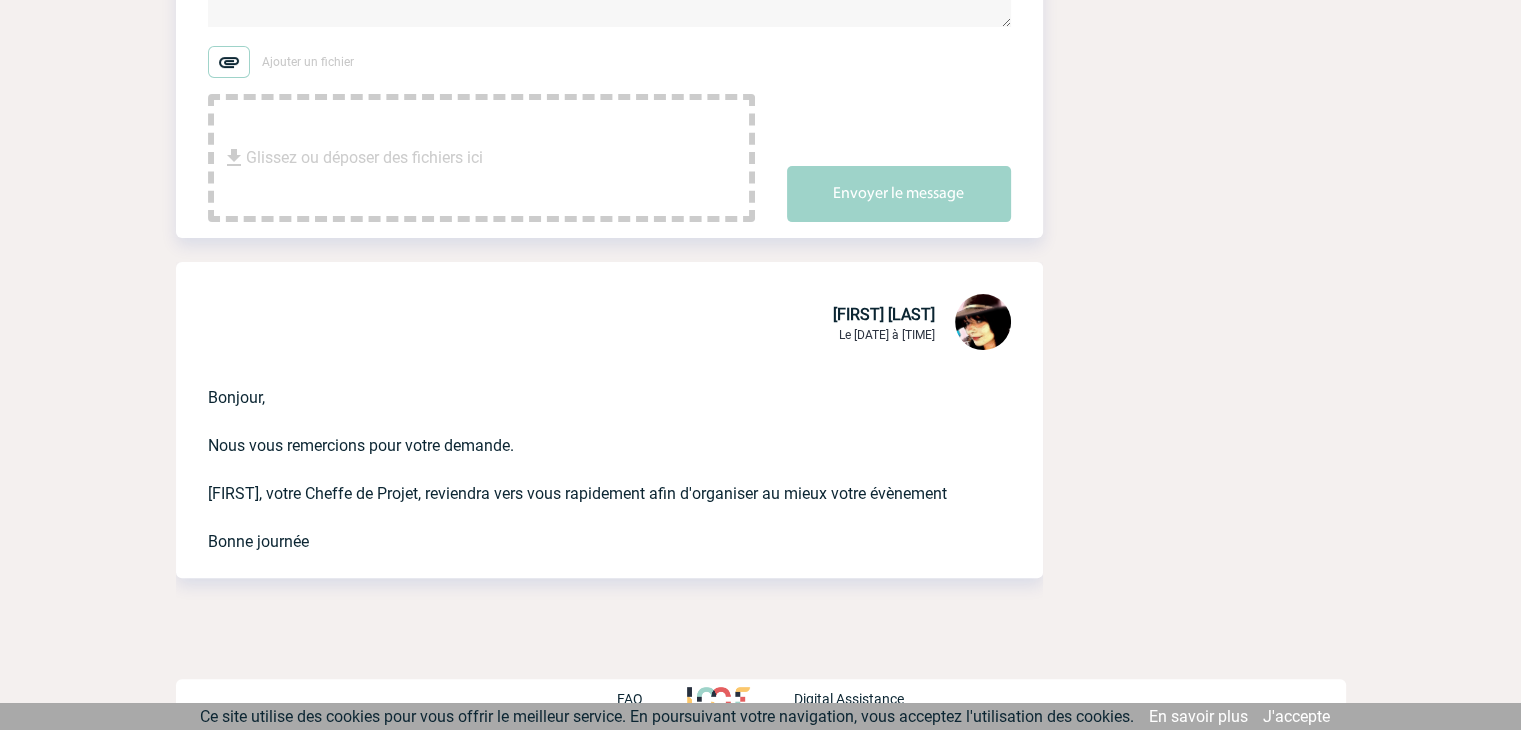 scroll, scrollTop: 500, scrollLeft: 0, axis: vertical 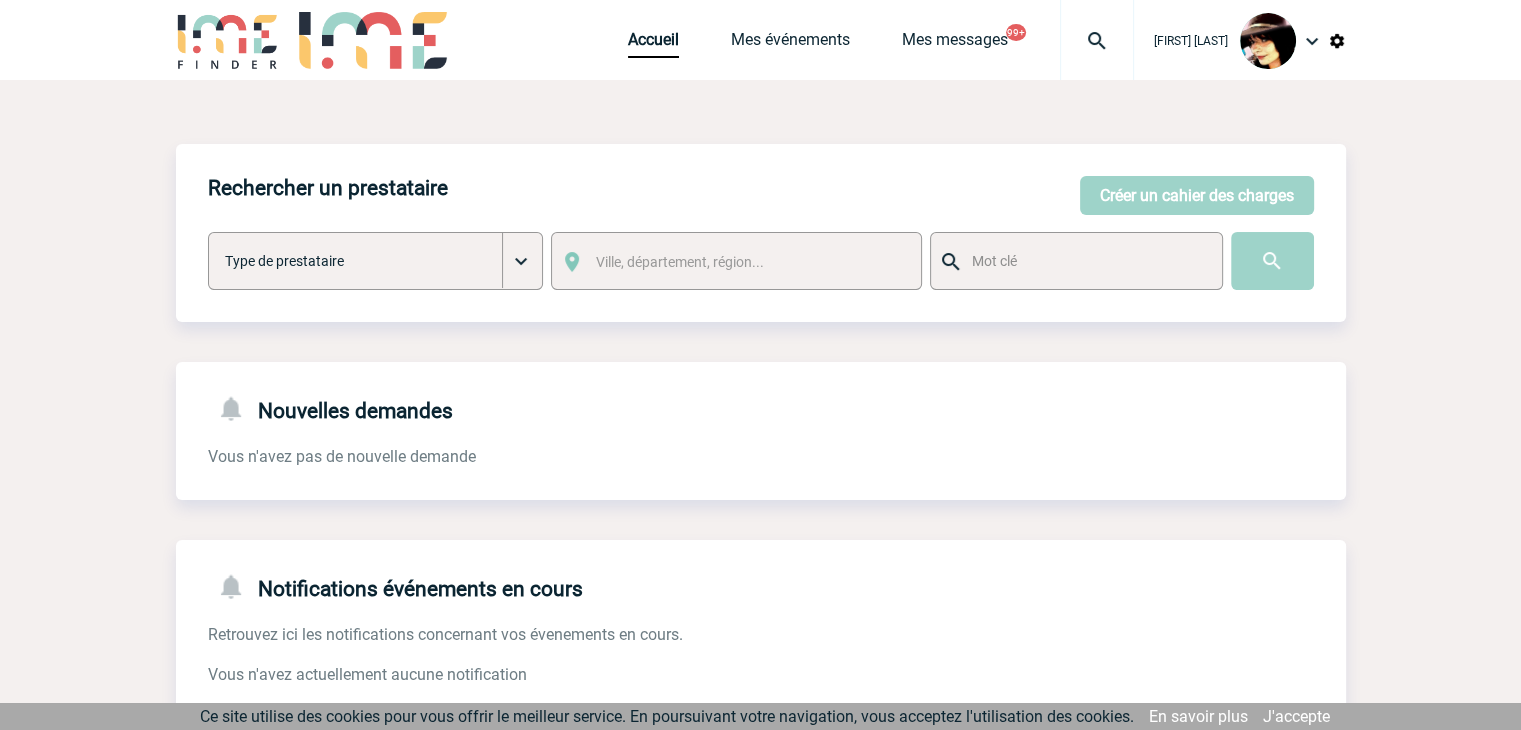 click at bounding box center (1337, 41) 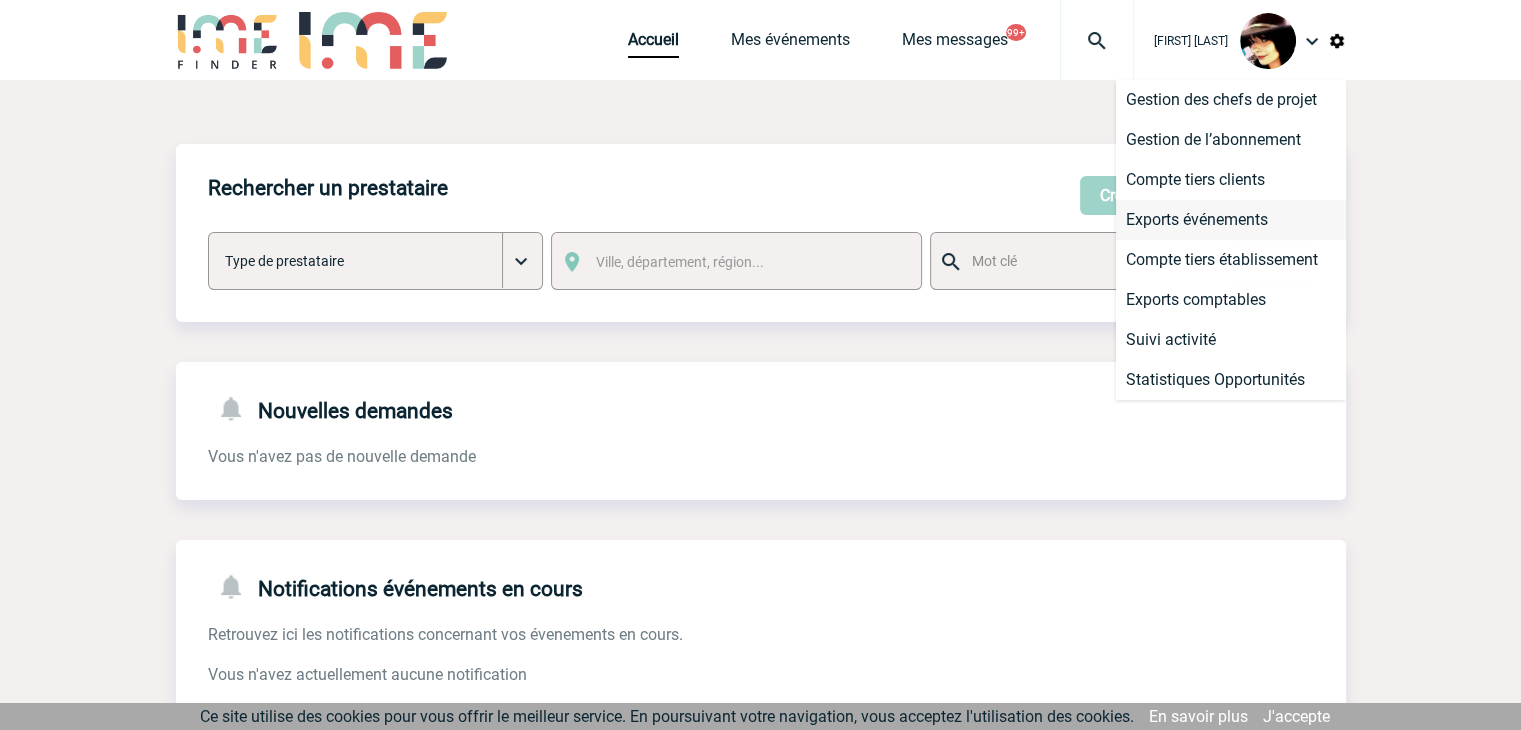 click on "Exports événements" at bounding box center [1231, 220] 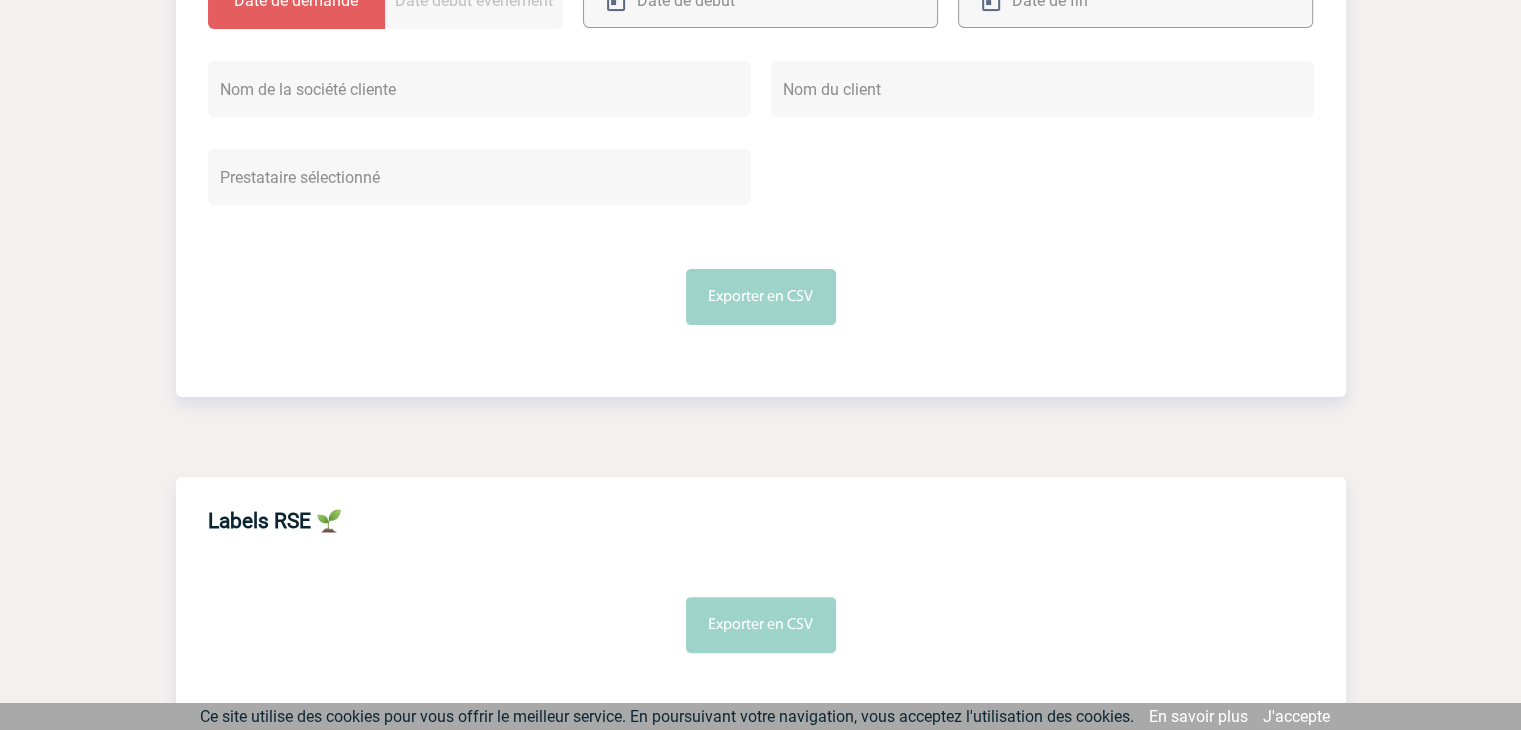 scroll, scrollTop: 546, scrollLeft: 0, axis: vertical 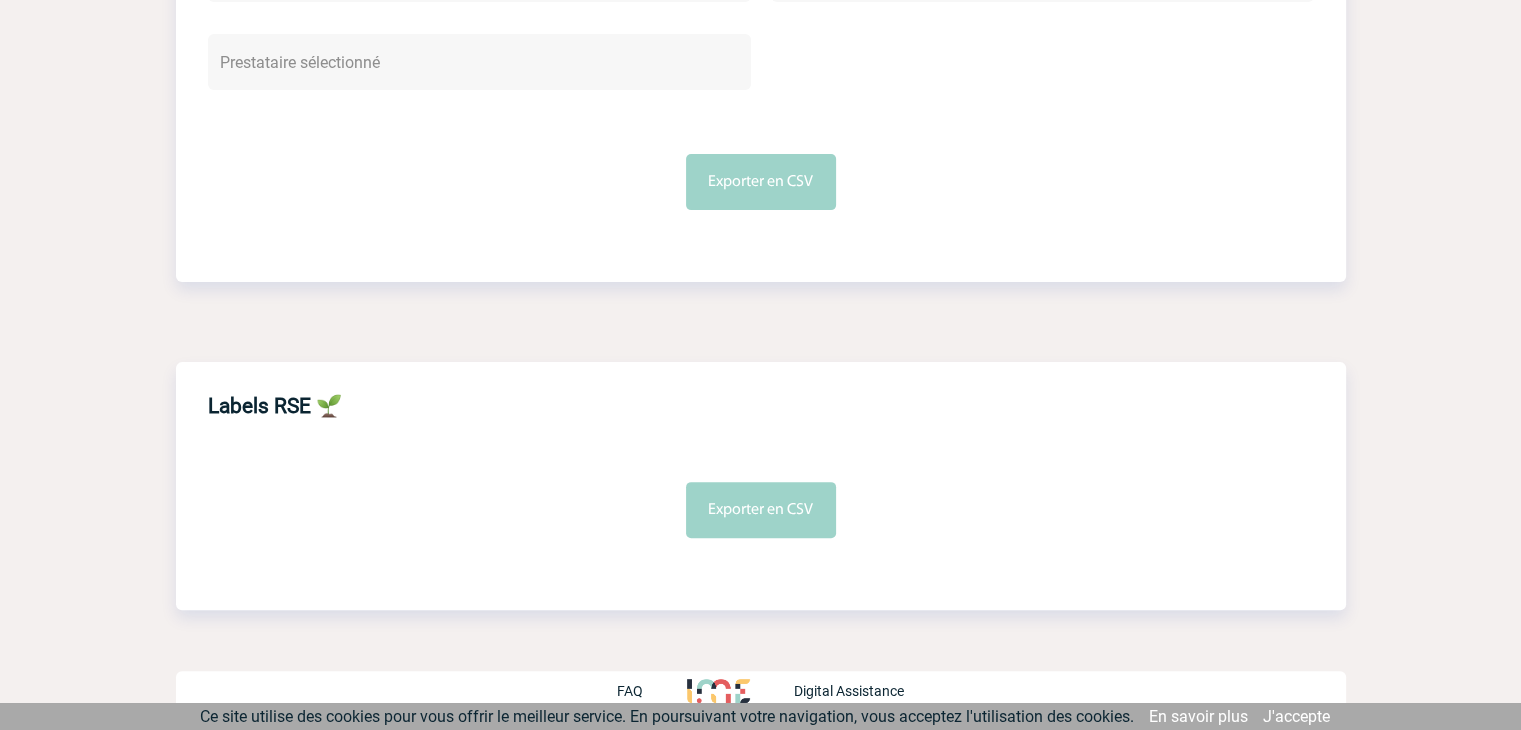 click on "Exporter en CSV" at bounding box center [761, 510] 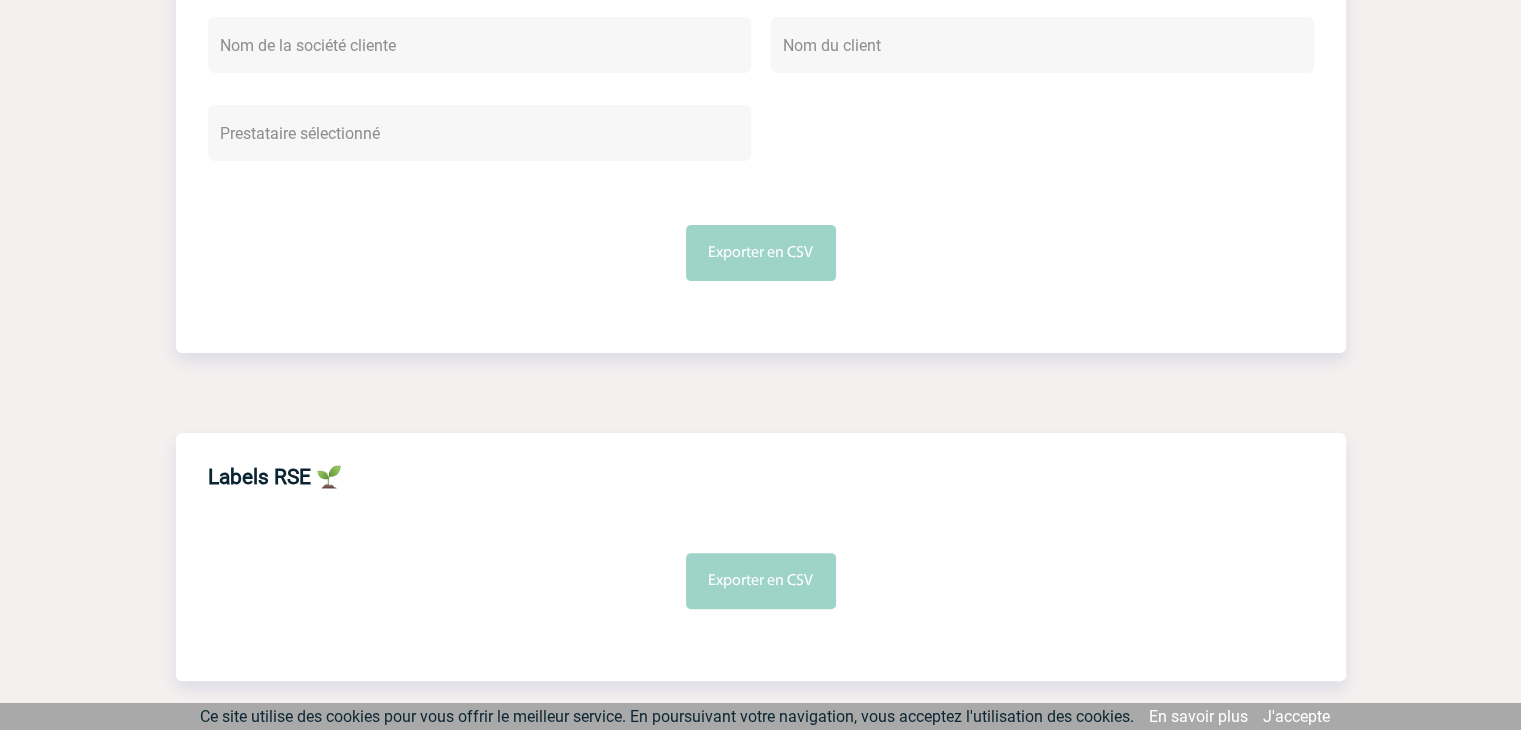 scroll, scrollTop: 0, scrollLeft: 0, axis: both 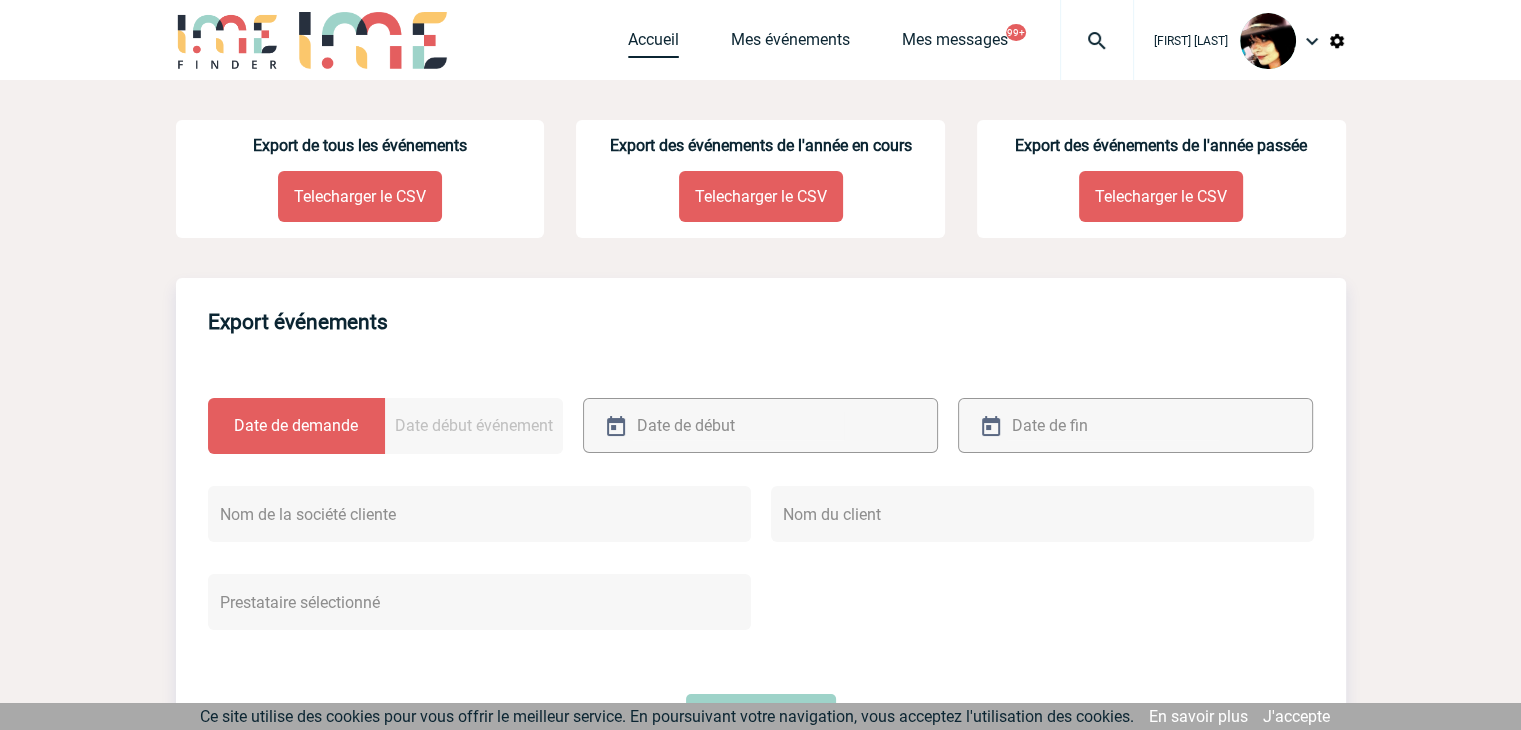 click on "Accueil" at bounding box center [653, 44] 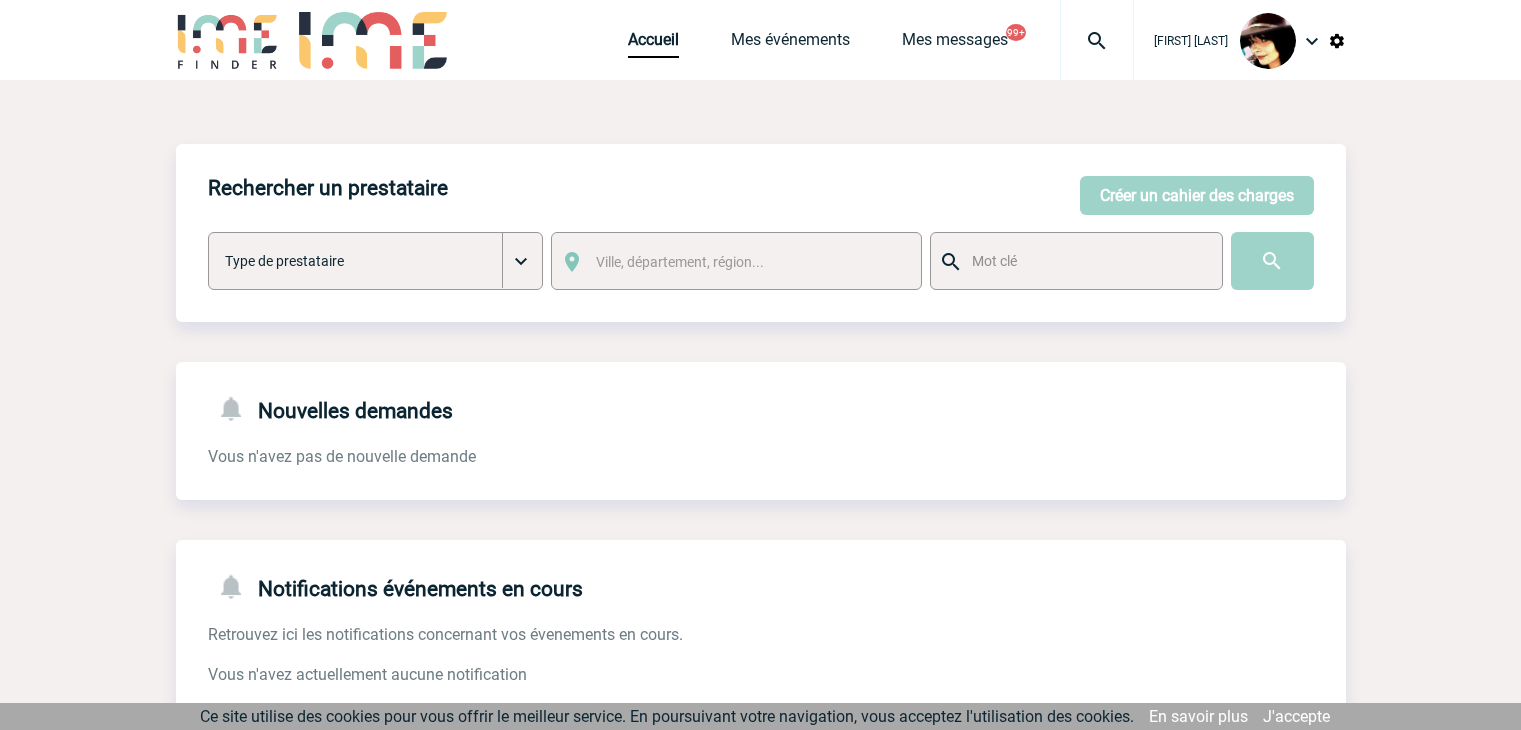 scroll, scrollTop: 0, scrollLeft: 0, axis: both 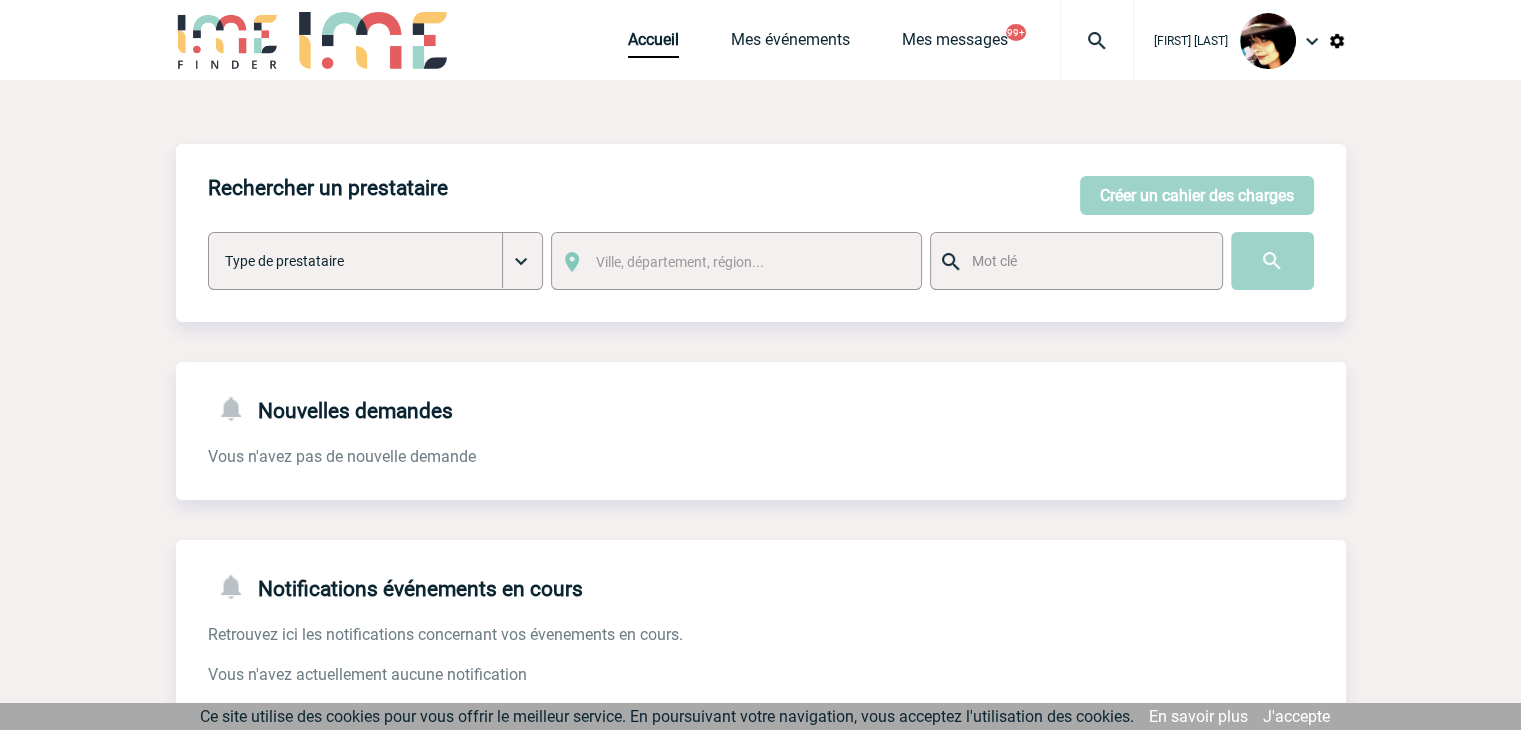 click at bounding box center (1097, 41) 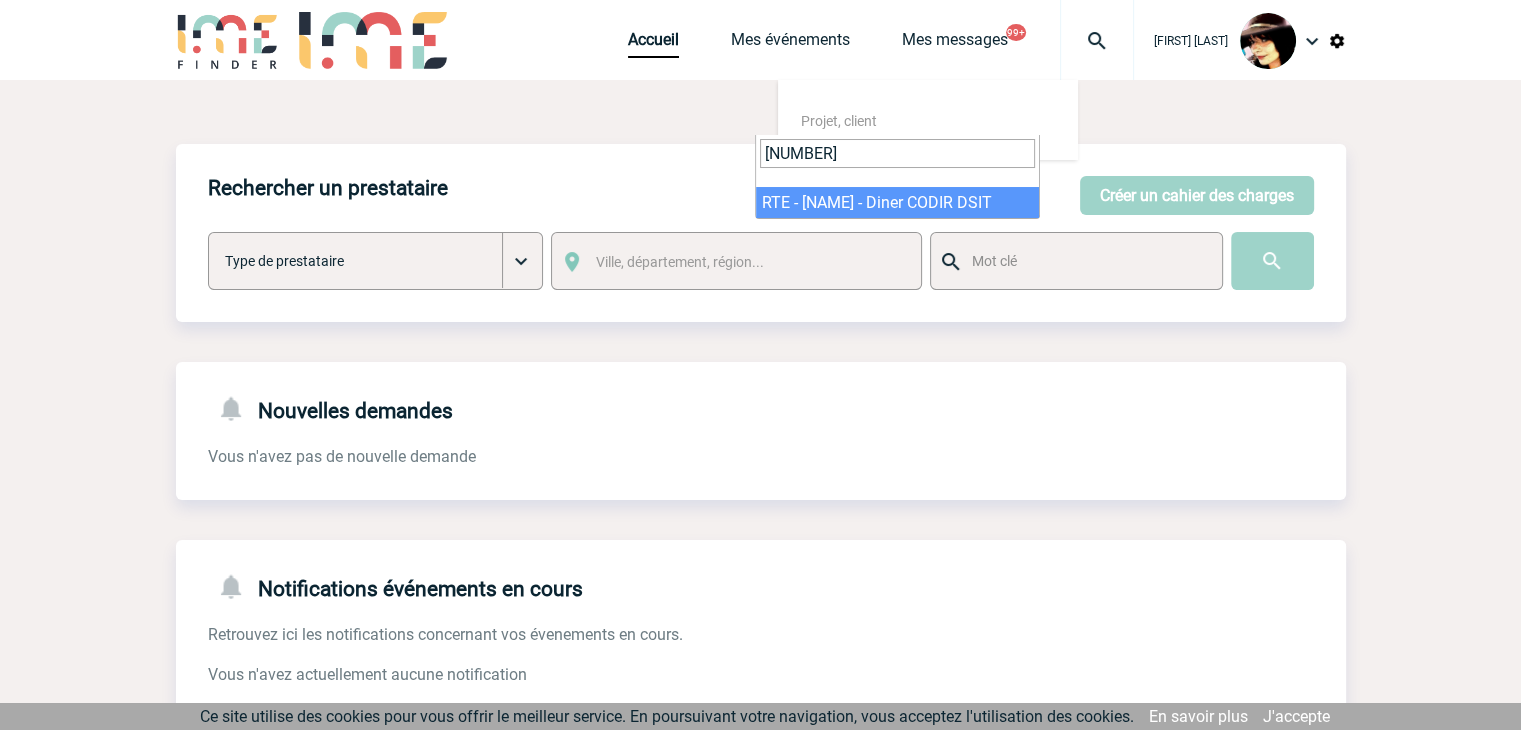 type on "[NUMBER]" 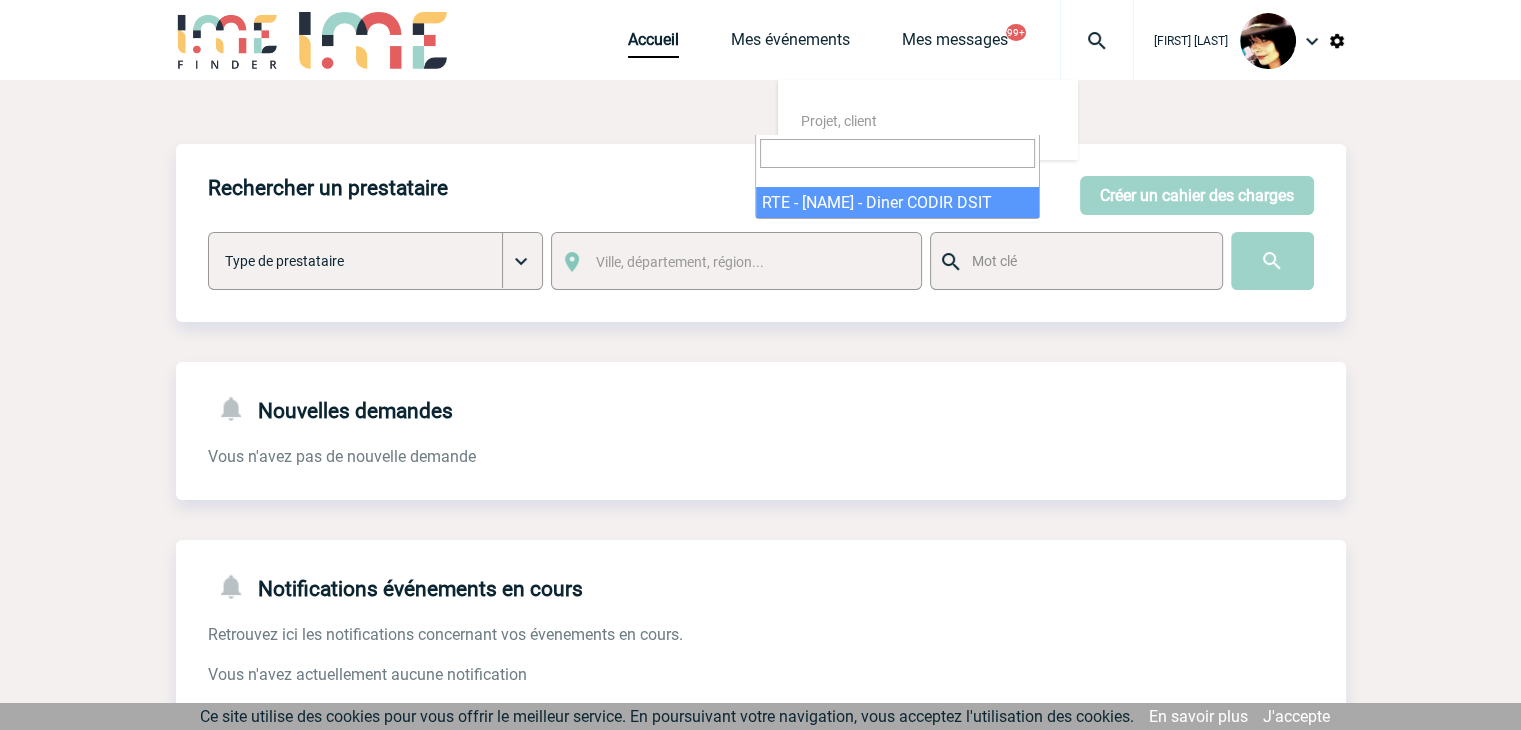 select on "24542" 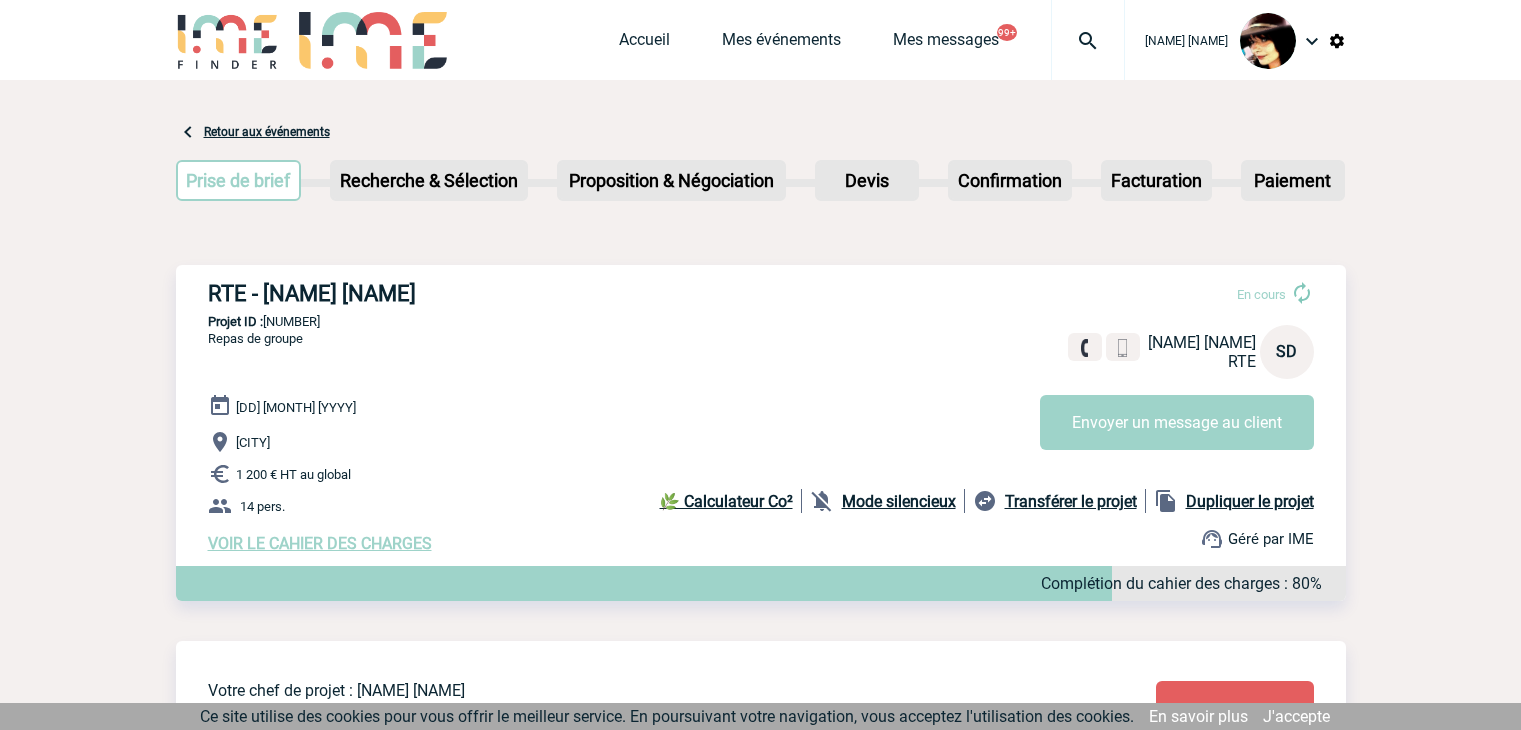 scroll, scrollTop: 0, scrollLeft: 0, axis: both 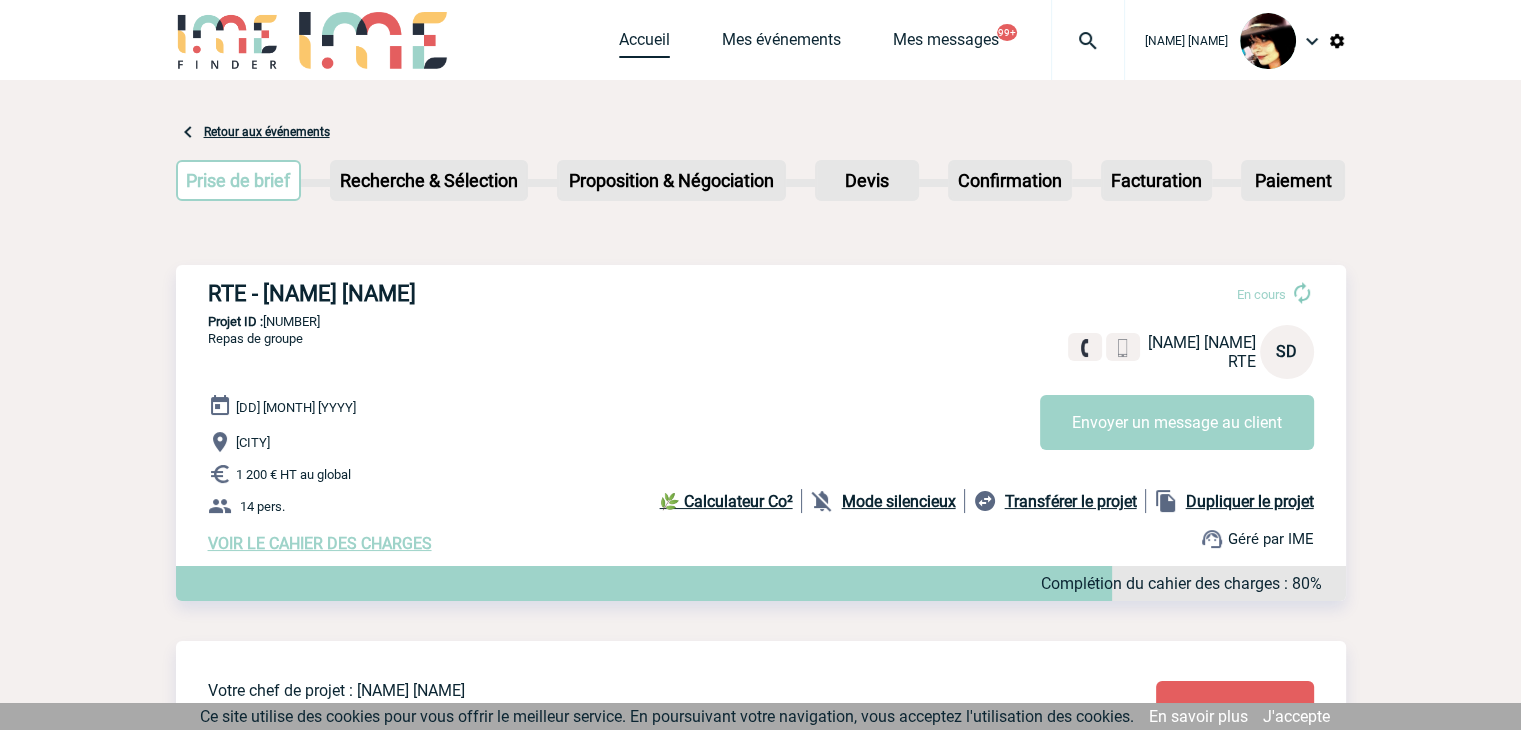 click on "Accueil" at bounding box center [644, 44] 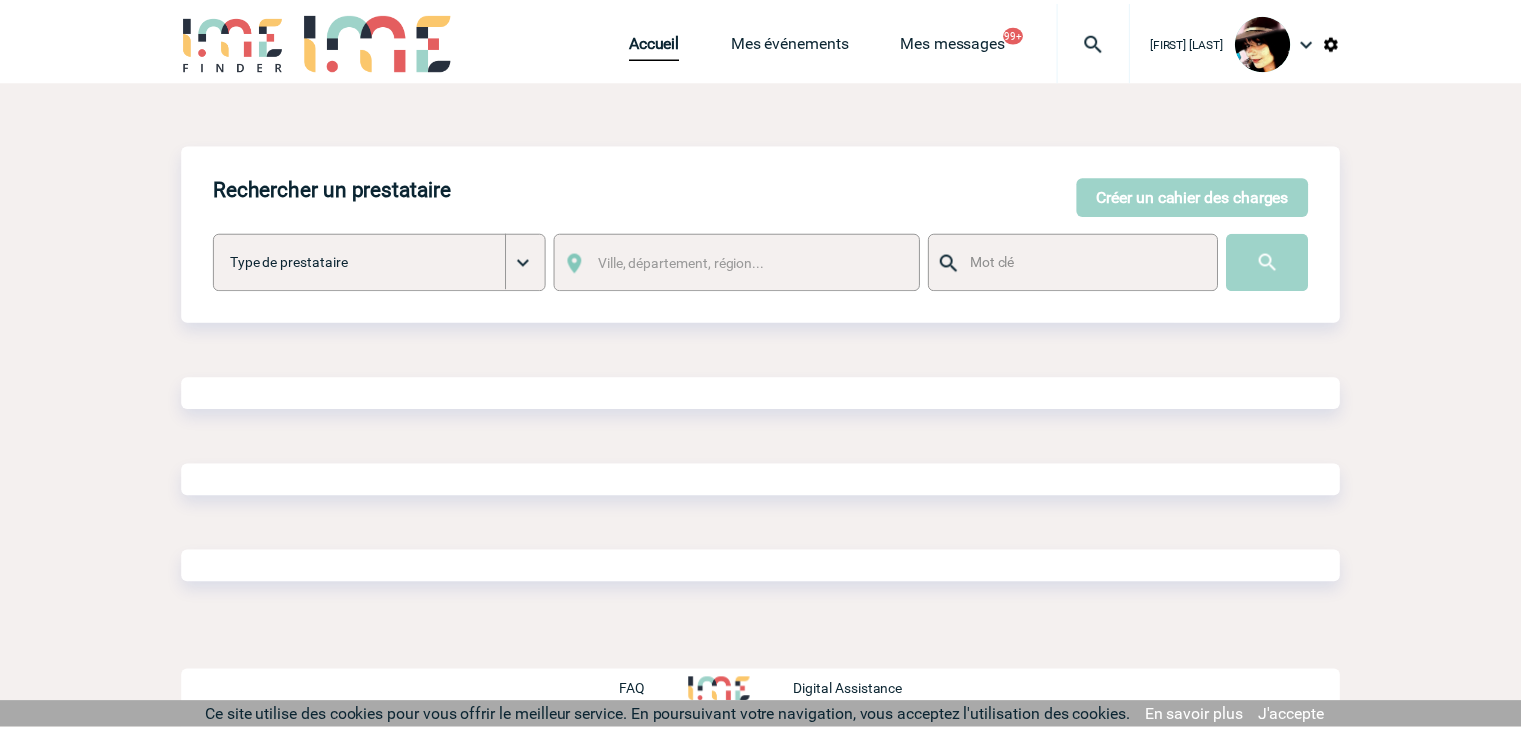 scroll, scrollTop: 0, scrollLeft: 0, axis: both 